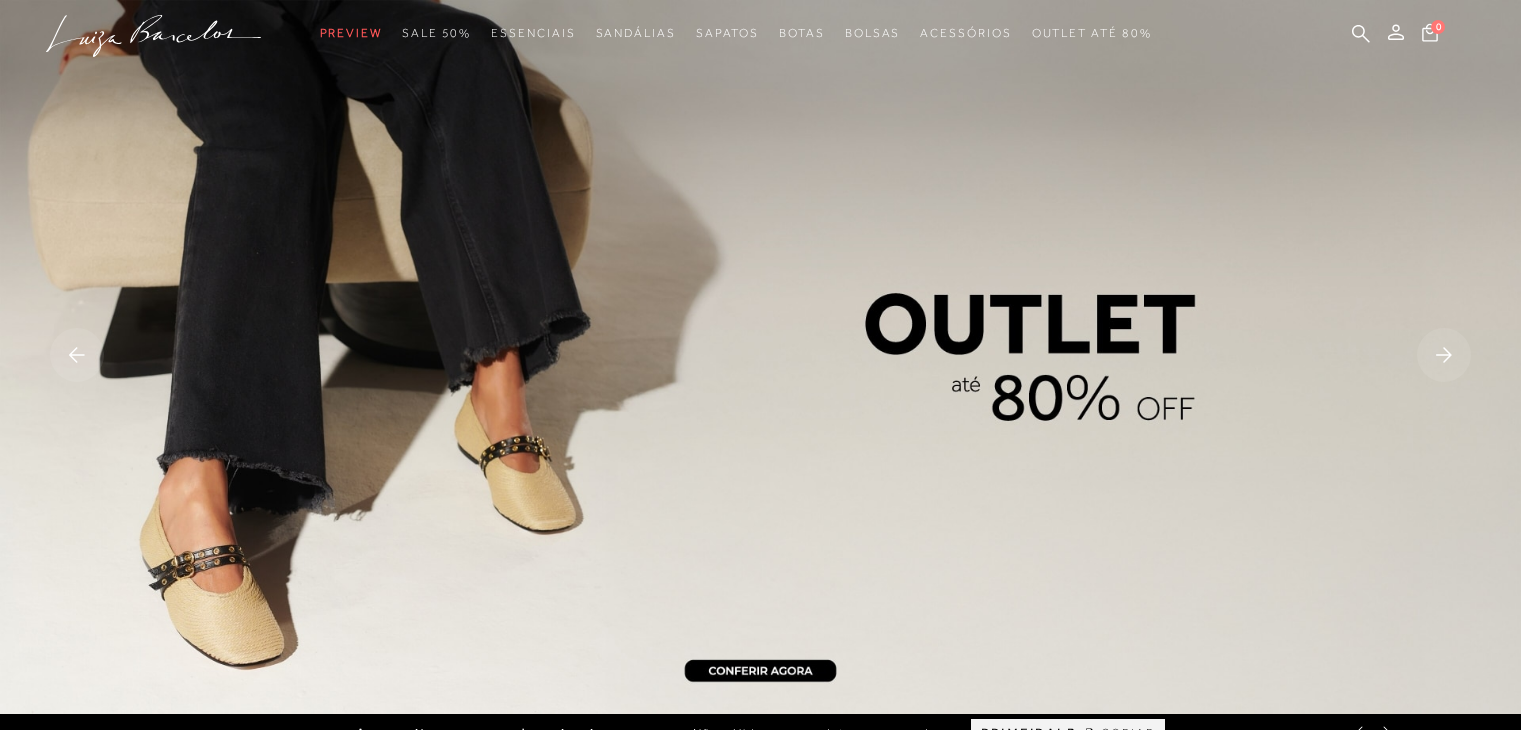scroll, scrollTop: 0, scrollLeft: 0, axis: both 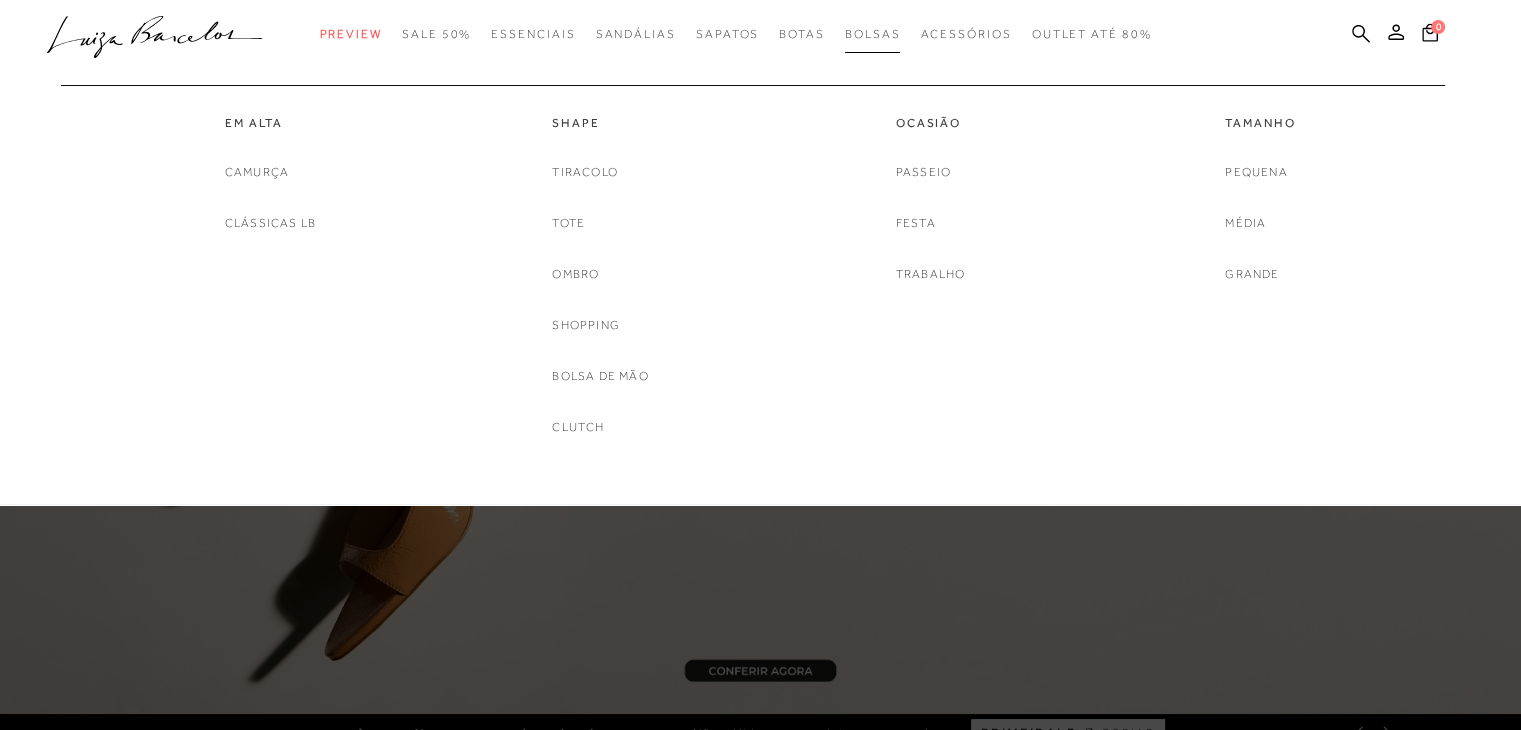 click on "Bolsas" at bounding box center (873, 34) 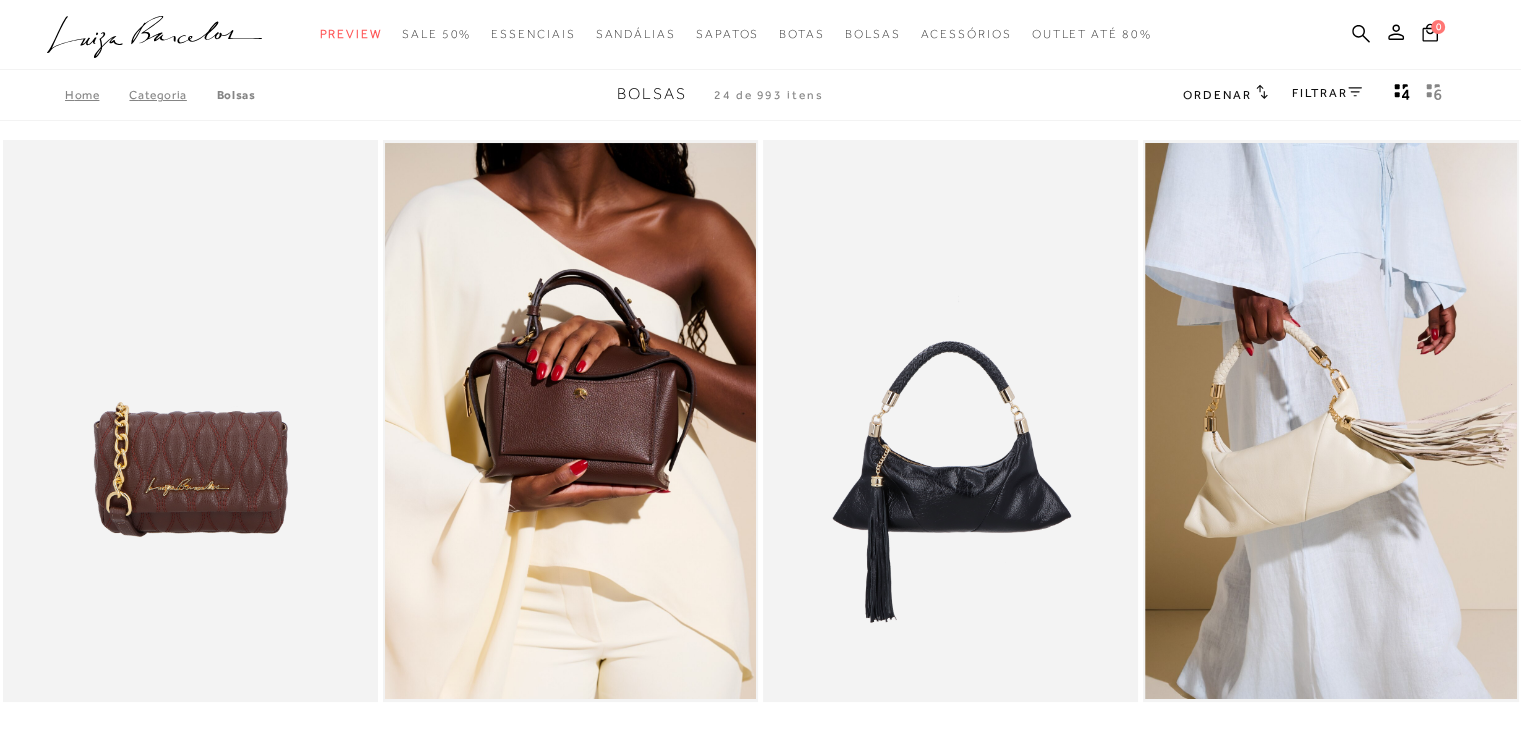 click on "Ordenar" at bounding box center (1217, 95) 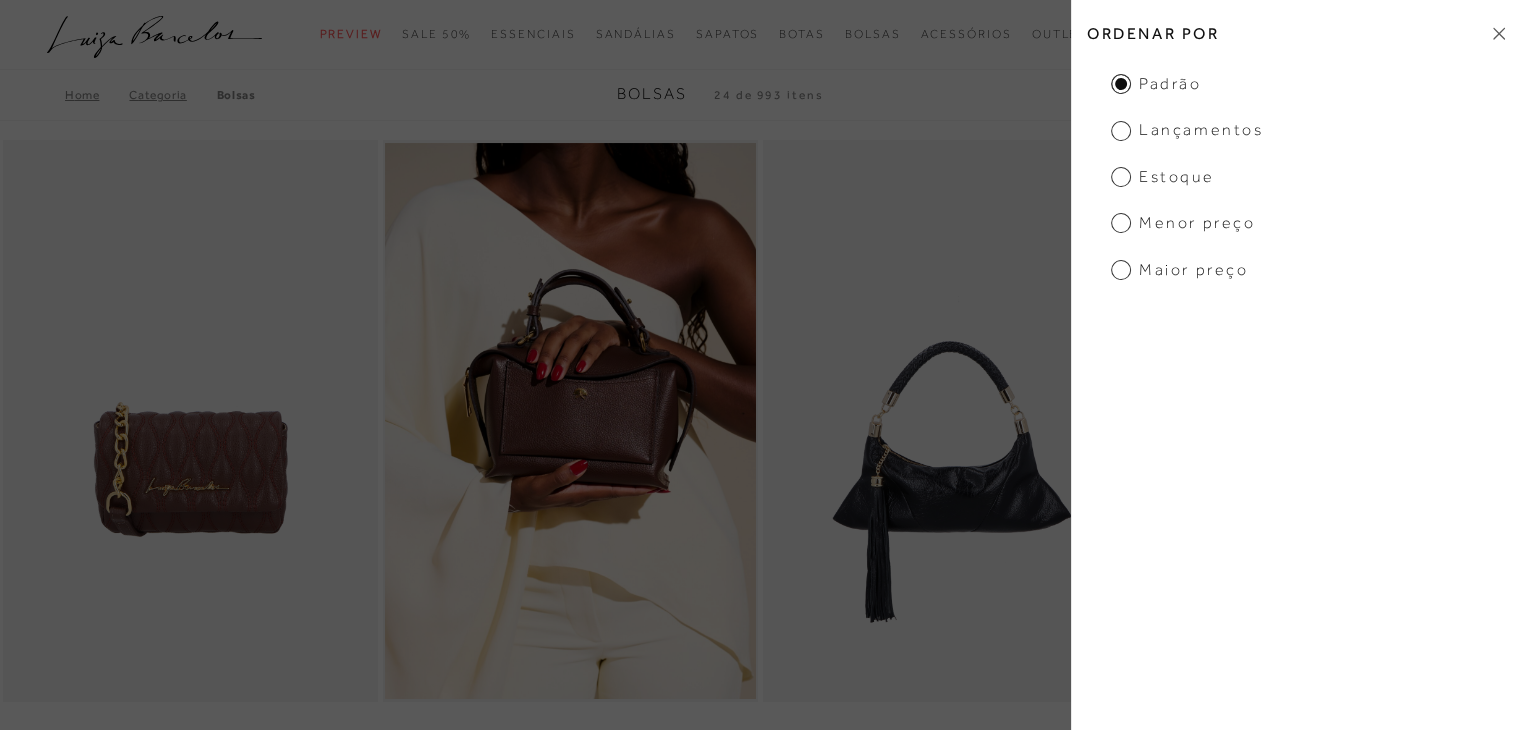 click on "Menor preço" at bounding box center (1183, 223) 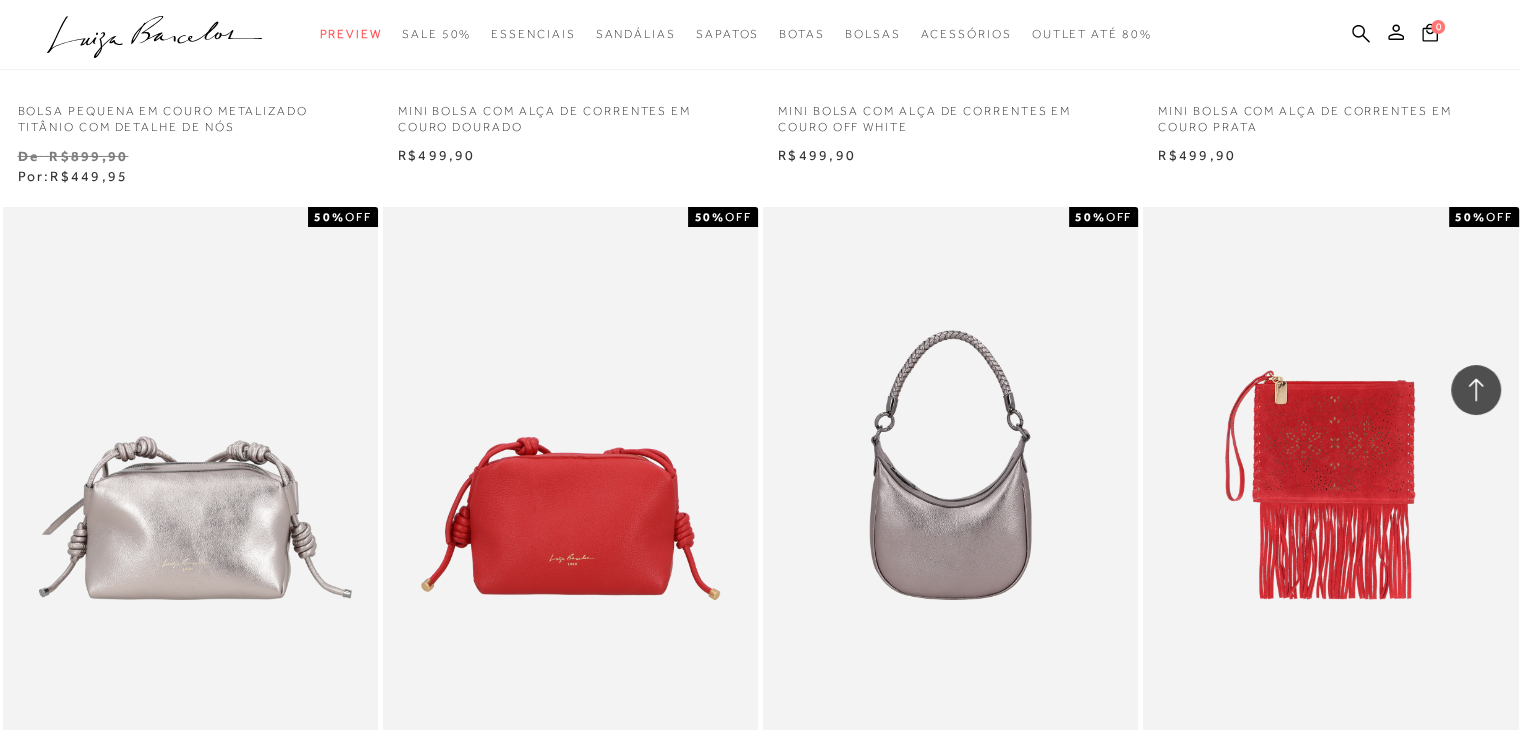 scroll, scrollTop: 6992, scrollLeft: 0, axis: vertical 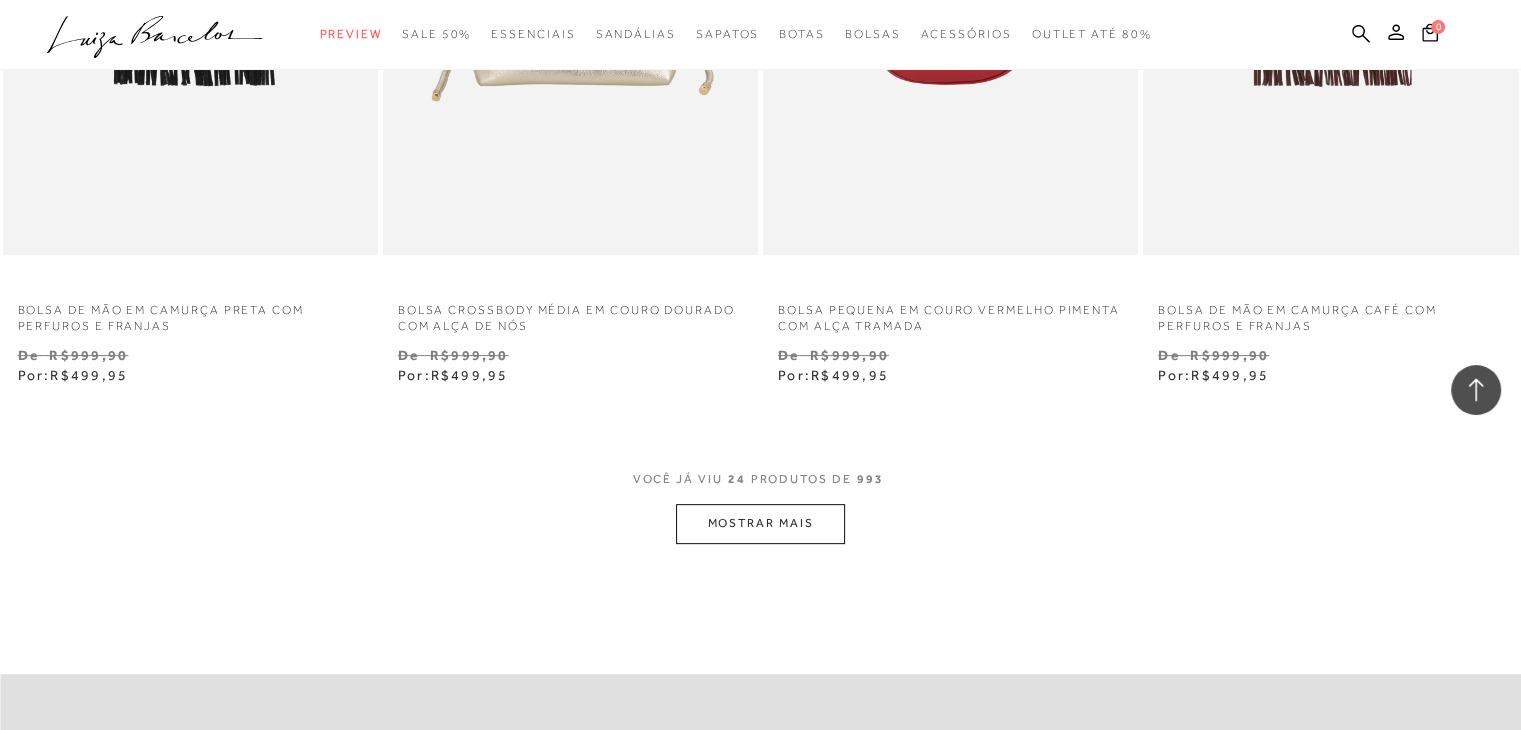 click on "MOSTRAR MAIS" at bounding box center [760, 523] 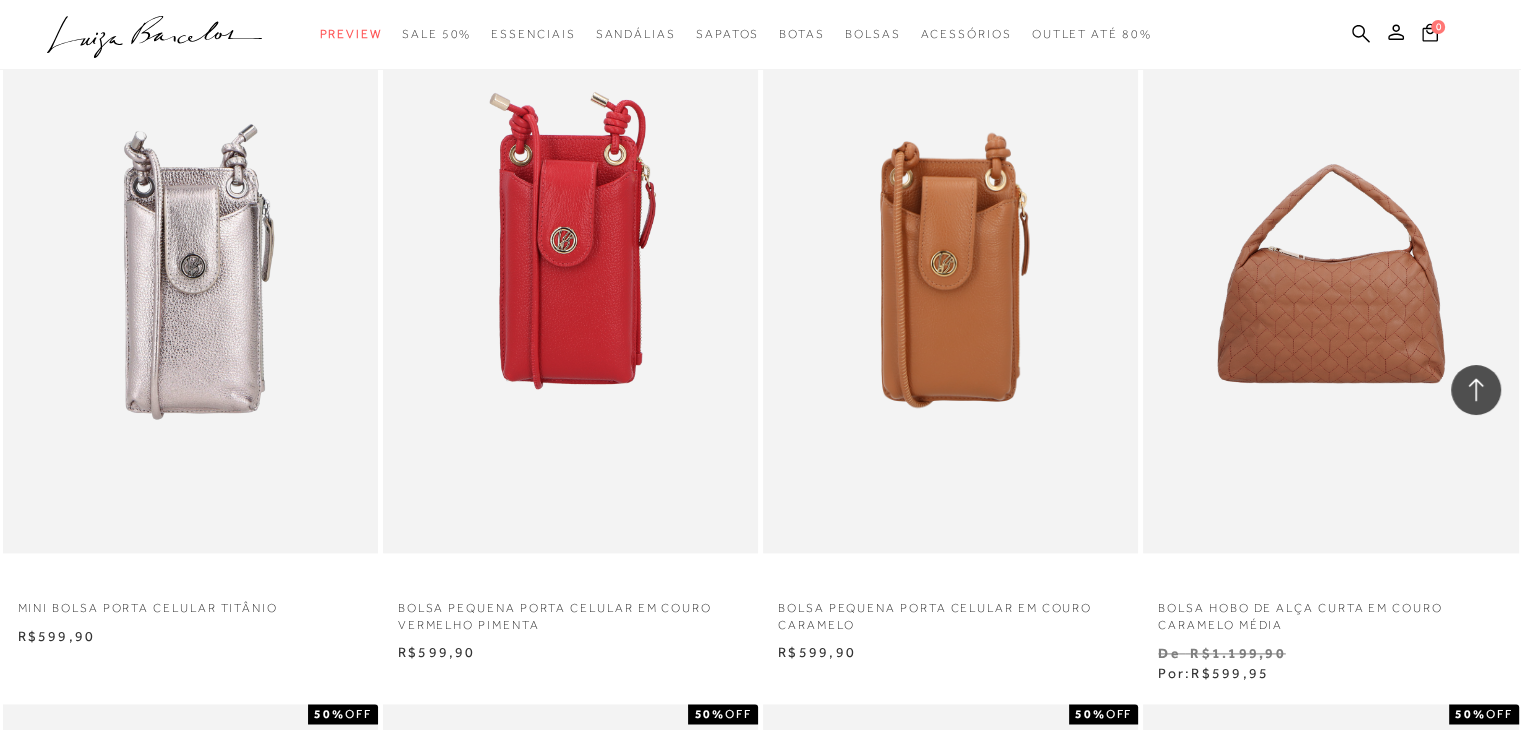 scroll, scrollTop: 10070, scrollLeft: 0, axis: vertical 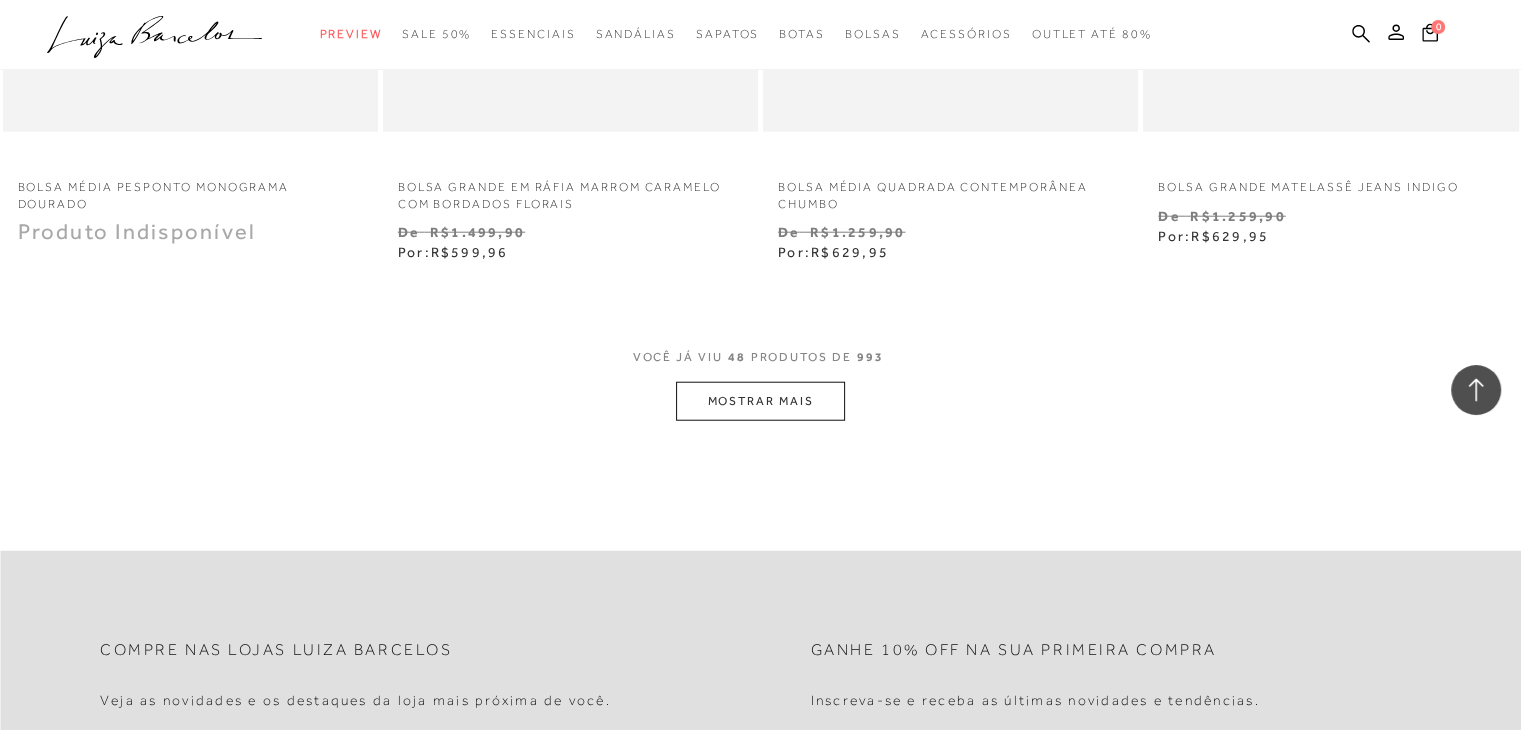 click on "MOSTRAR MAIS" at bounding box center [760, 401] 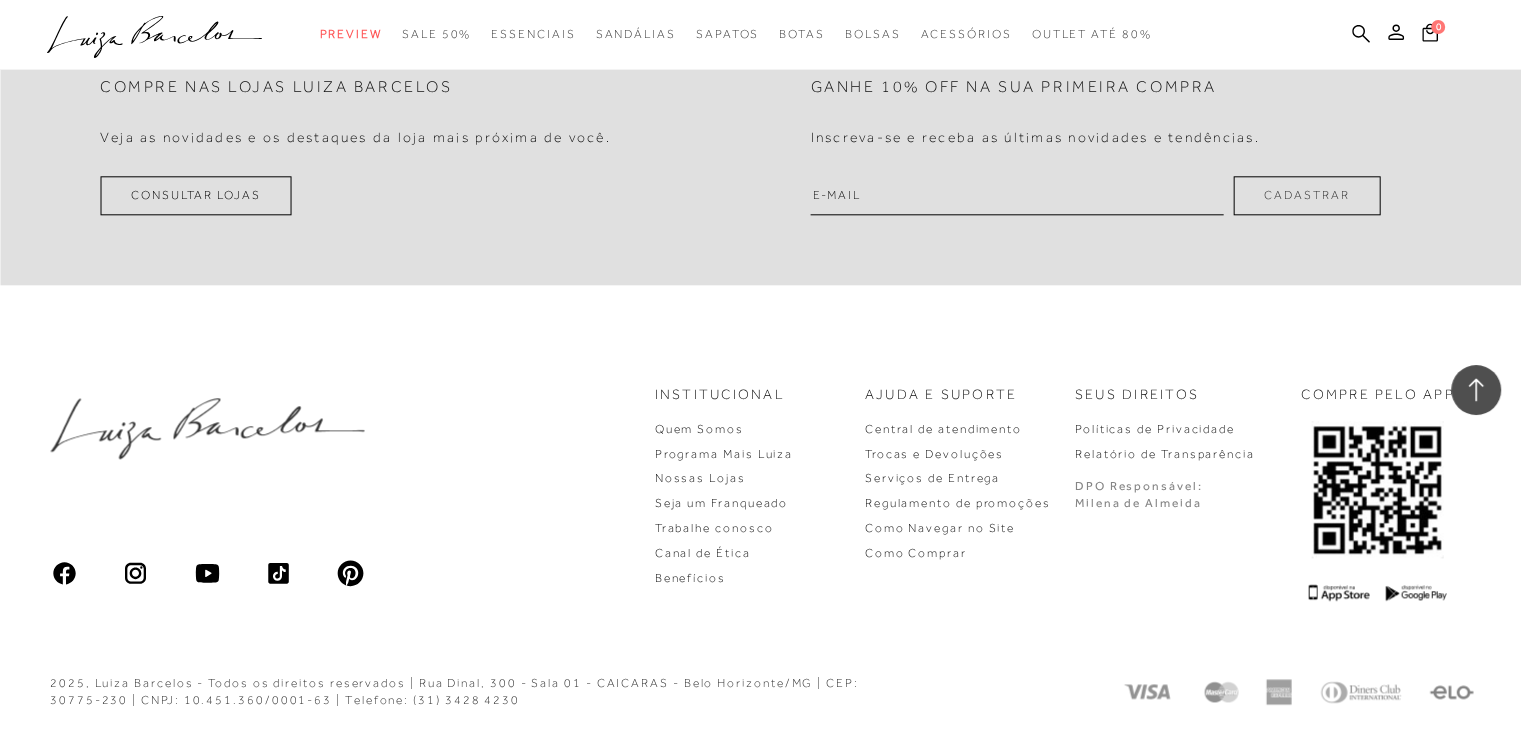 scroll, scrollTop: 16790, scrollLeft: 0, axis: vertical 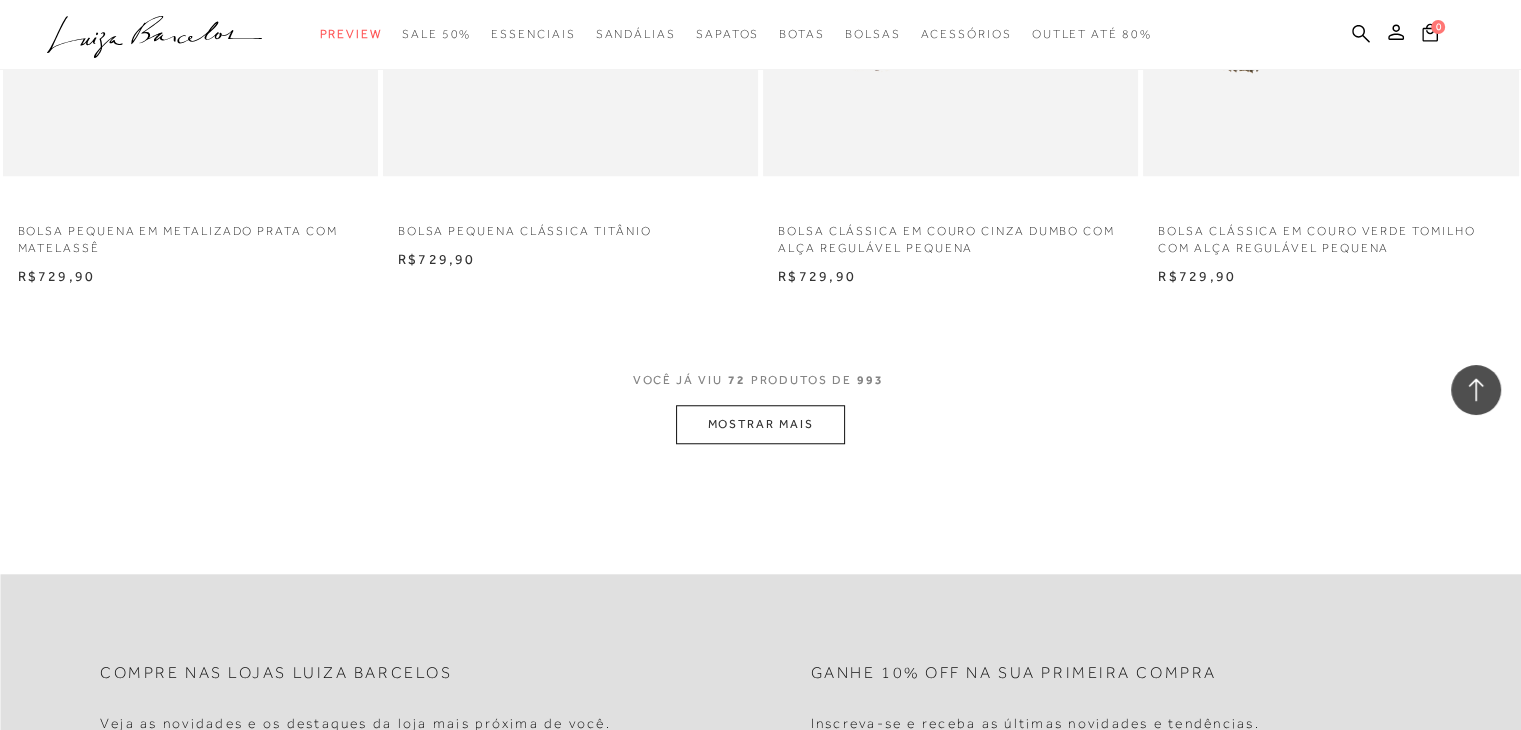 click on "MOSTRAR MAIS" at bounding box center [760, 424] 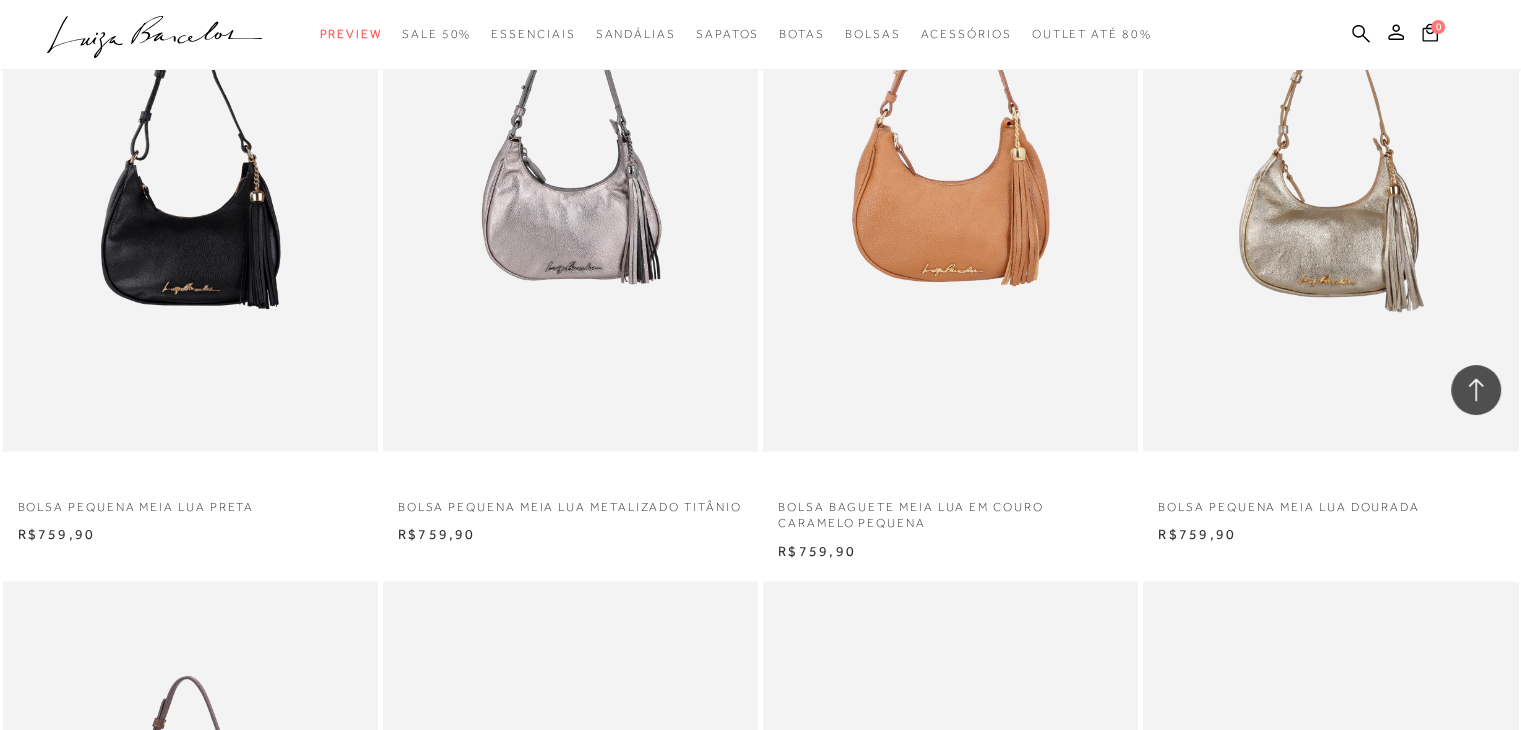 scroll, scrollTop: 19282, scrollLeft: 0, axis: vertical 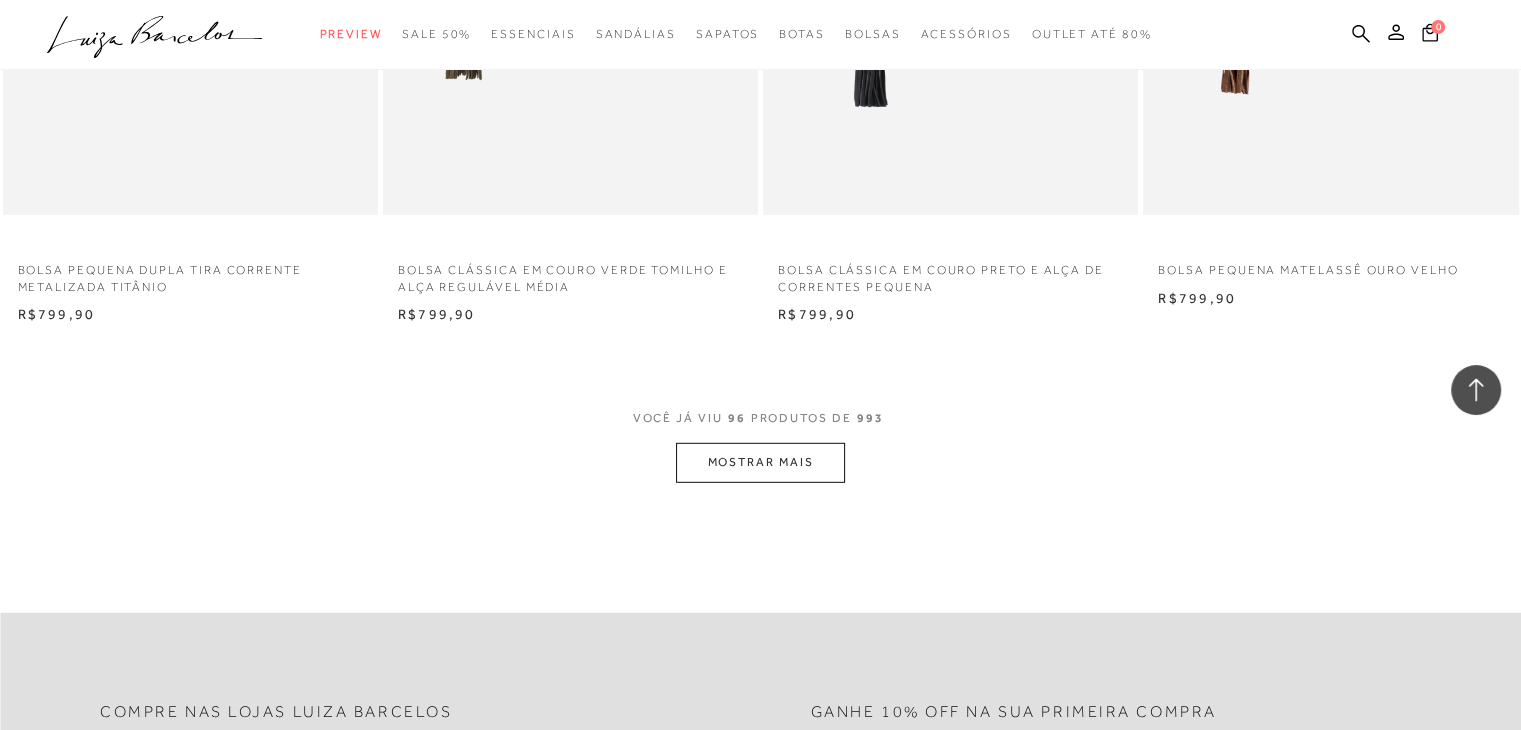 click on "VOCÊ JÁ VIU  96   PRODUTOS DE  993" at bounding box center [761, 425] 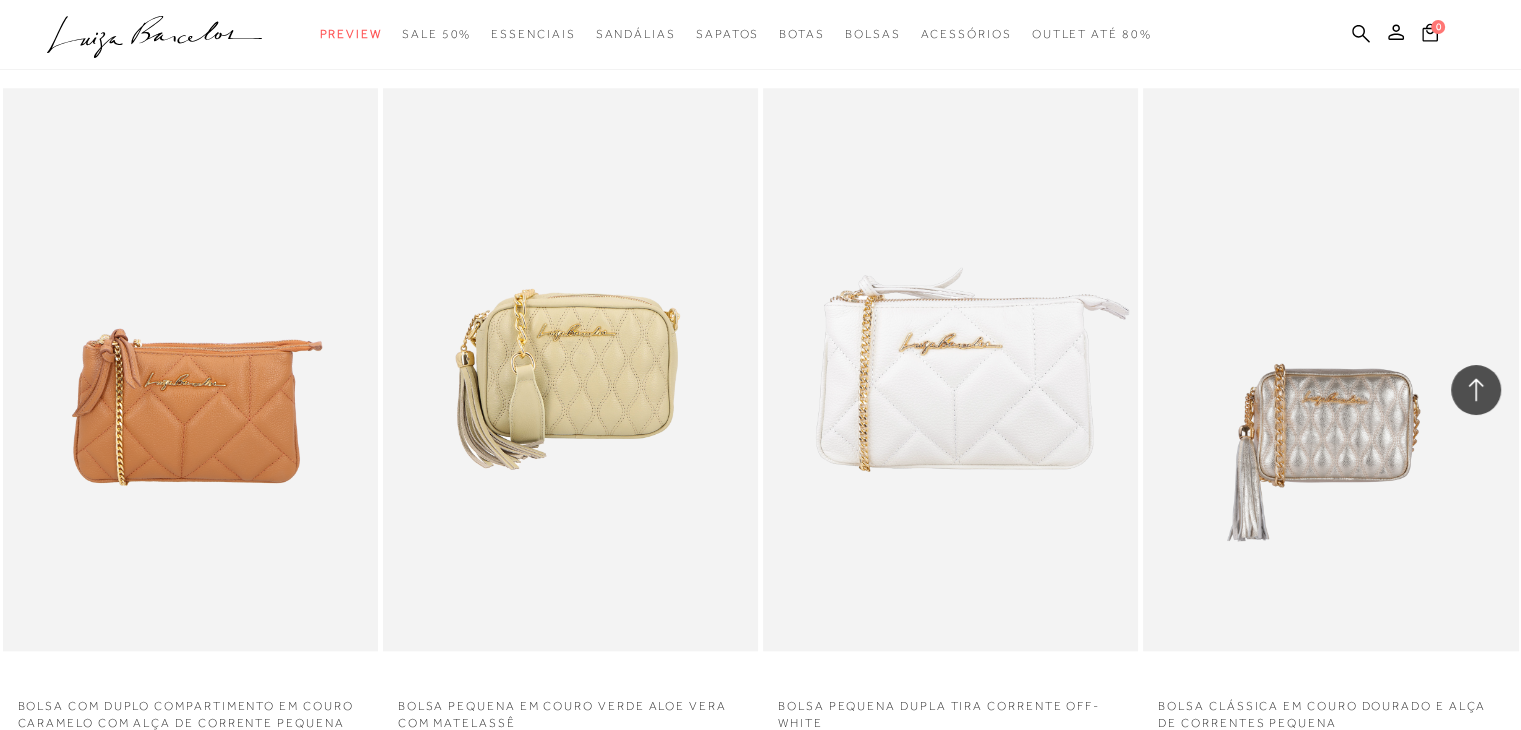 scroll, scrollTop: 24739, scrollLeft: 0, axis: vertical 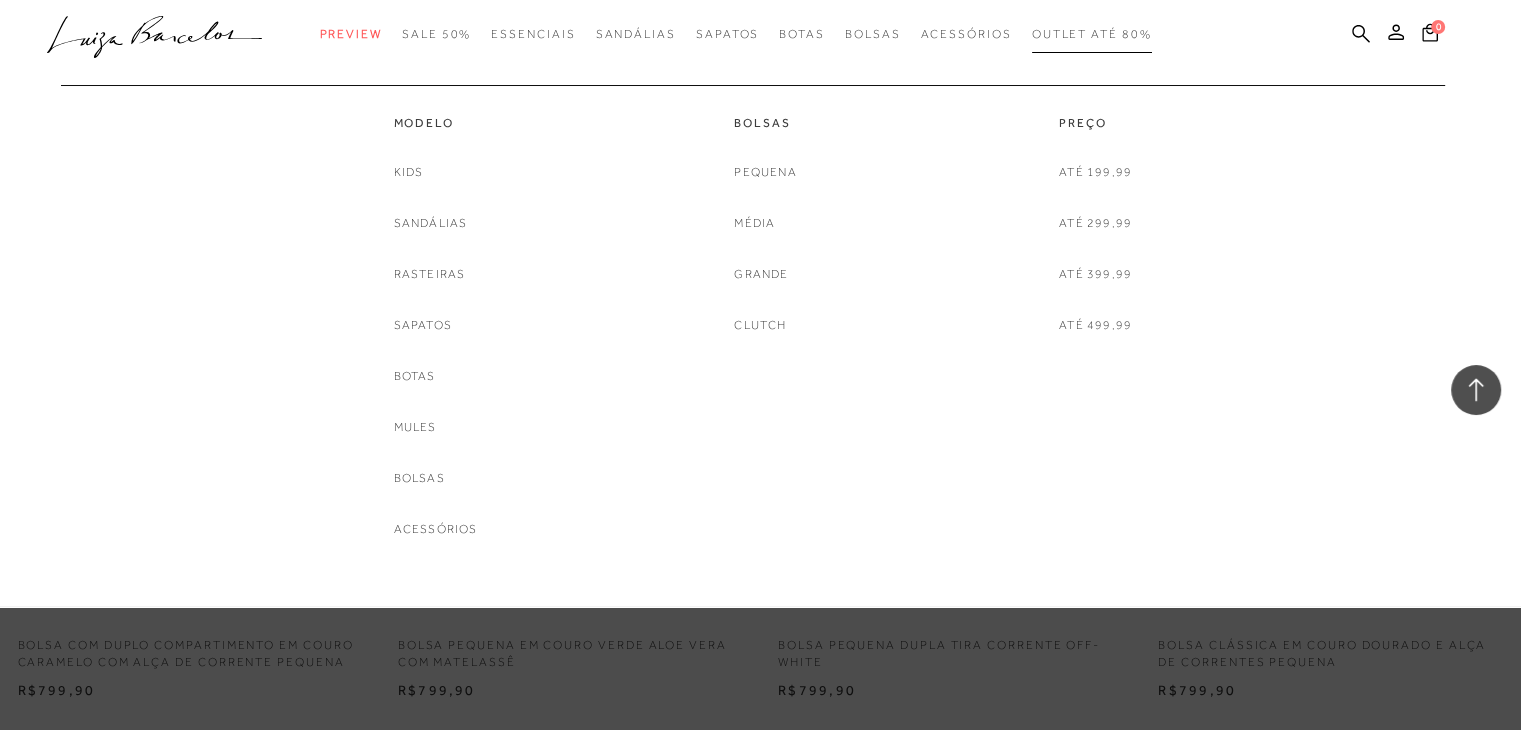 click on "Outlet até 80%" at bounding box center (1092, 34) 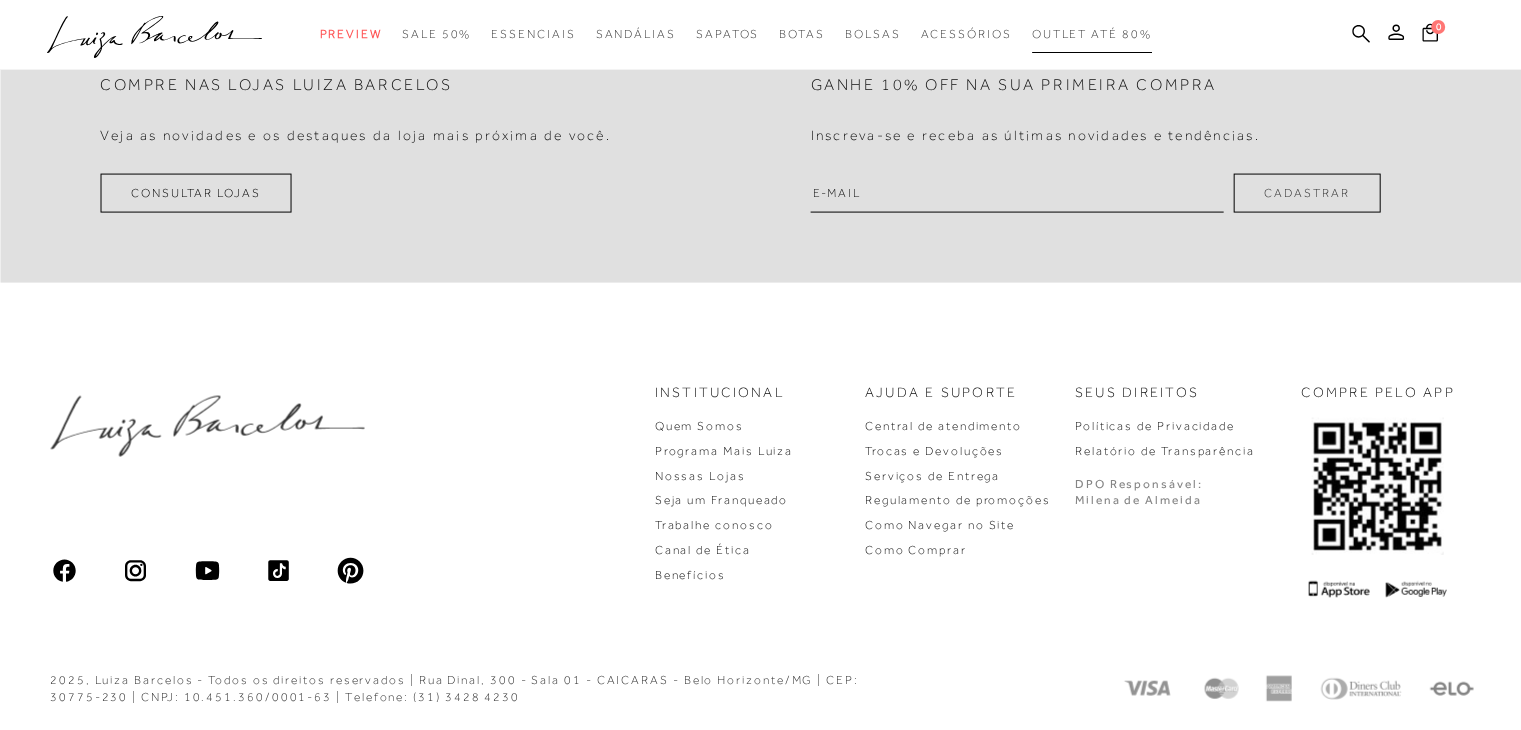 scroll, scrollTop: 0, scrollLeft: 0, axis: both 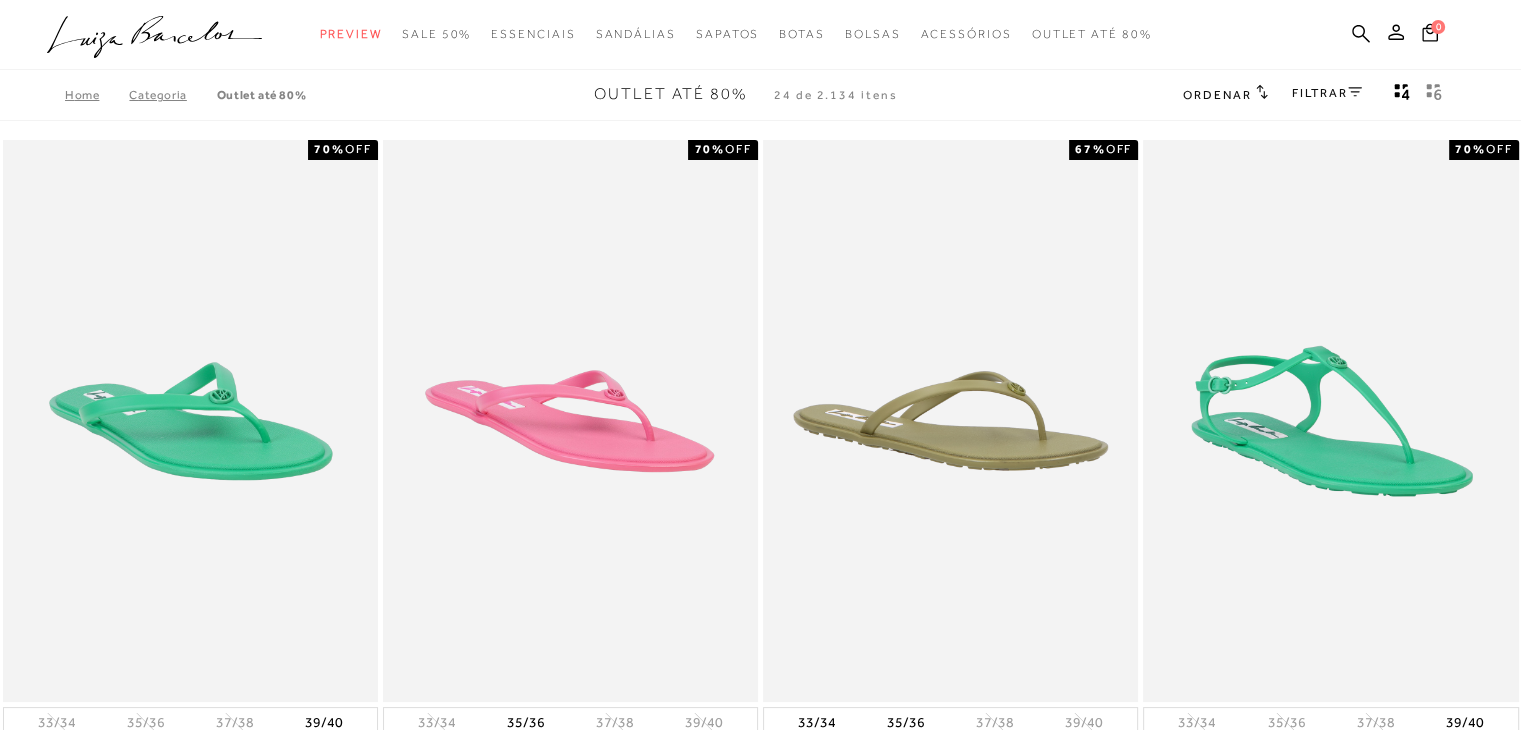click on "FILTRAR" at bounding box center (1327, 93) 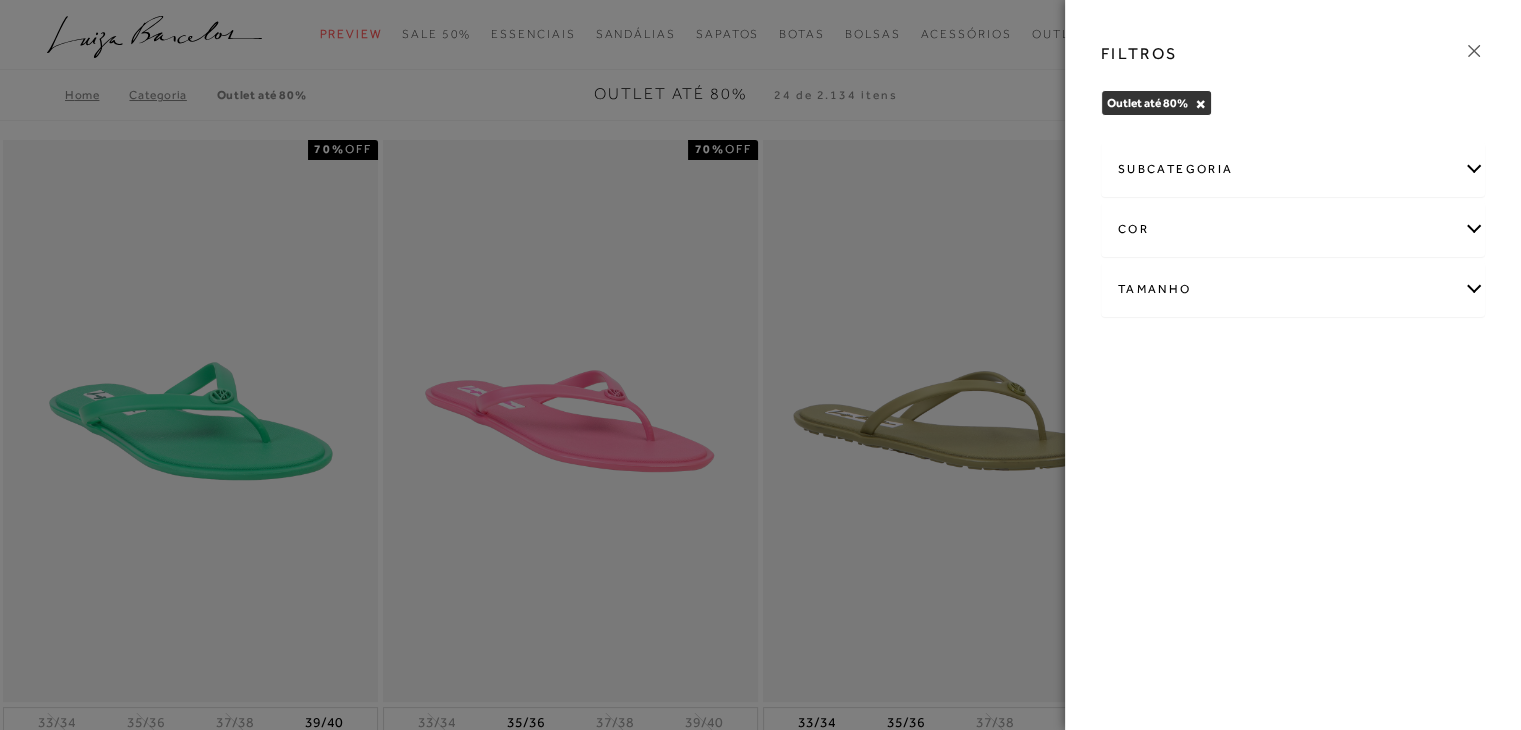 click 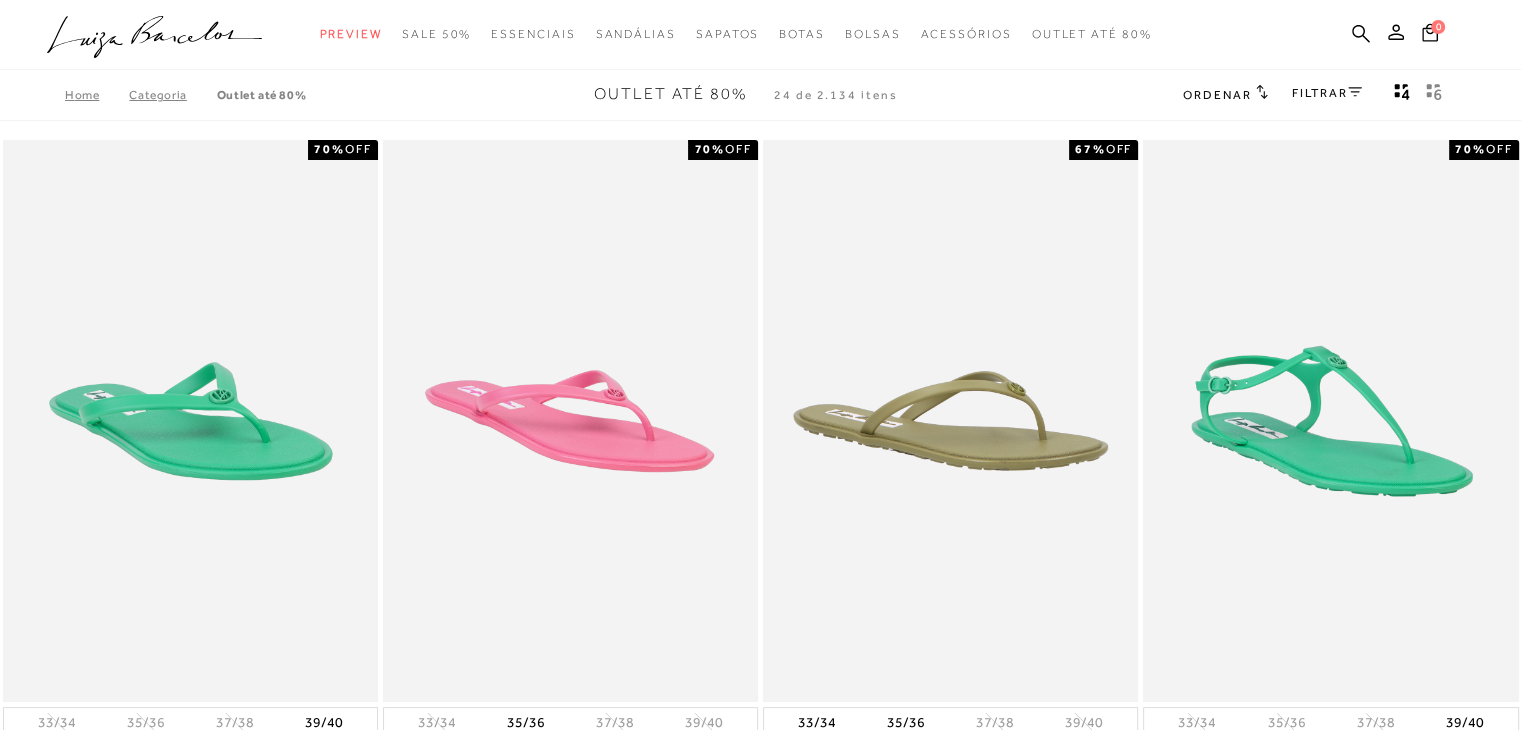 click 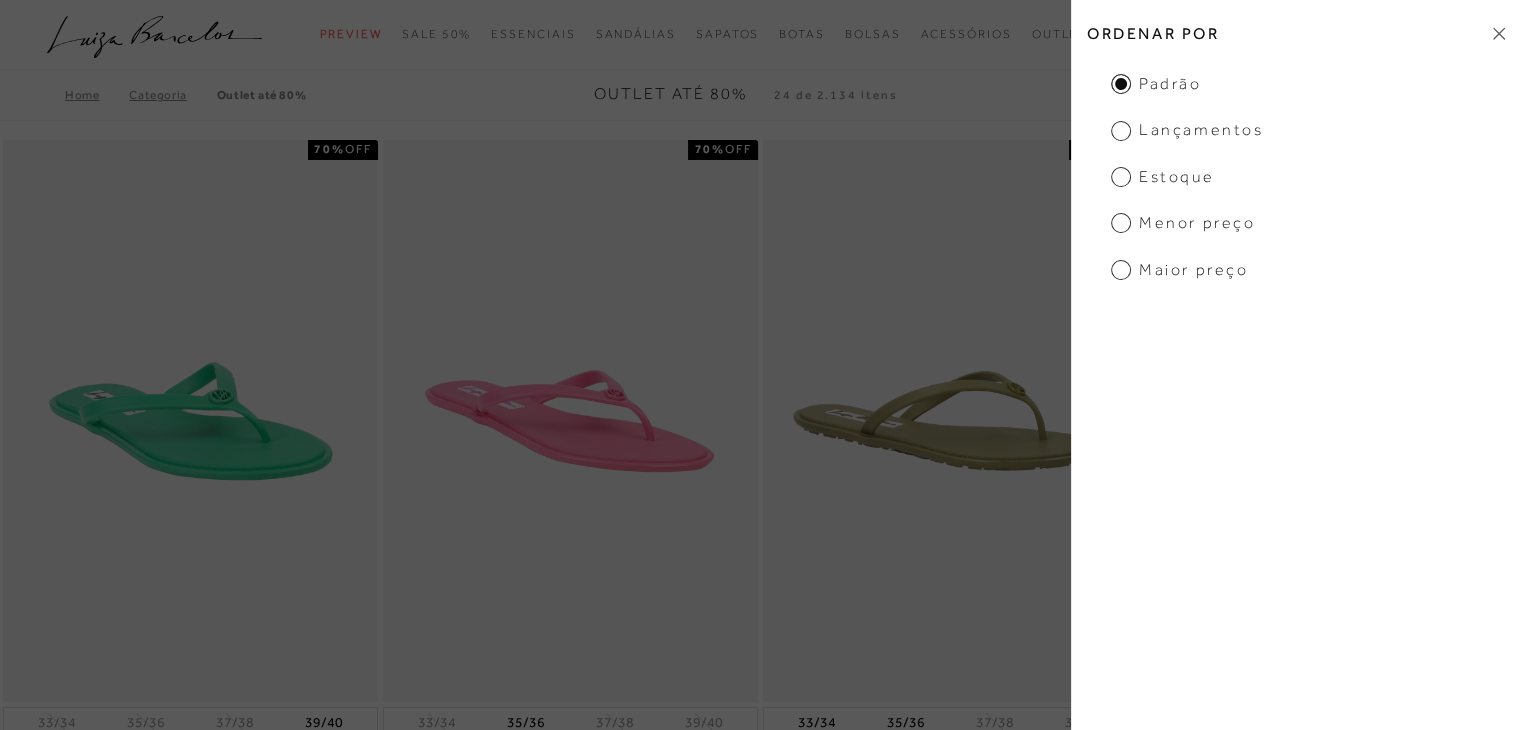 click on "Maior preço" at bounding box center (1179, 270) 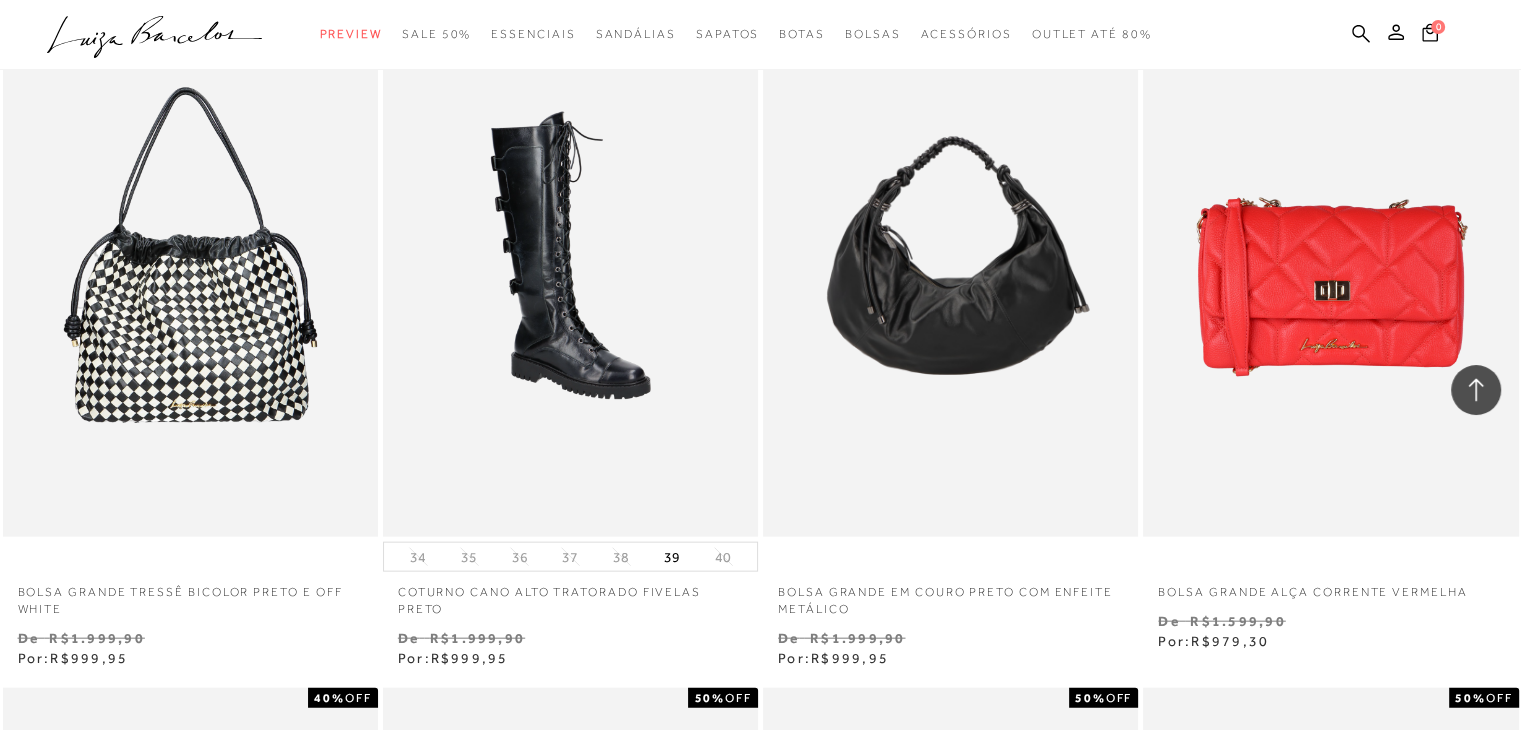 scroll, scrollTop: 4405, scrollLeft: 0, axis: vertical 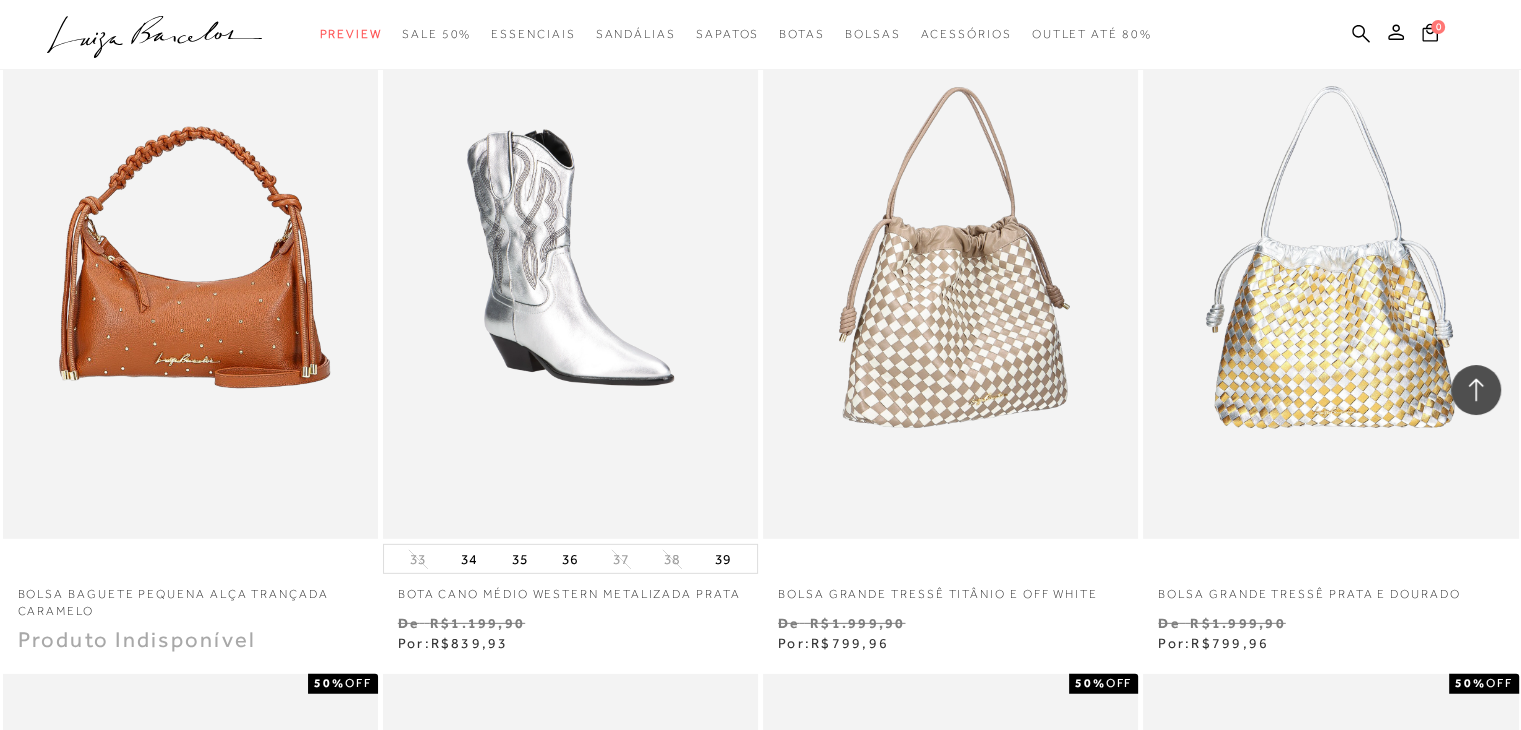 click at bounding box center [951, 257] 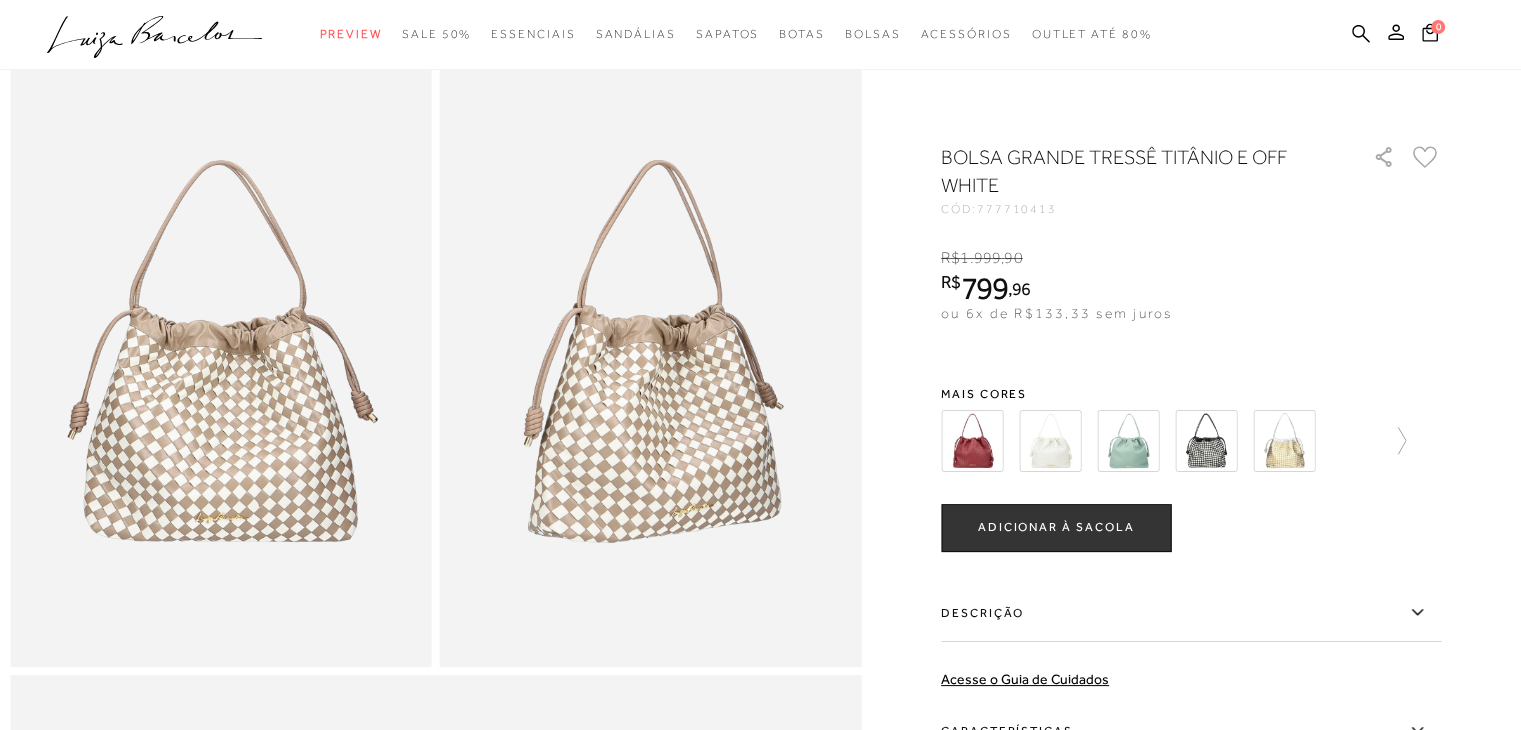 scroll, scrollTop: 0, scrollLeft: 0, axis: both 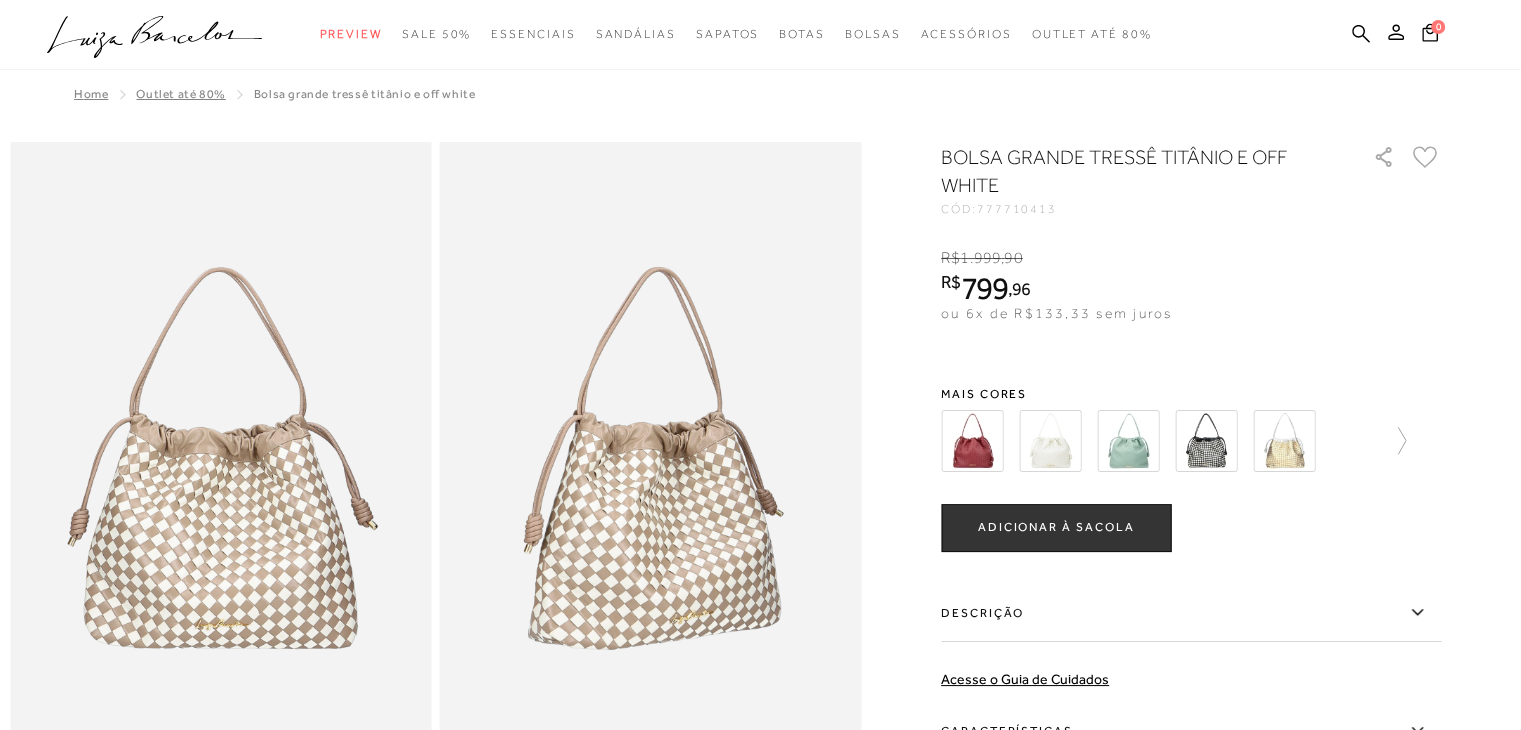 click on "Descrição" at bounding box center [1191, 613] 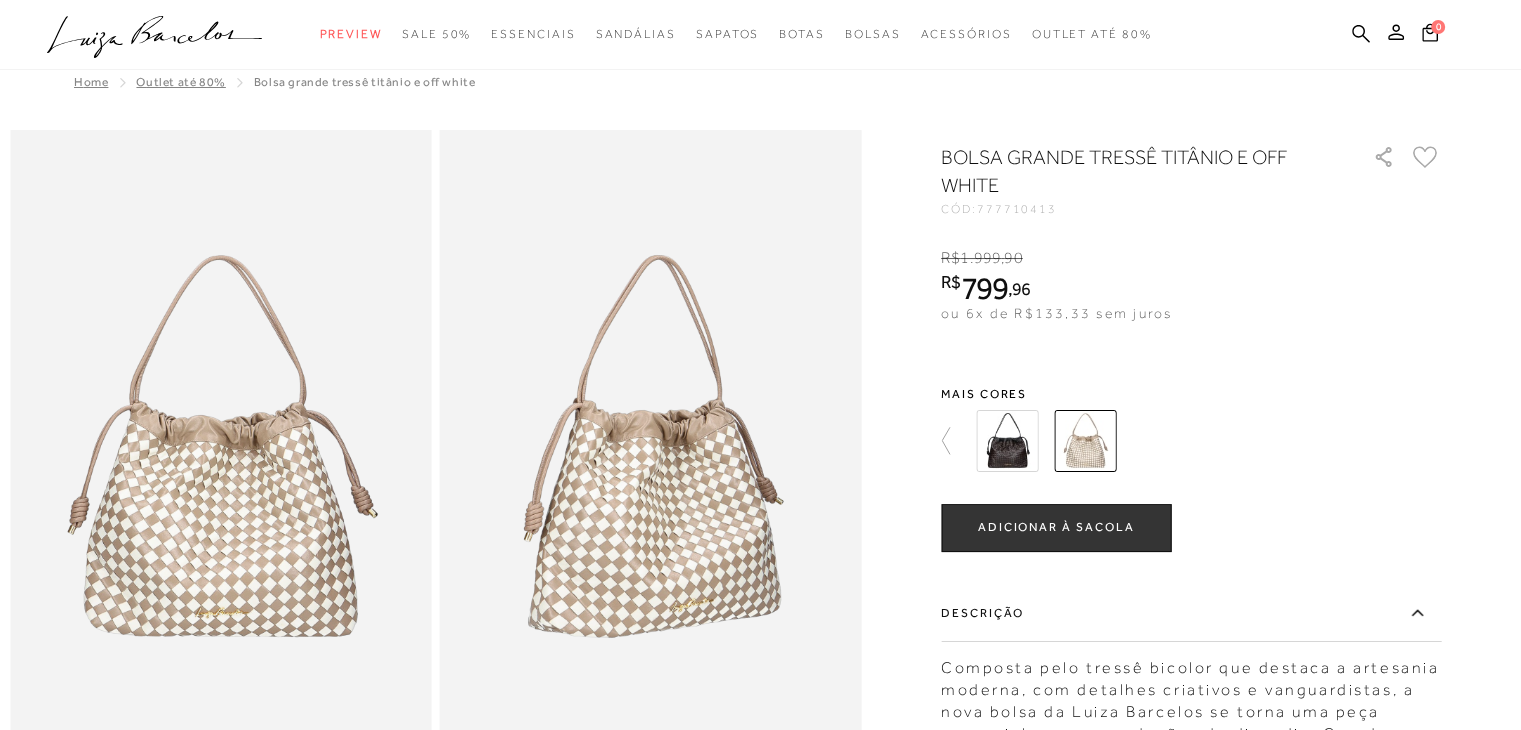 scroll, scrollTop: 0, scrollLeft: 0, axis: both 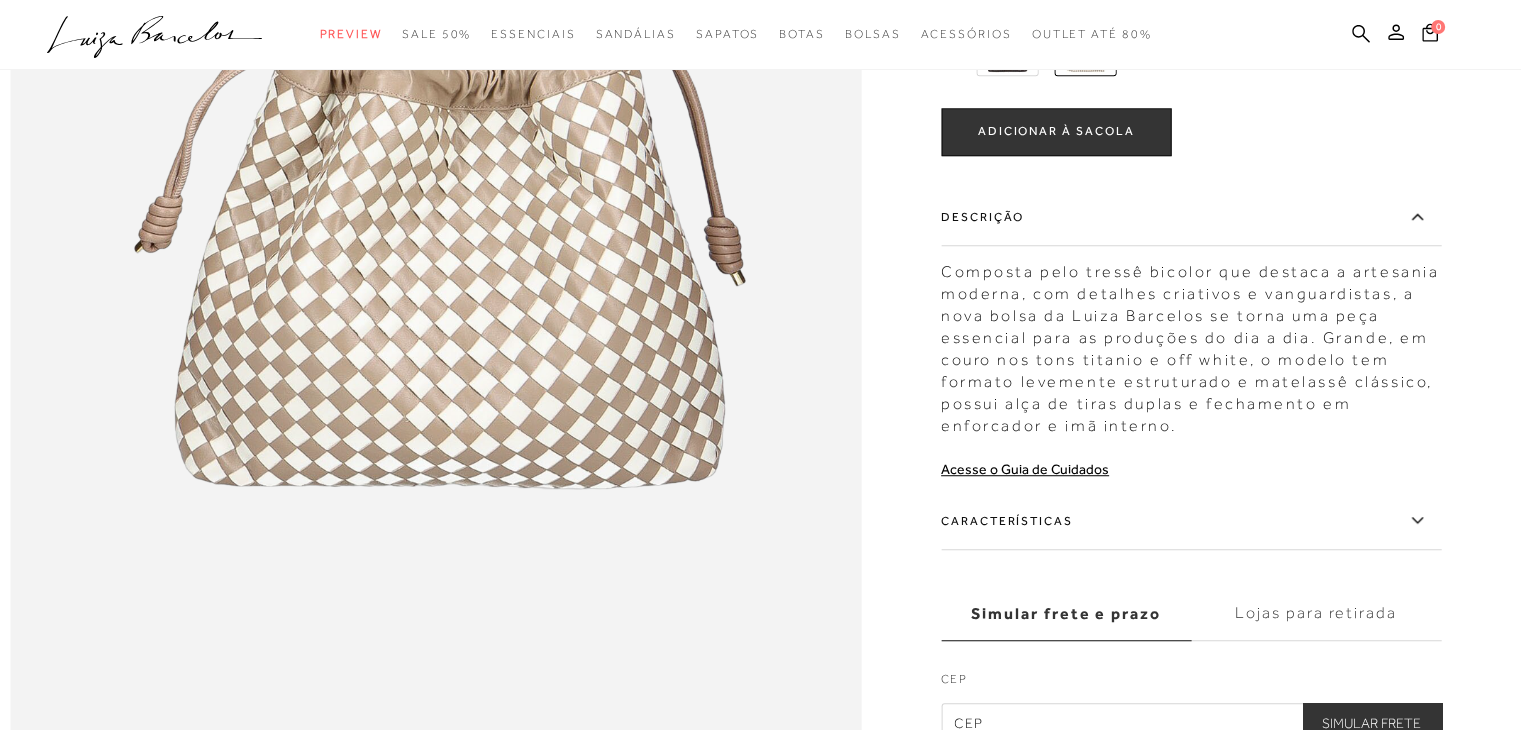 click on "Características" at bounding box center [1191, 521] 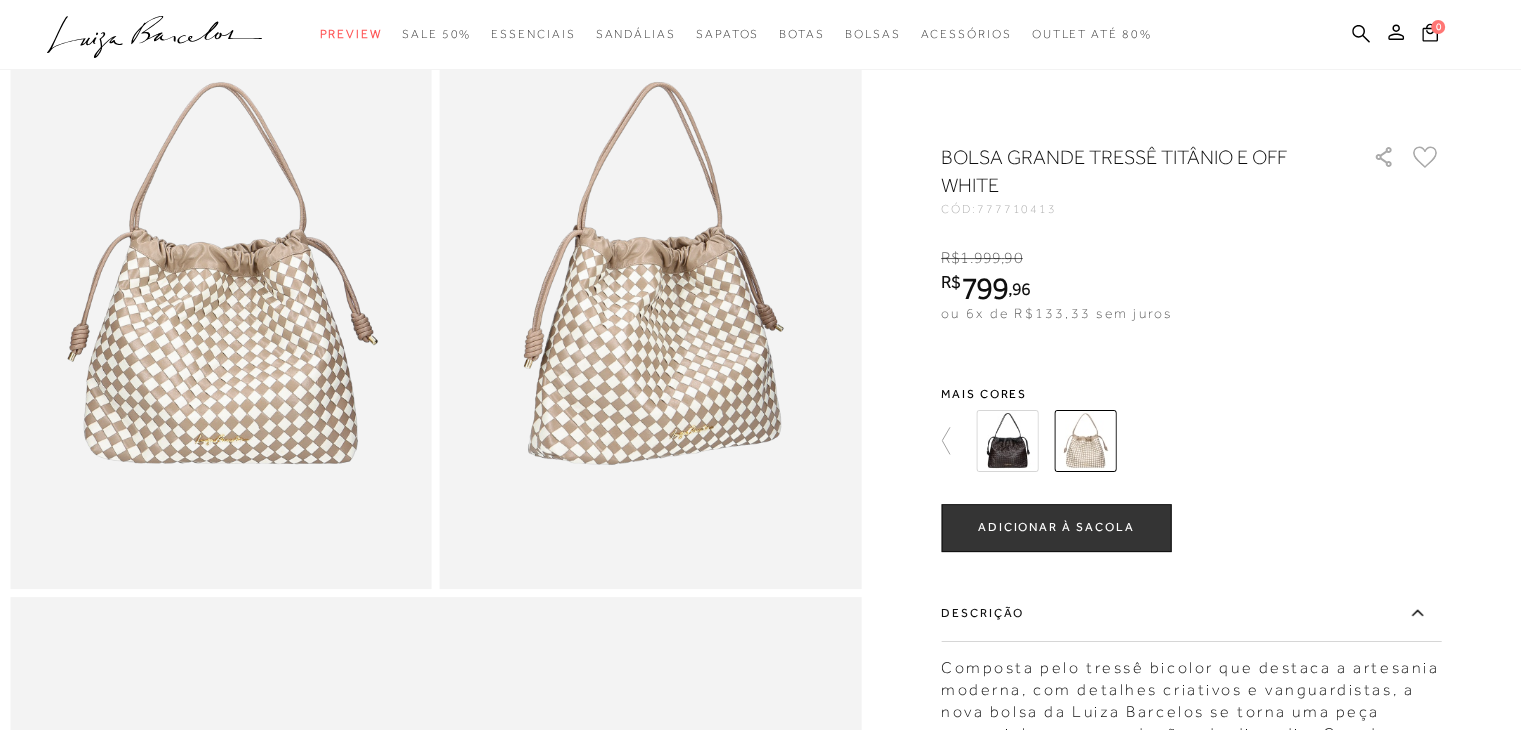 scroll, scrollTop: 0, scrollLeft: 0, axis: both 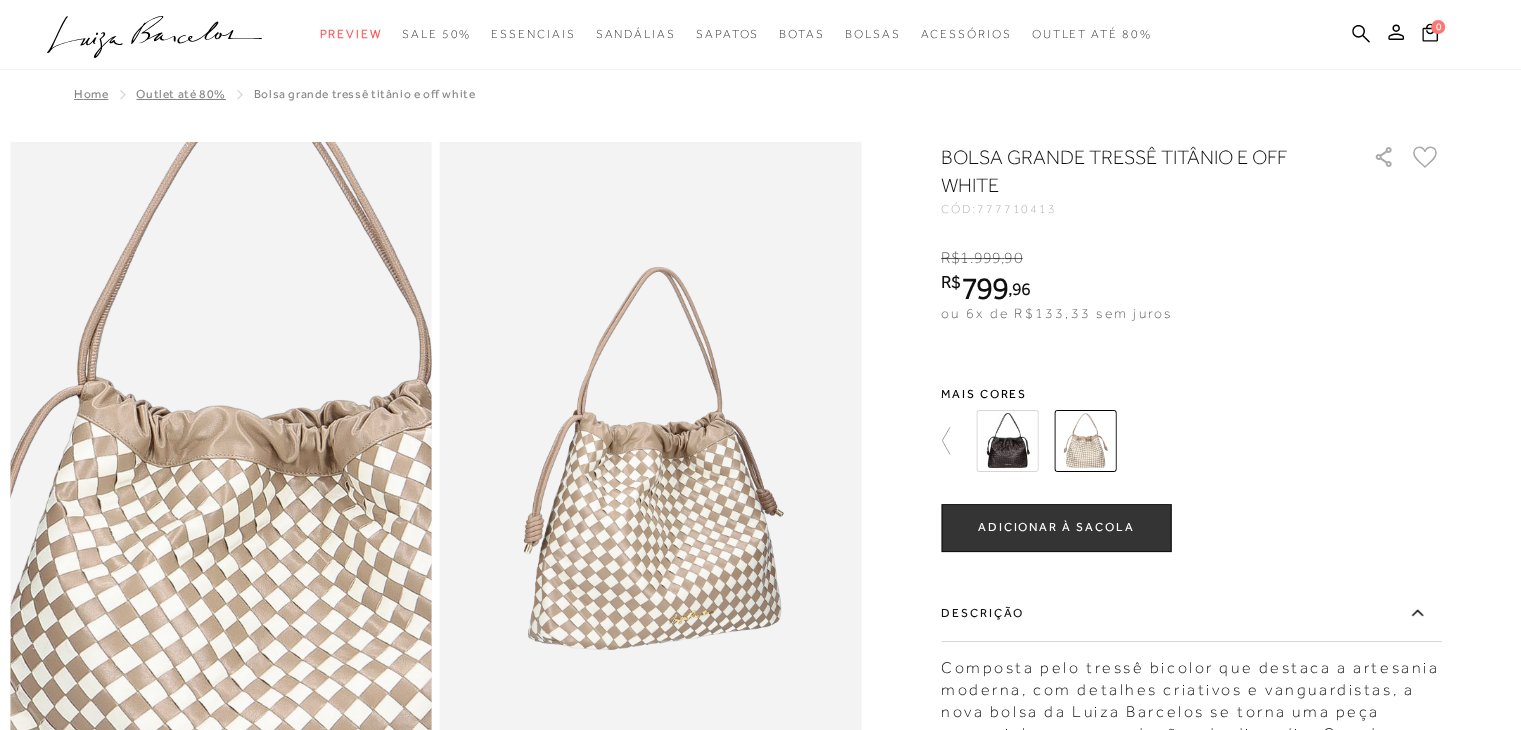 click at bounding box center (259, 467) 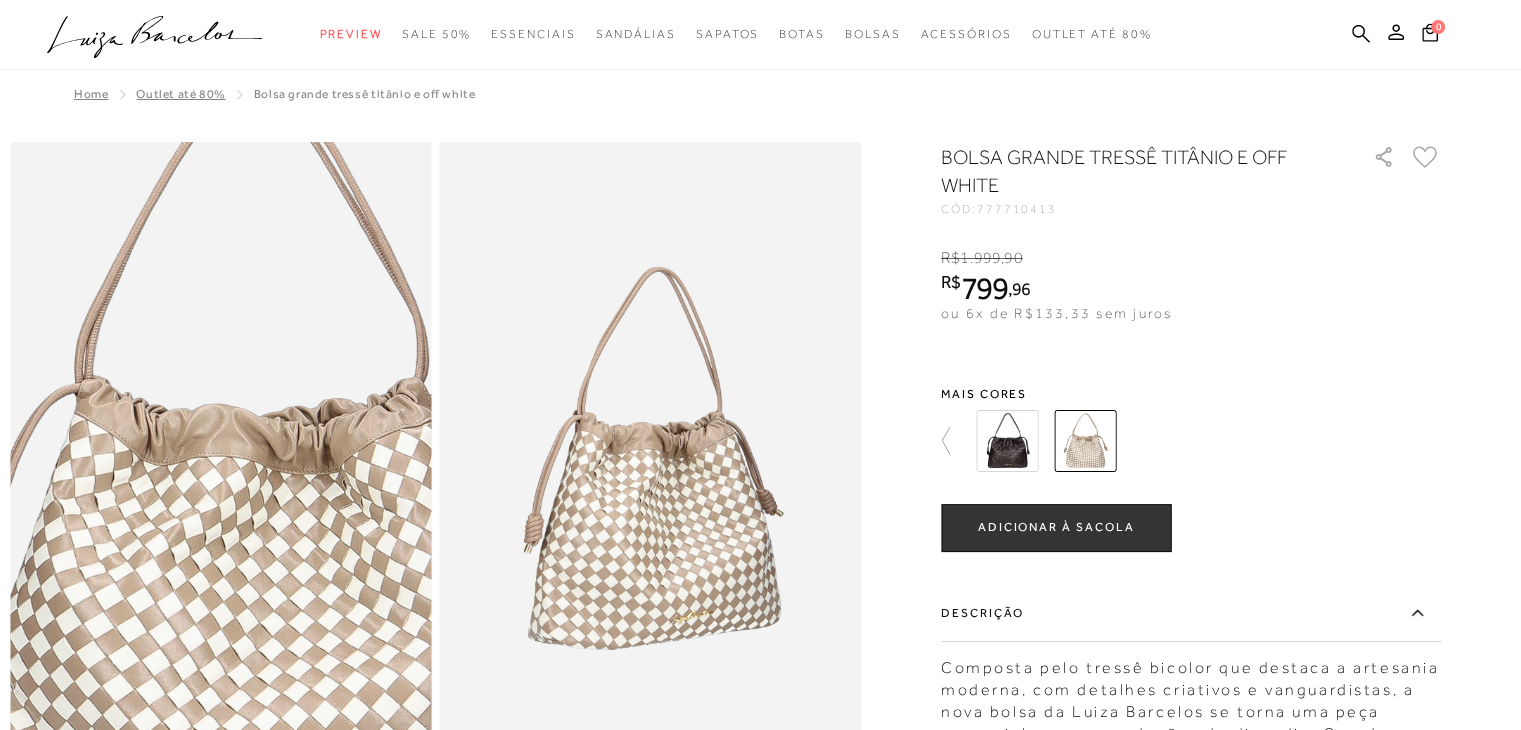 click at bounding box center (257, 465) 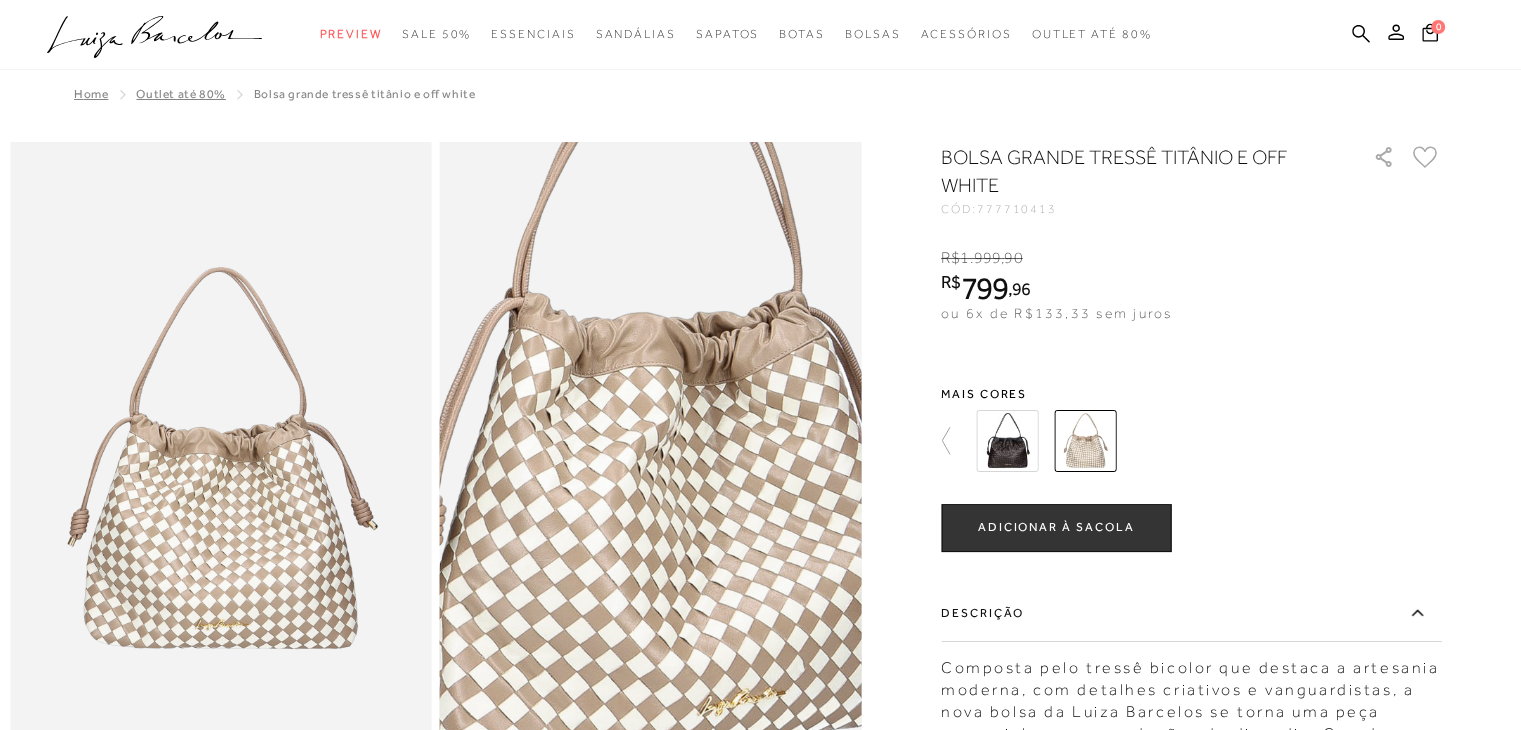 click at bounding box center (658, 384) 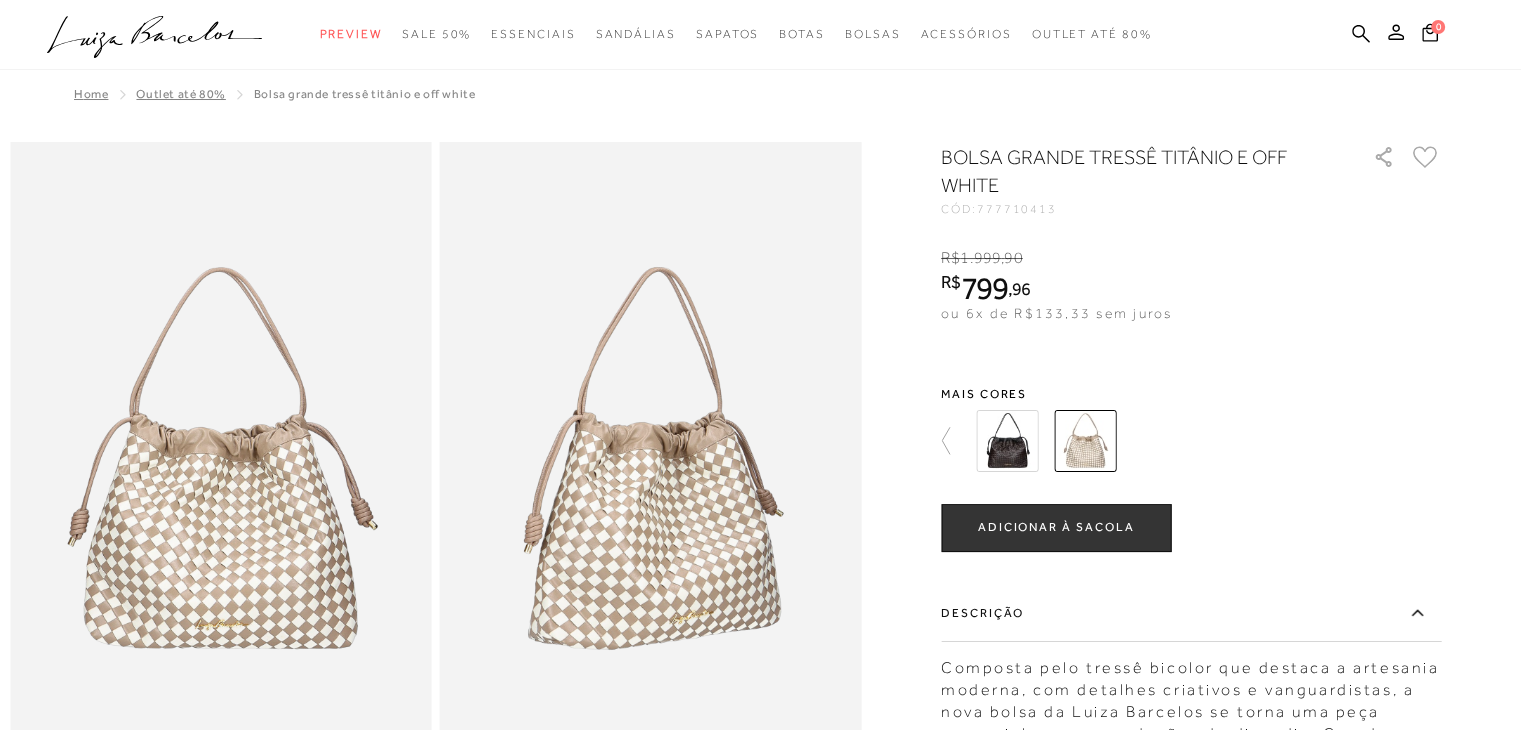 click at bounding box center [221, 458] 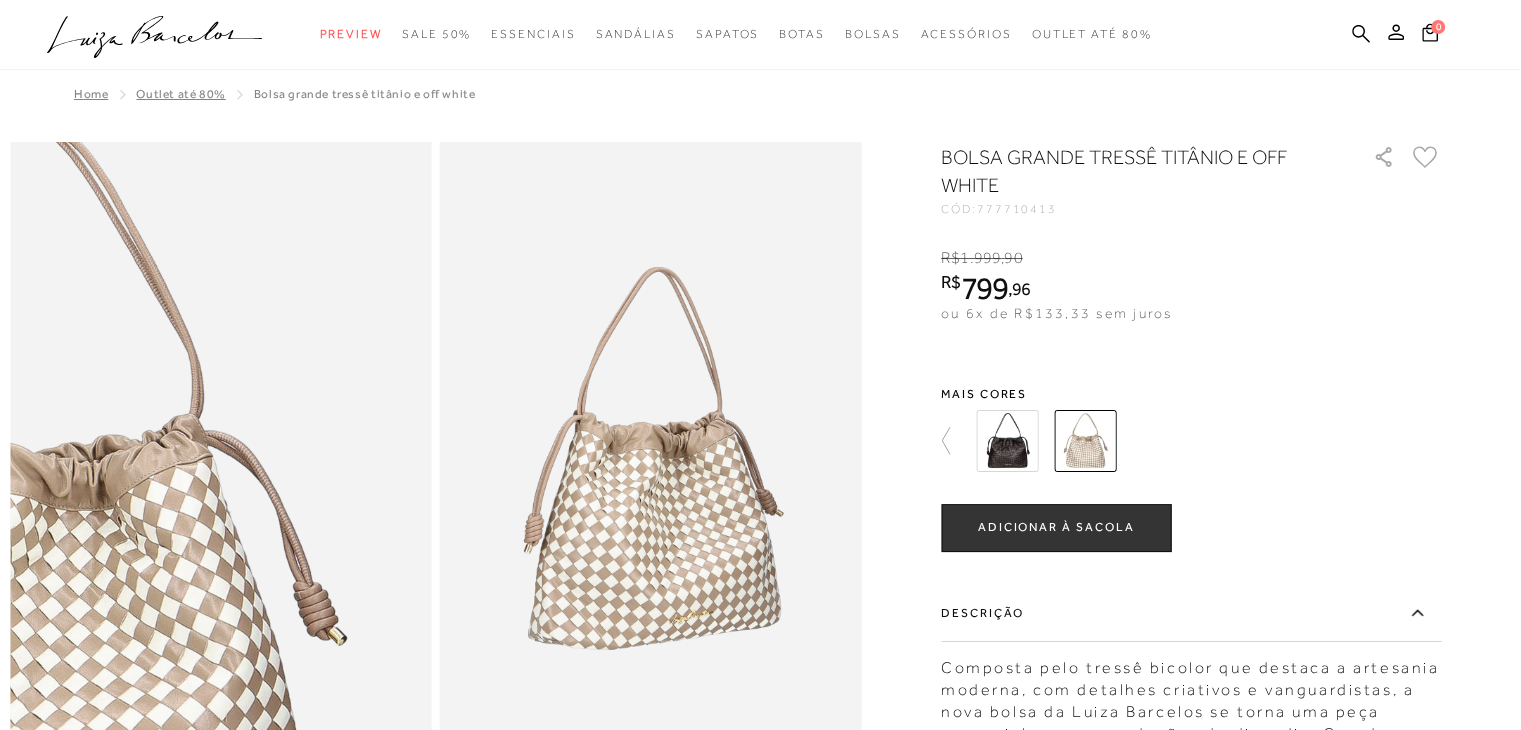 click at bounding box center (32, 502) 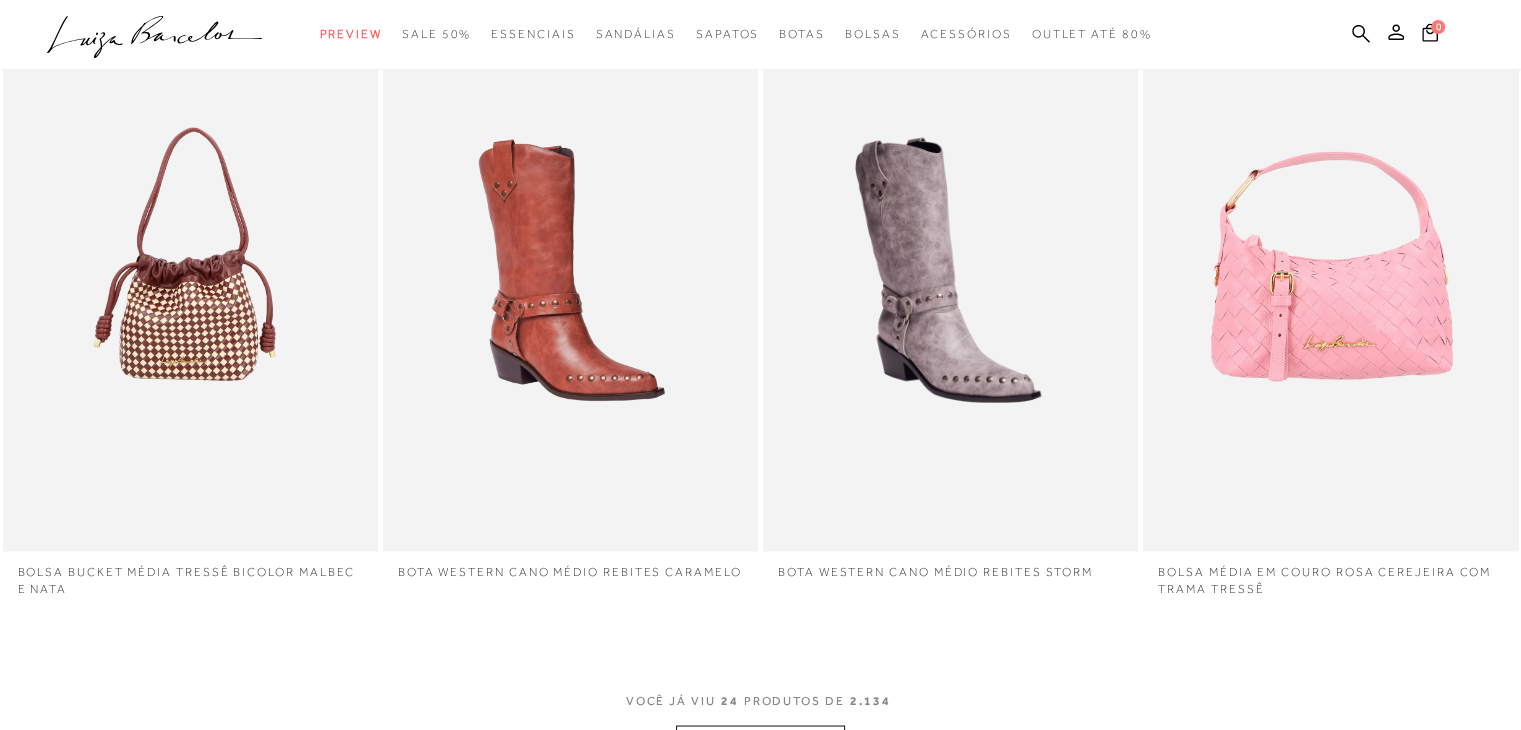 scroll, scrollTop: 4688, scrollLeft: 0, axis: vertical 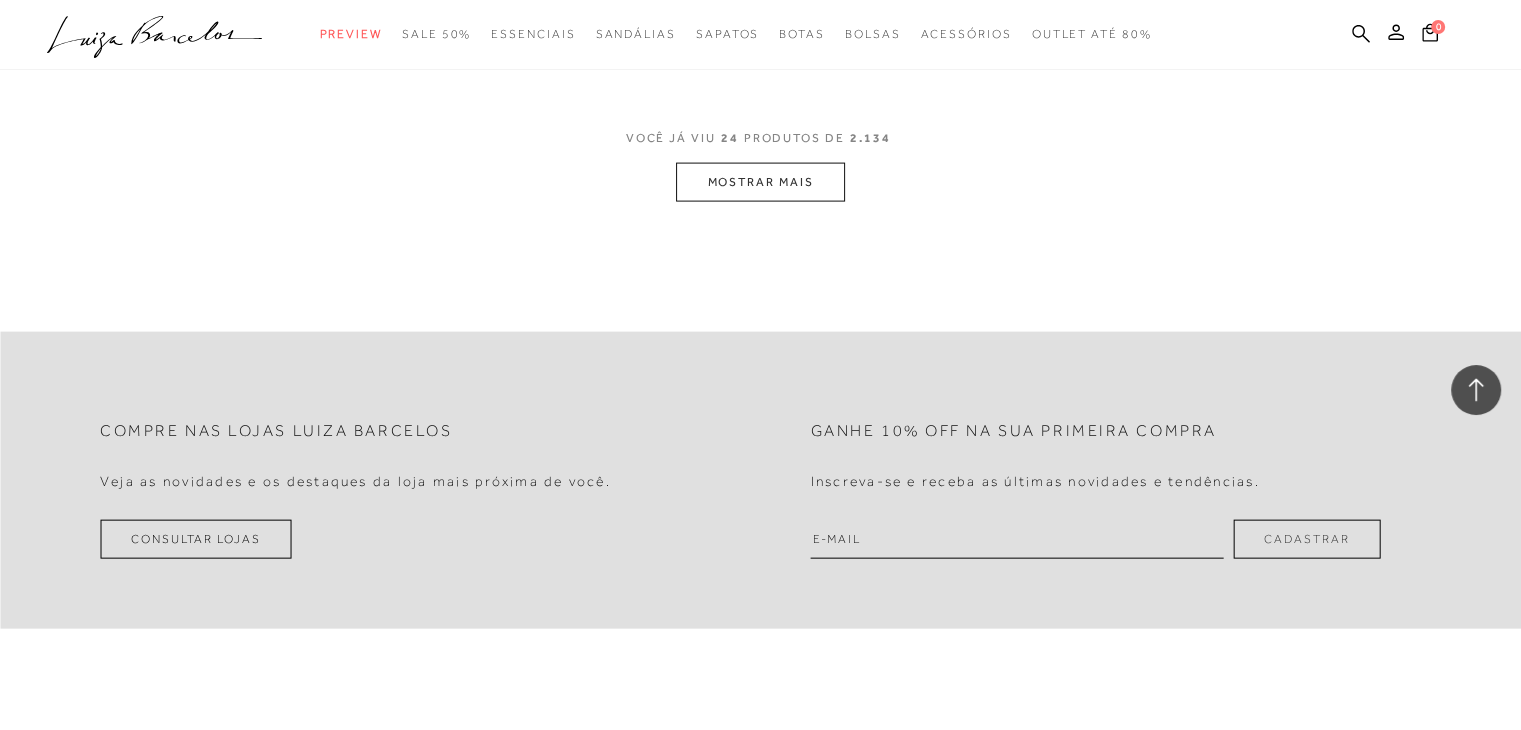click on "MOSTRAR MAIS" at bounding box center [760, 182] 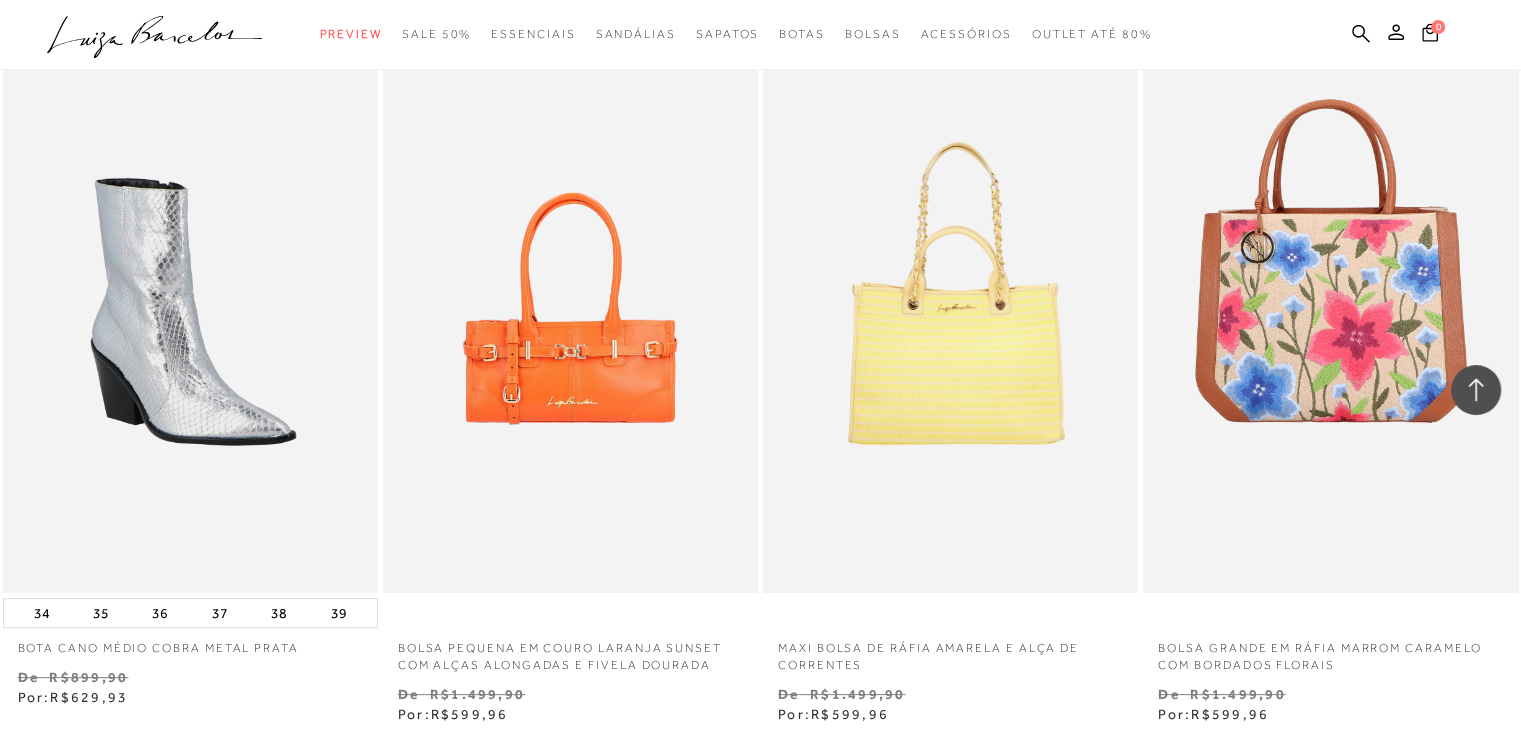 scroll, scrollTop: 7936, scrollLeft: 0, axis: vertical 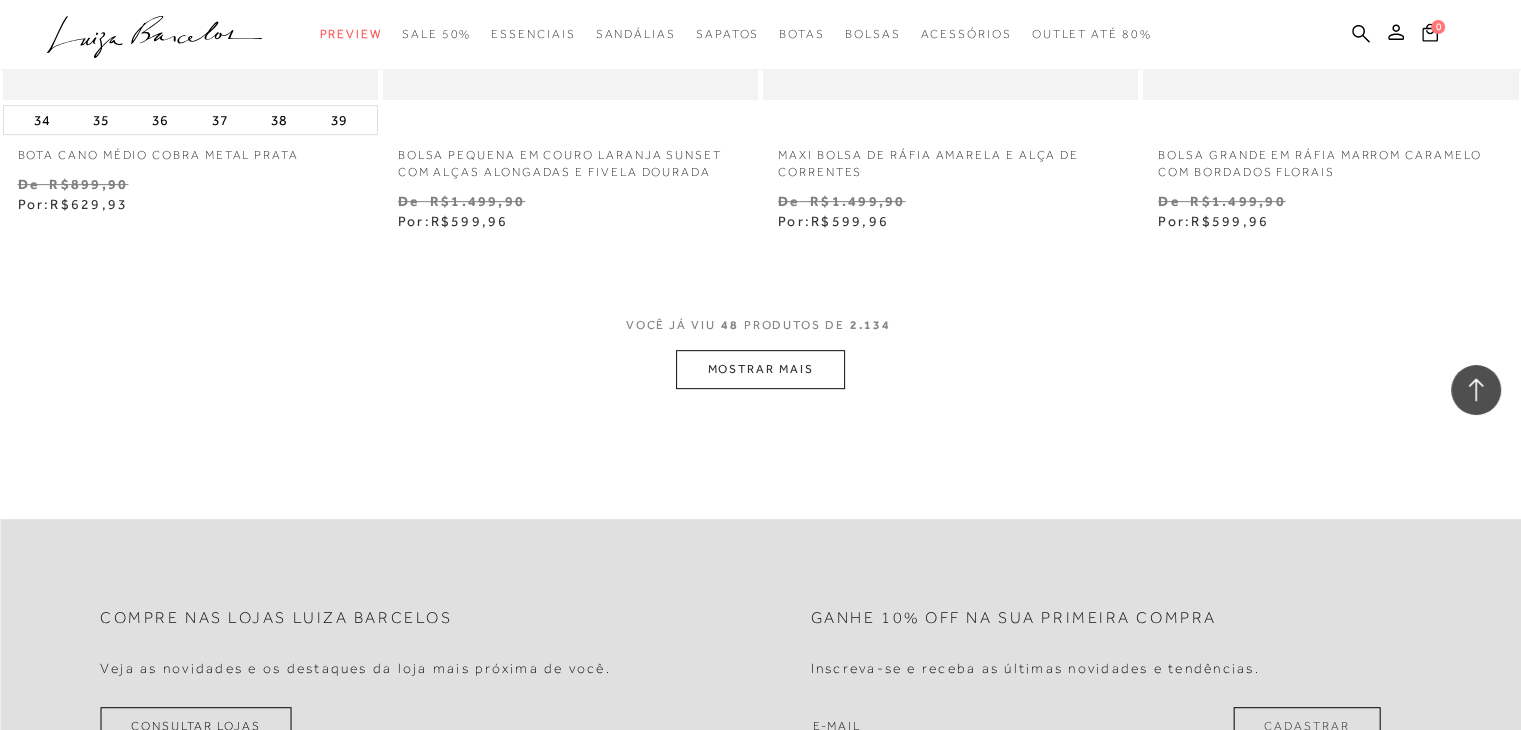 click on "MOSTRAR MAIS" at bounding box center (760, 369) 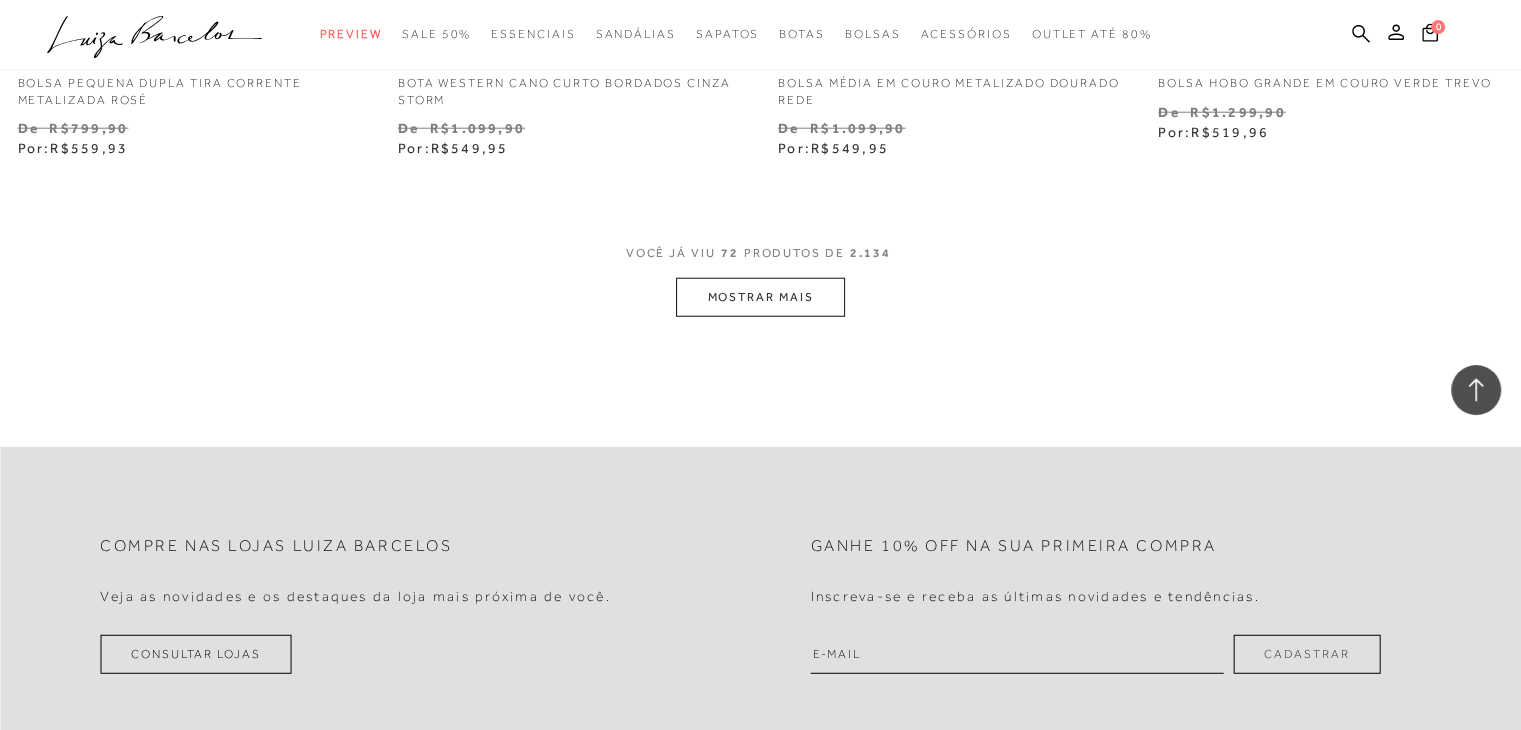 scroll, scrollTop: 12796, scrollLeft: 0, axis: vertical 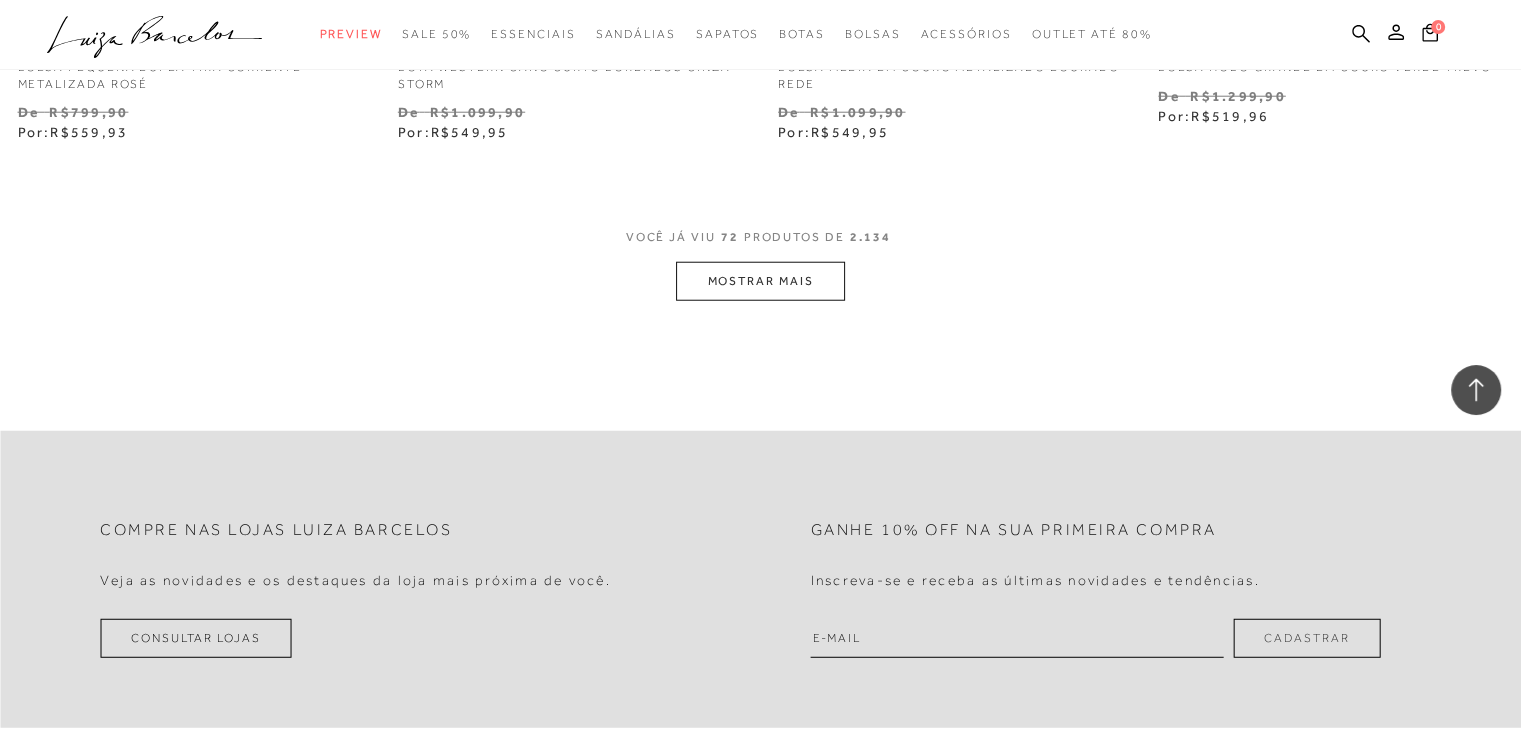 click on "MOSTRAR MAIS" at bounding box center (760, 281) 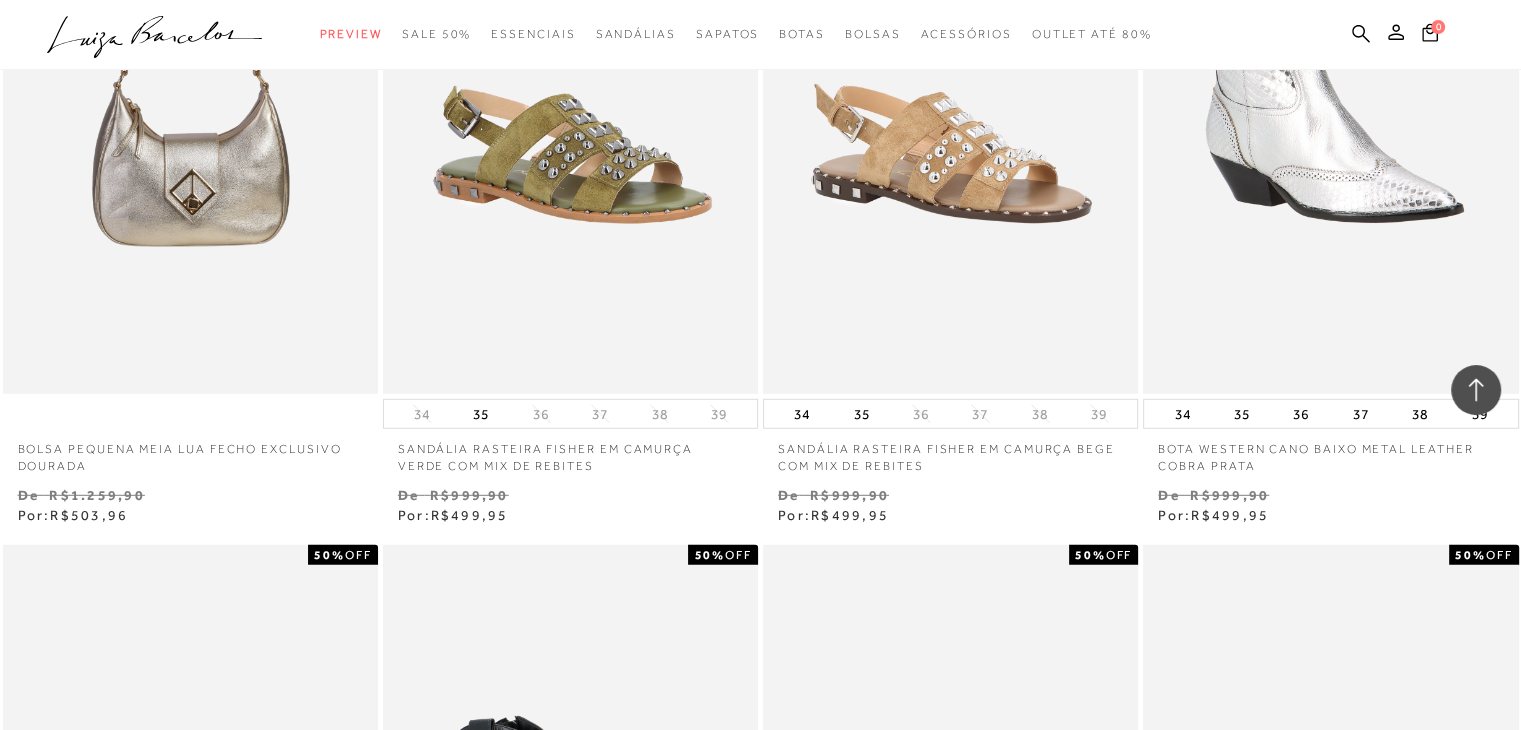 scroll, scrollTop: 13044, scrollLeft: 0, axis: vertical 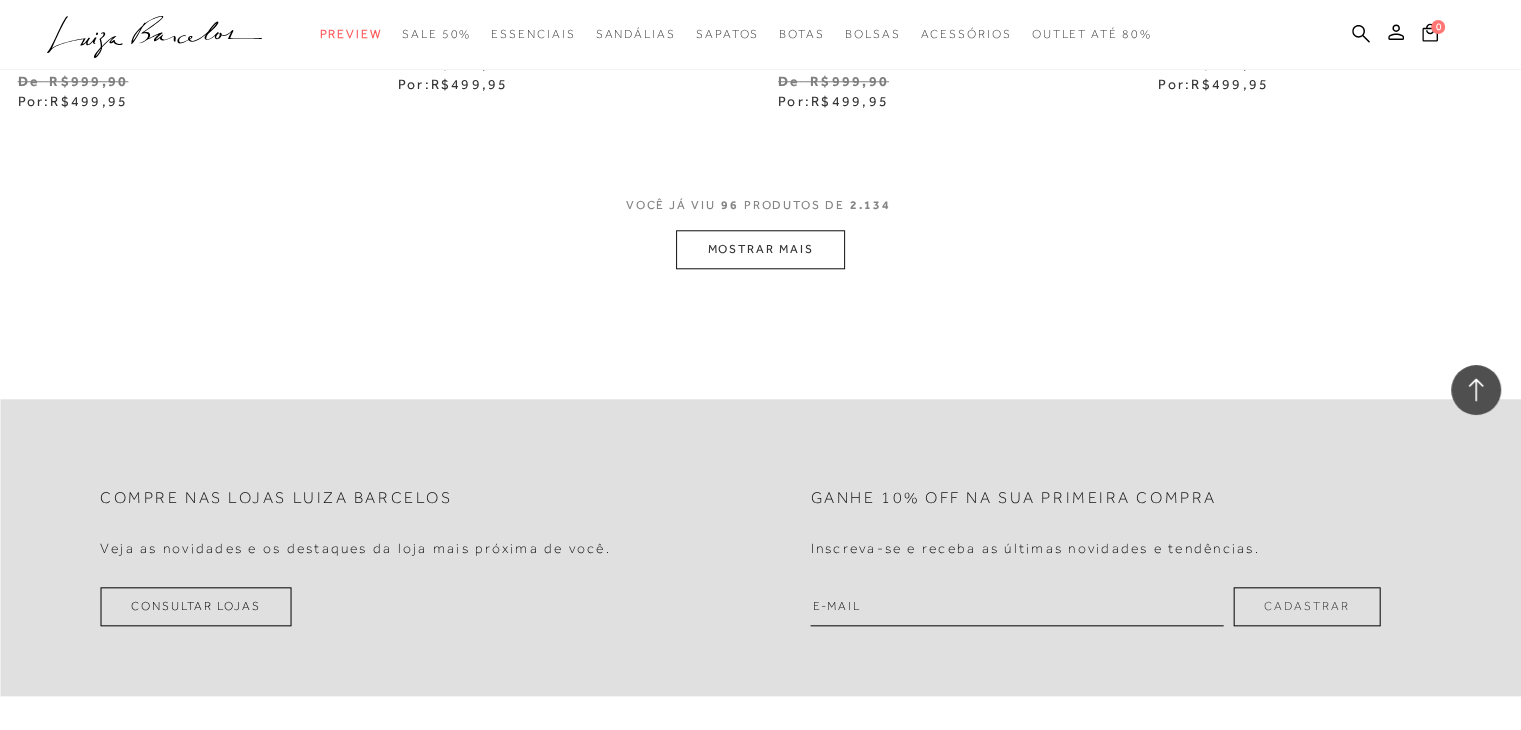 click on "VOCÊ JÁ VIU  96   PRODUTOS DE  2.134" at bounding box center (761, 212) 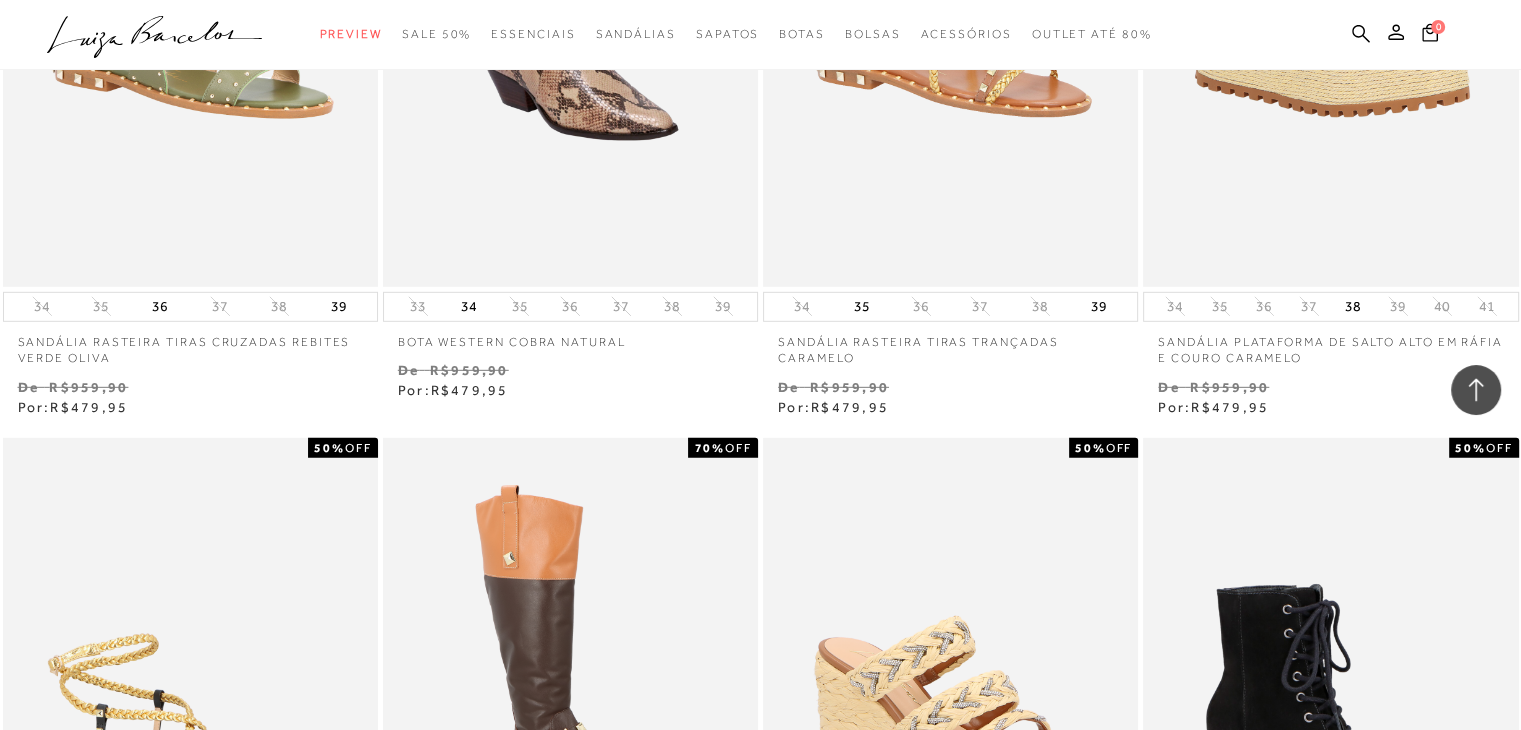 scroll, scrollTop: 21090, scrollLeft: 0, axis: vertical 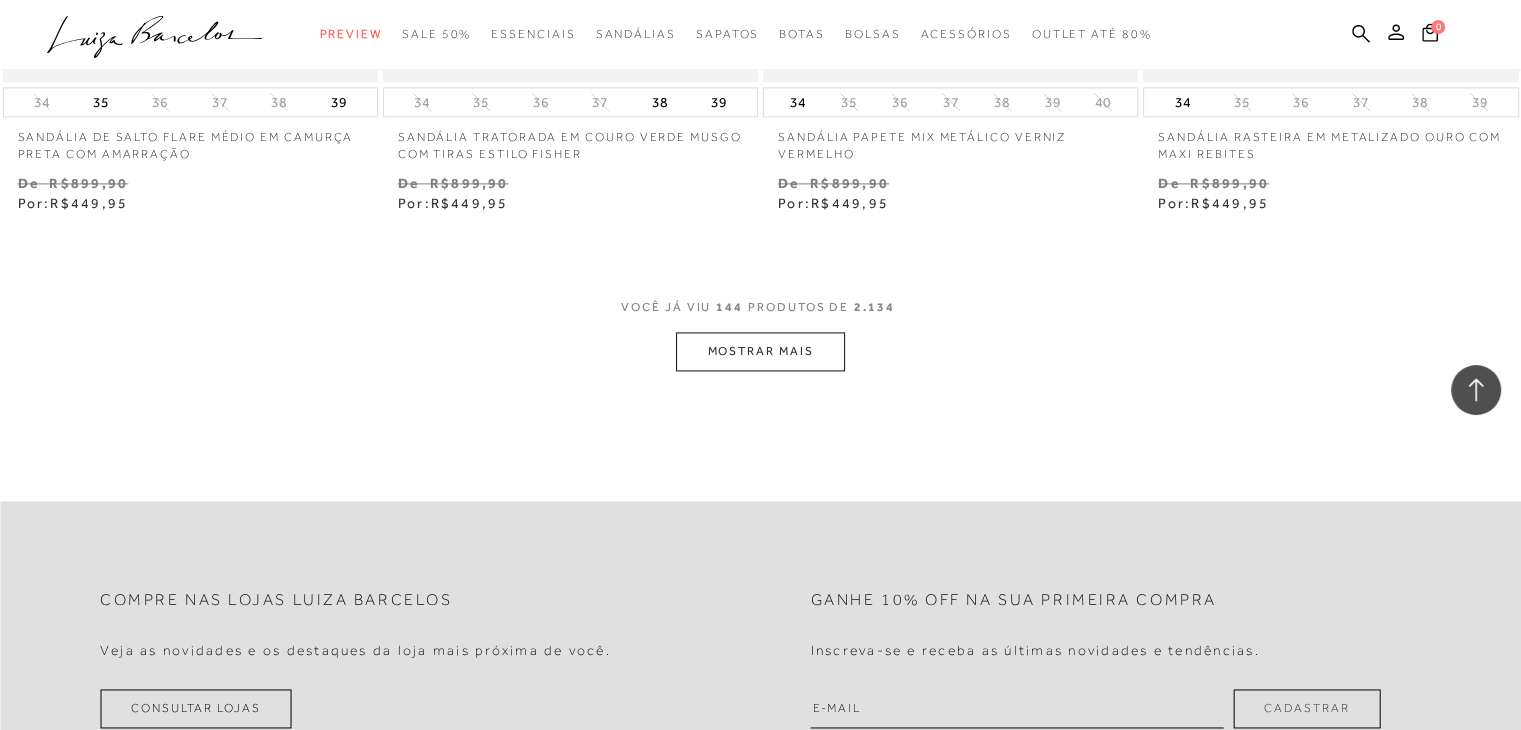 click on "A página Coleção é mostrada na exibição em grade
BOLSA GRANDE TRESSÊ BICOLOR PRETO E OFF WHITE
50% OFF N Venda" at bounding box center (760, -12536) 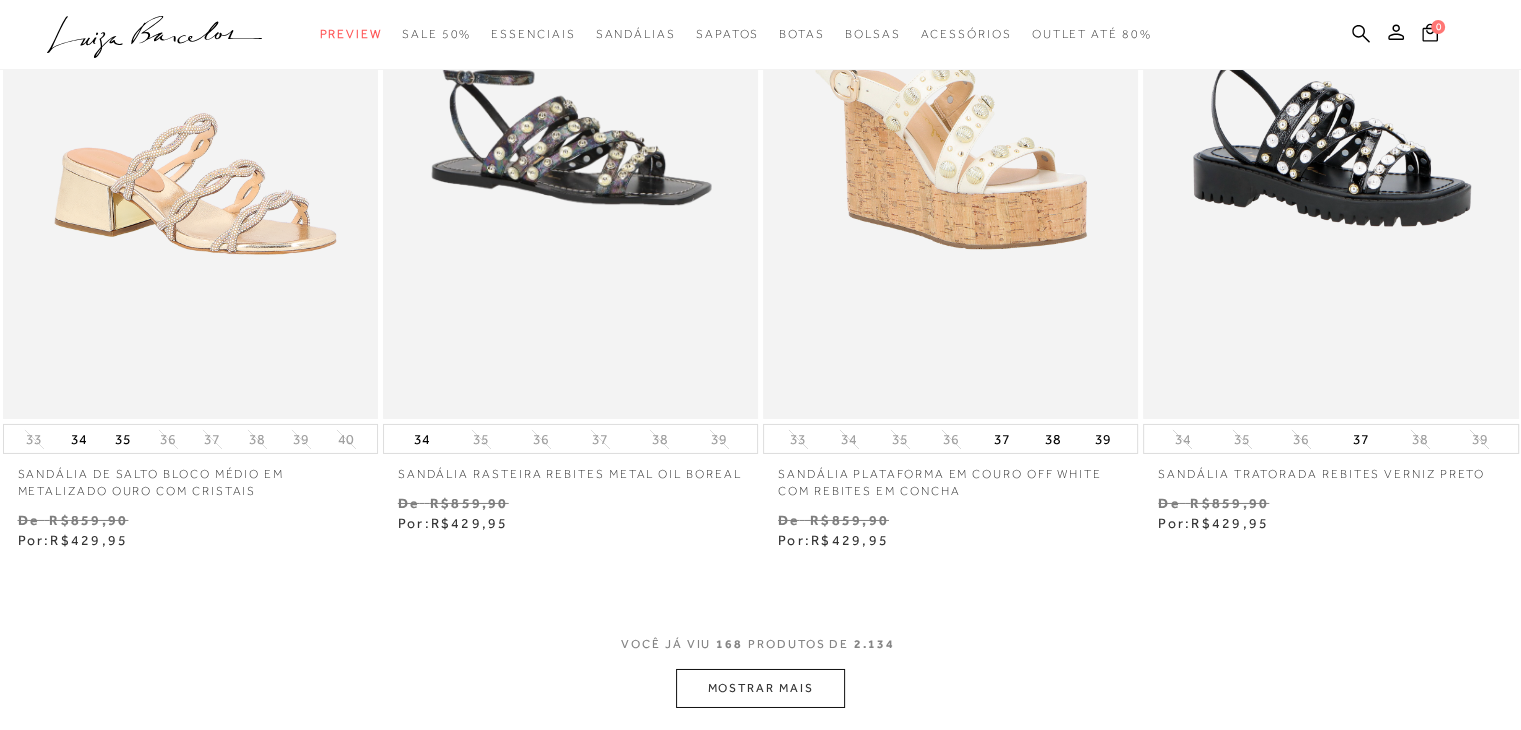 scroll, scrollTop: 0, scrollLeft: 0, axis: both 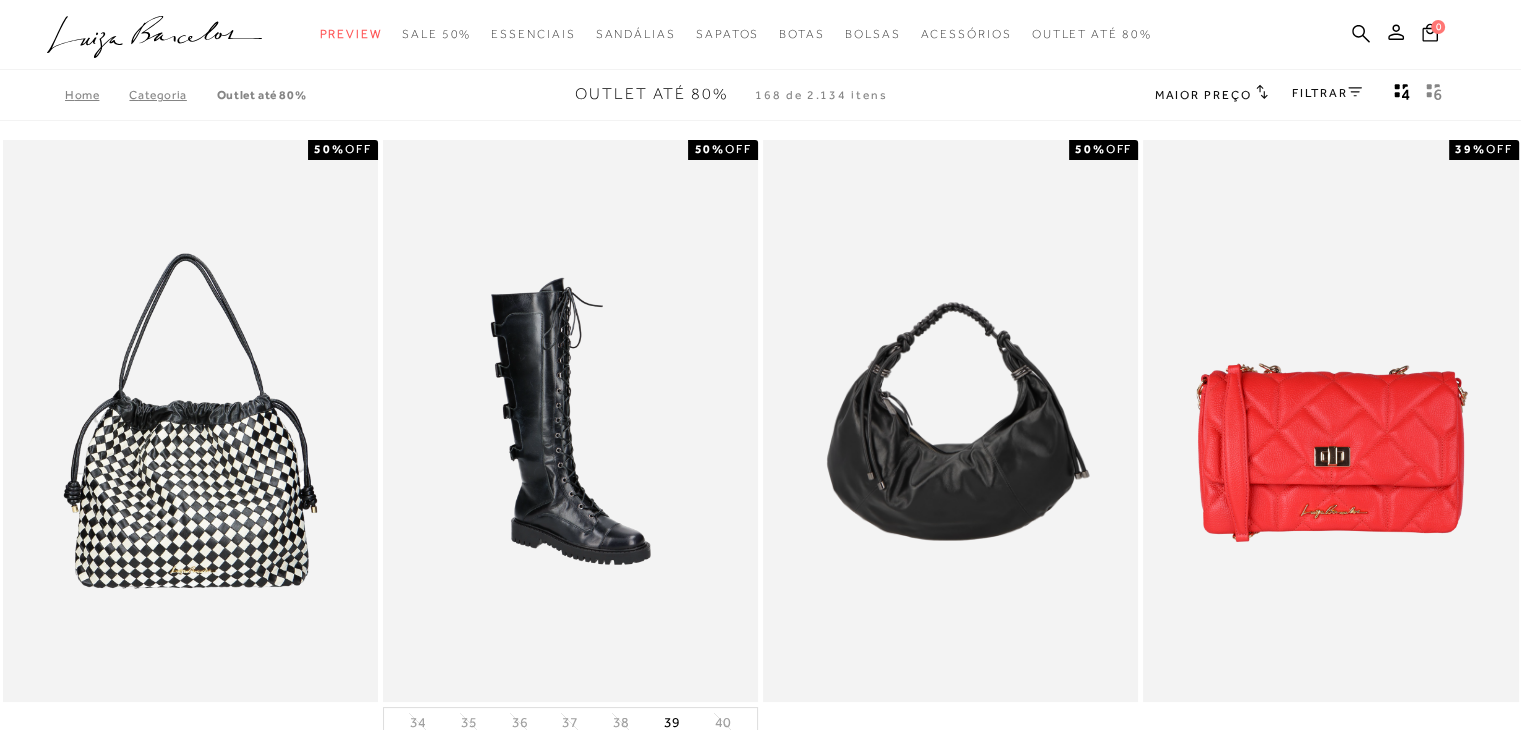 click on "Home
Categoria
Outlet até 80%
Outlet até 80%
168 de 2.134 itens
Maior preço
Ordenar por
Padrão
Lançamentos
Estoque" at bounding box center (760, 95) 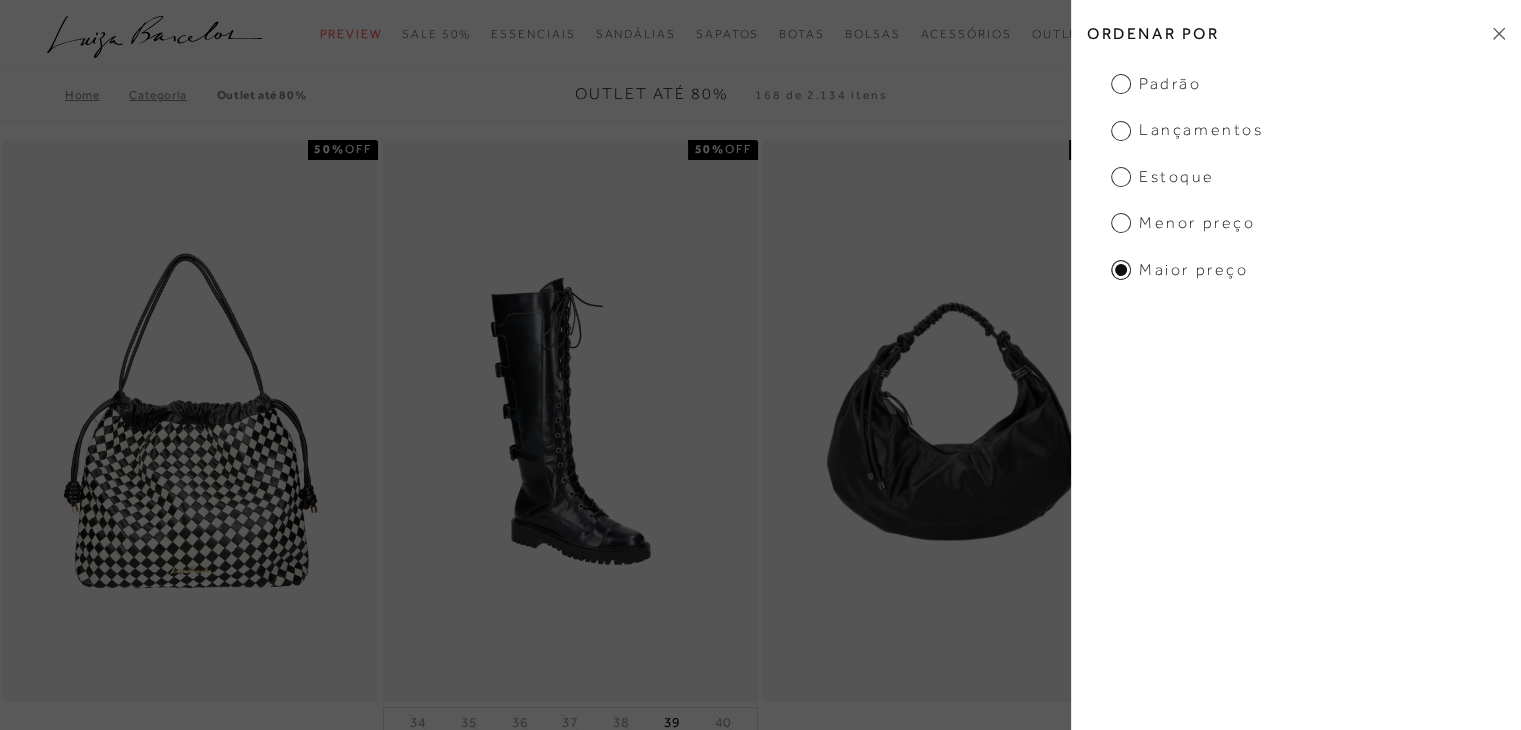 click on "Menor preço" at bounding box center [1183, 223] 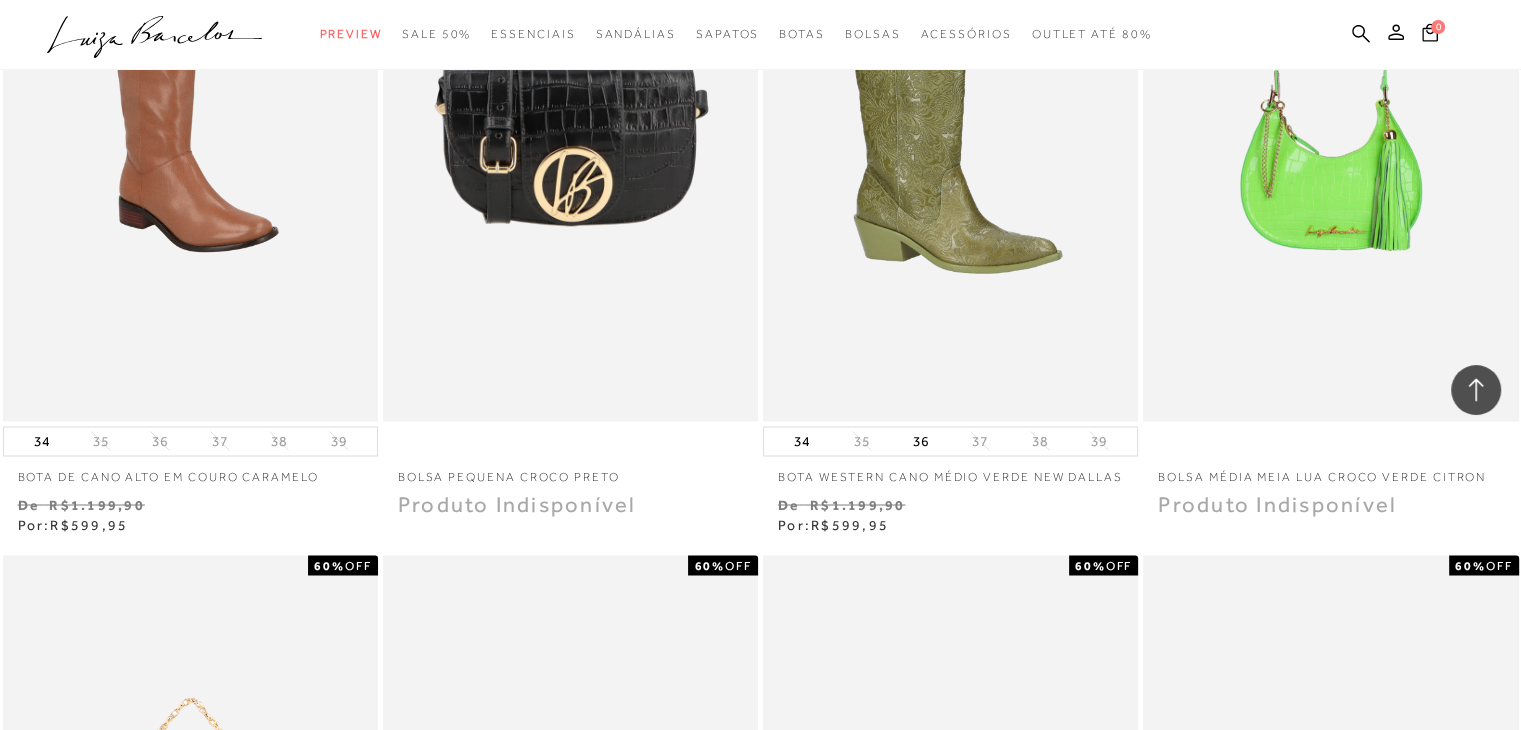 scroll, scrollTop: 10936, scrollLeft: 0, axis: vertical 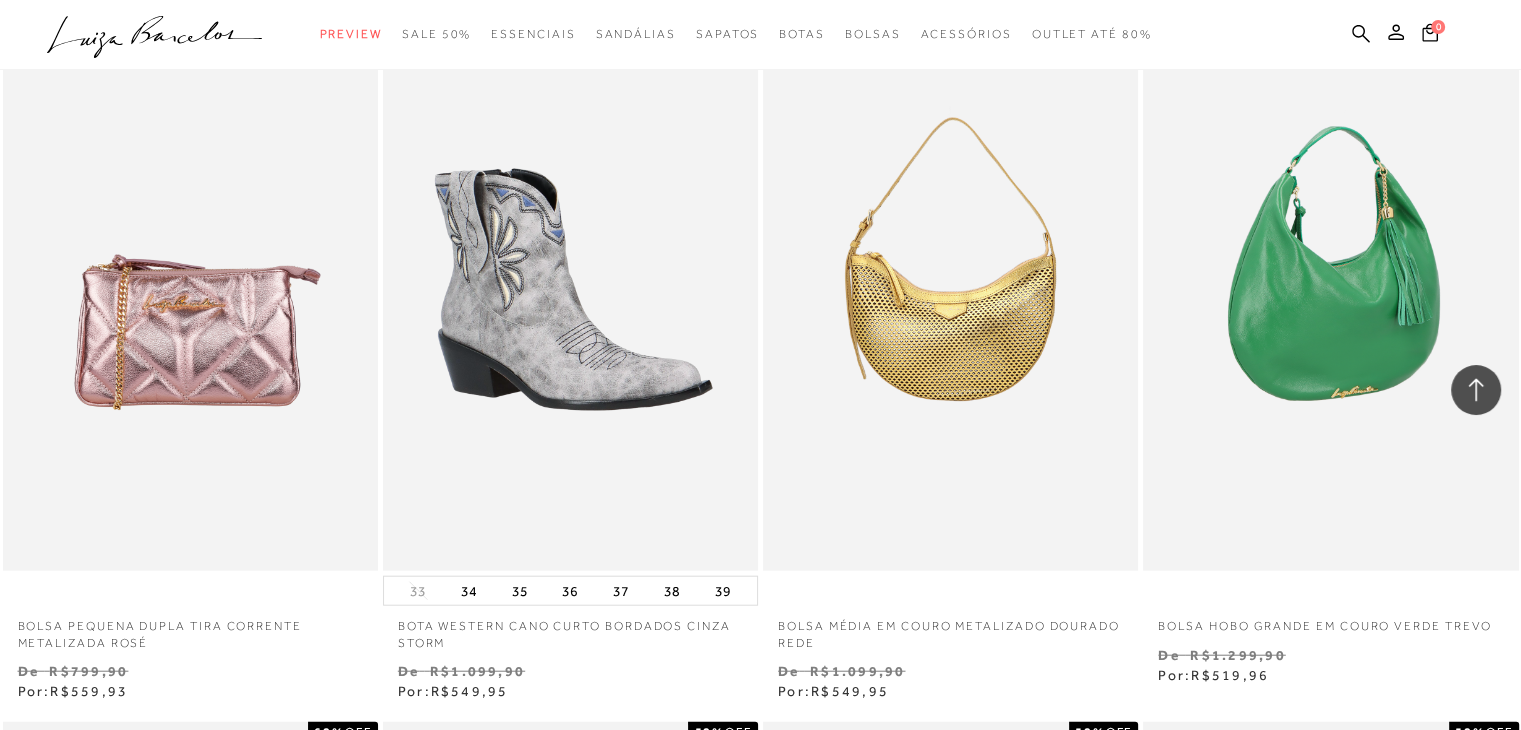 click at bounding box center (1331, 289) 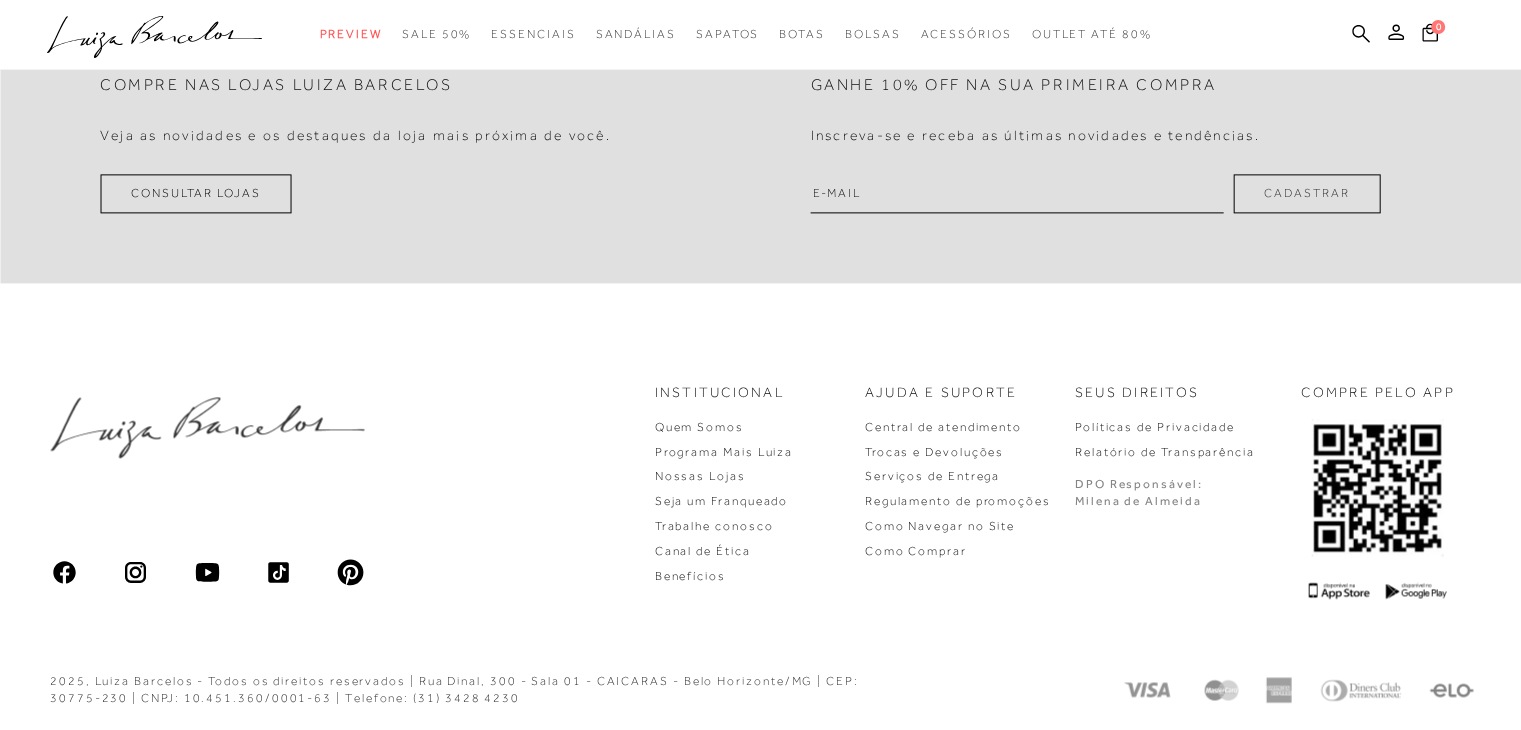 scroll, scrollTop: 0, scrollLeft: 0, axis: both 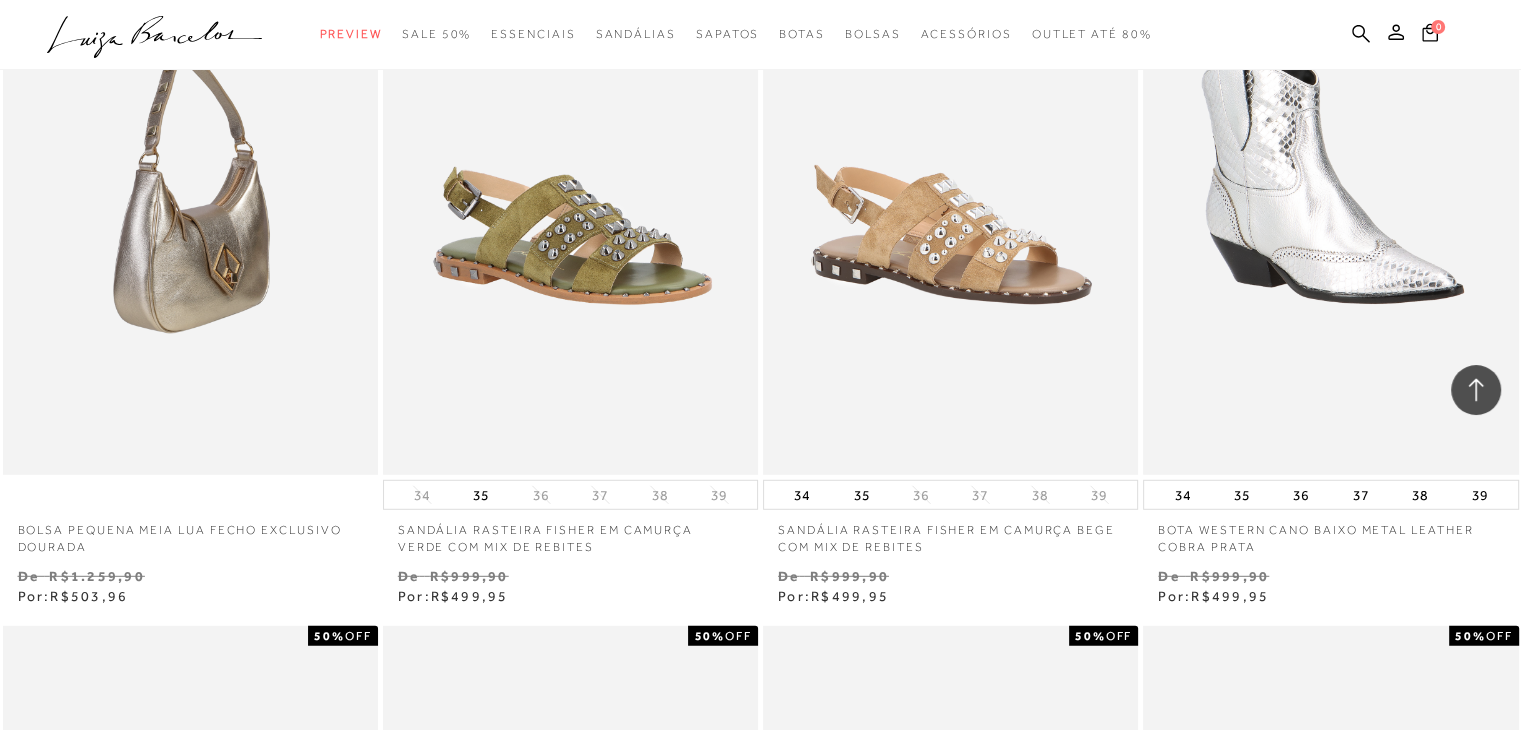 click at bounding box center [191, 193] 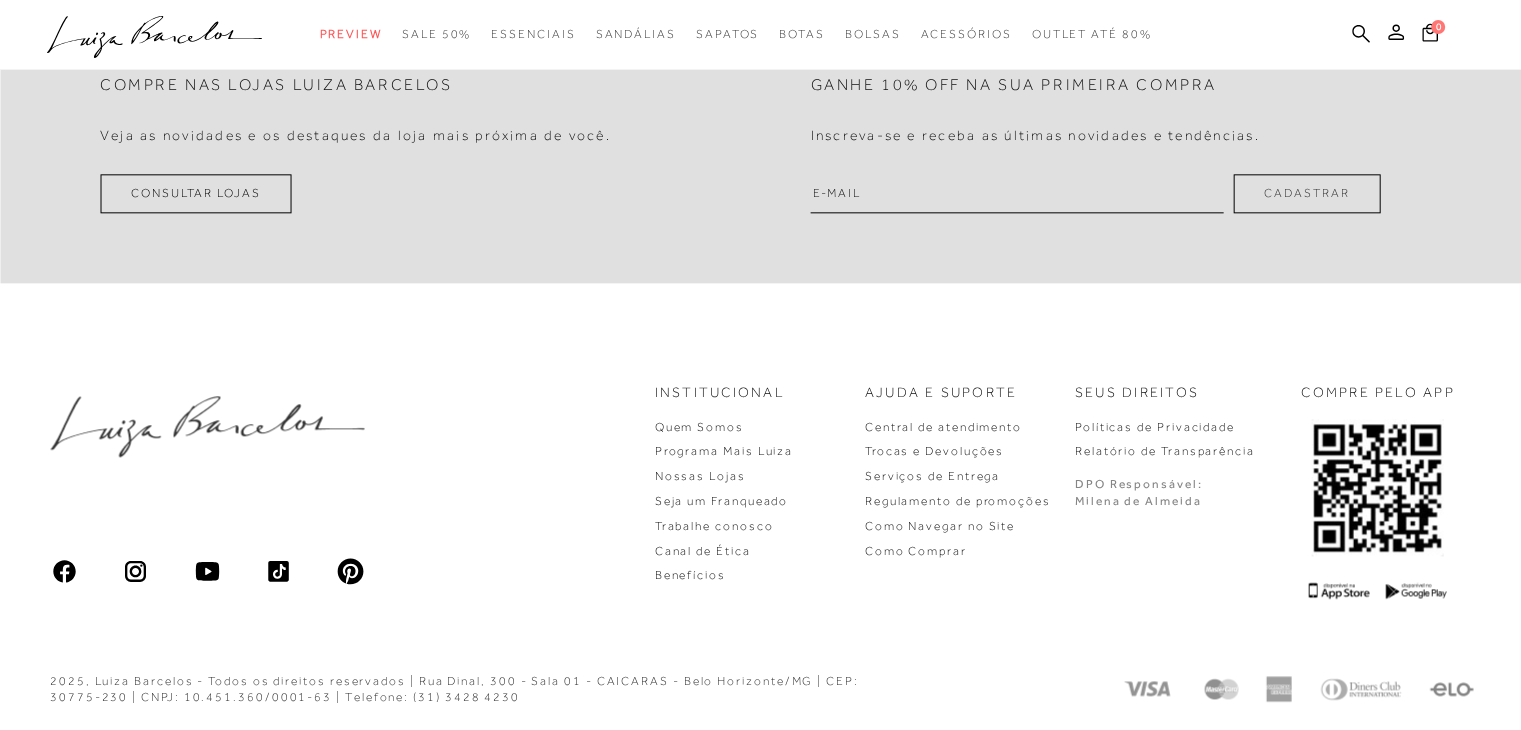scroll, scrollTop: 0, scrollLeft: 0, axis: both 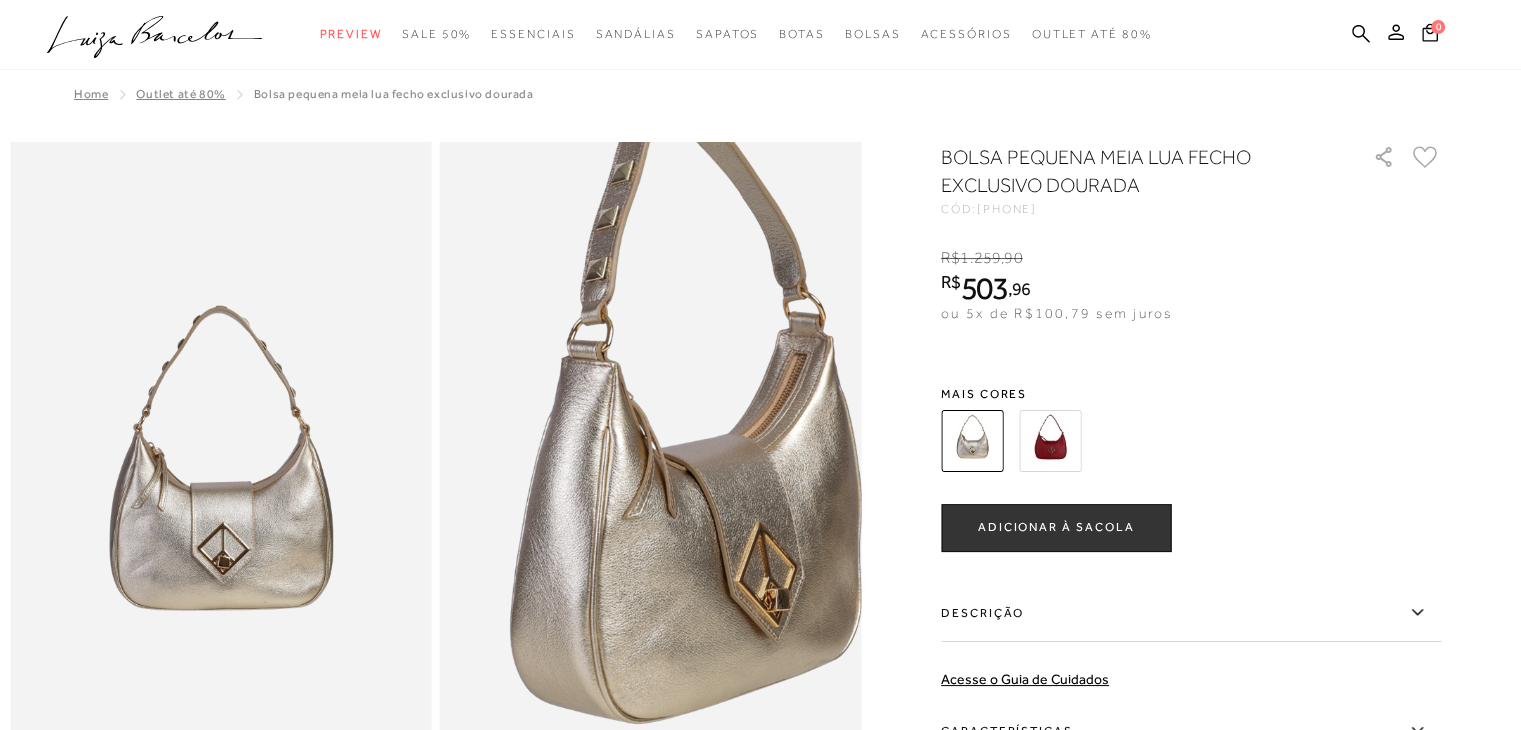 click at bounding box center (685, 409) 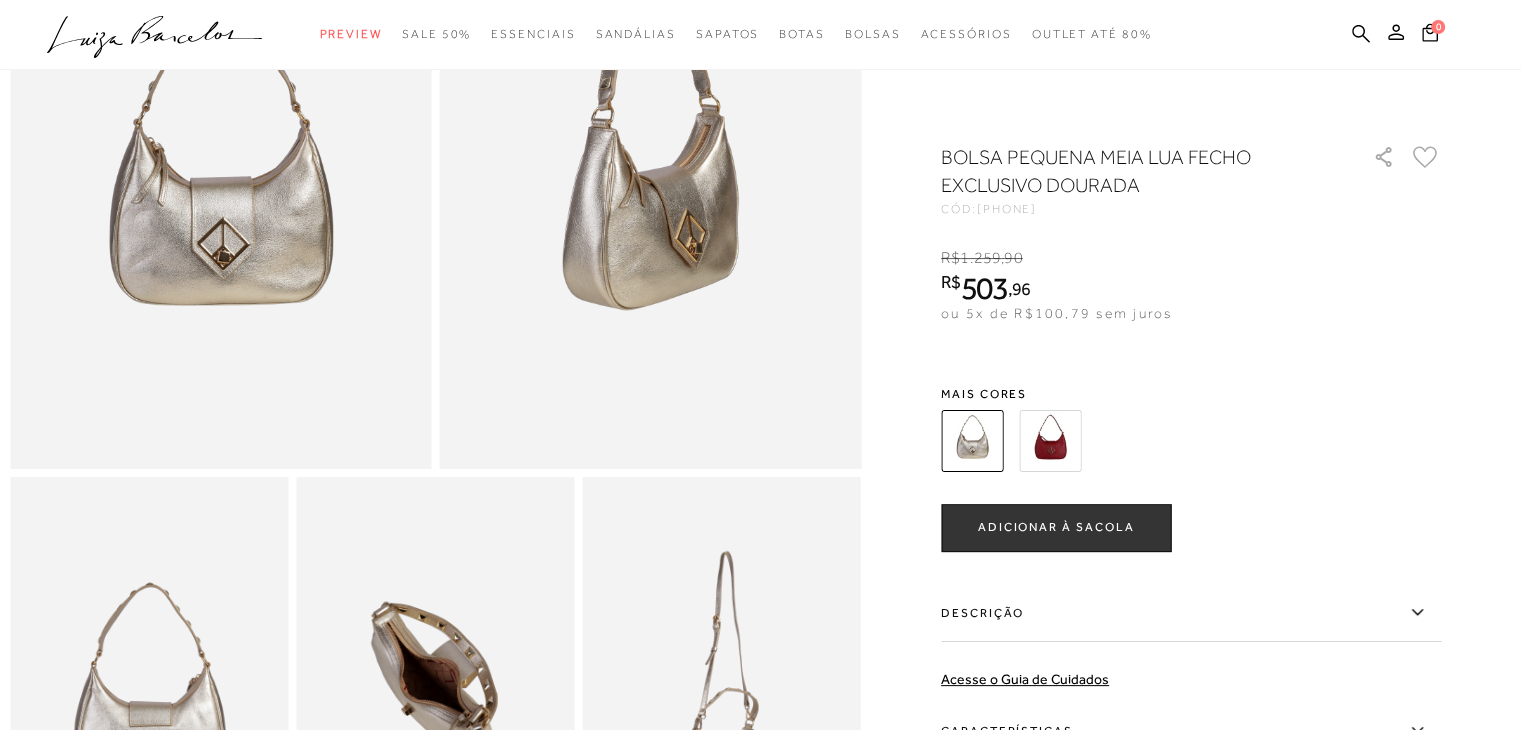 scroll, scrollTop: 105, scrollLeft: 0, axis: vertical 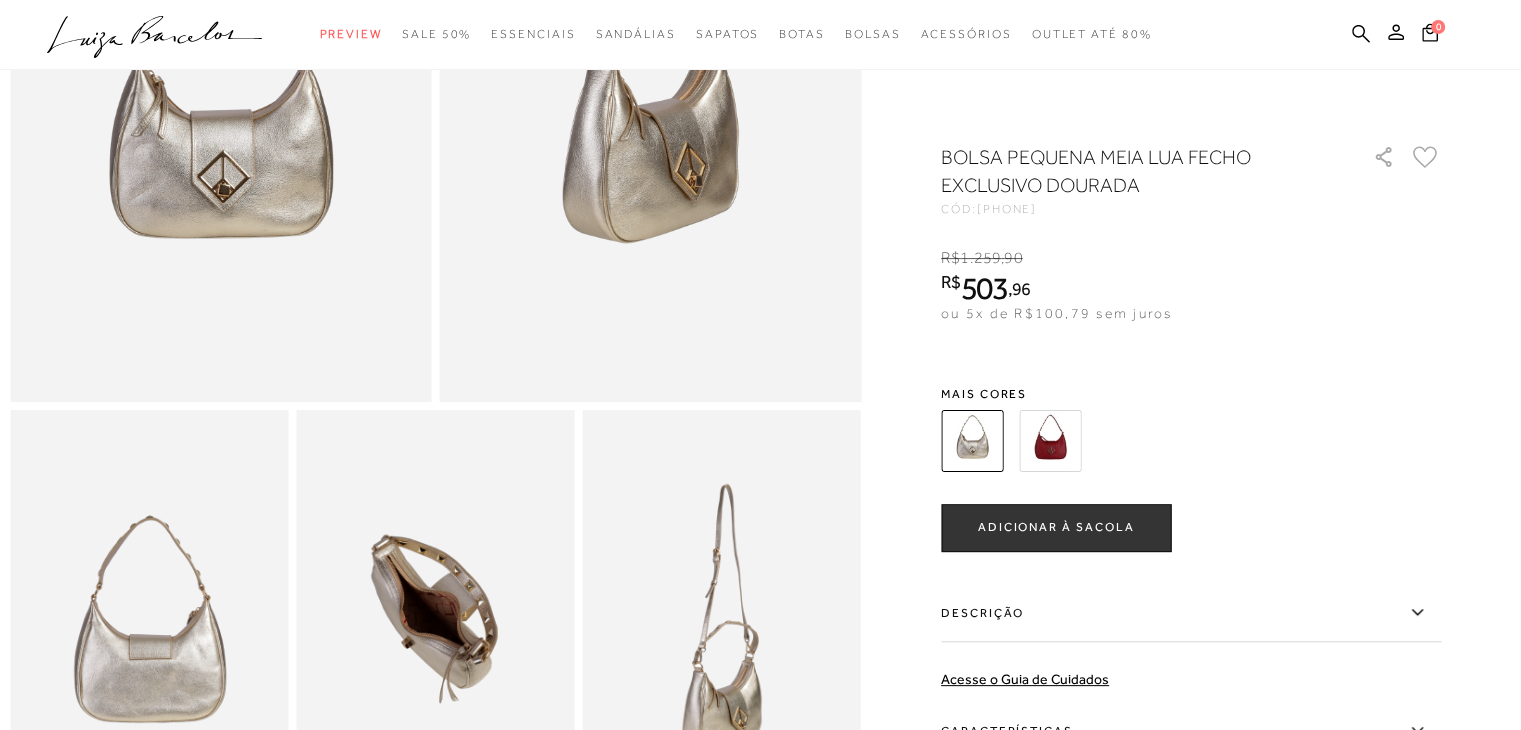 click at bounding box center (651, 86) 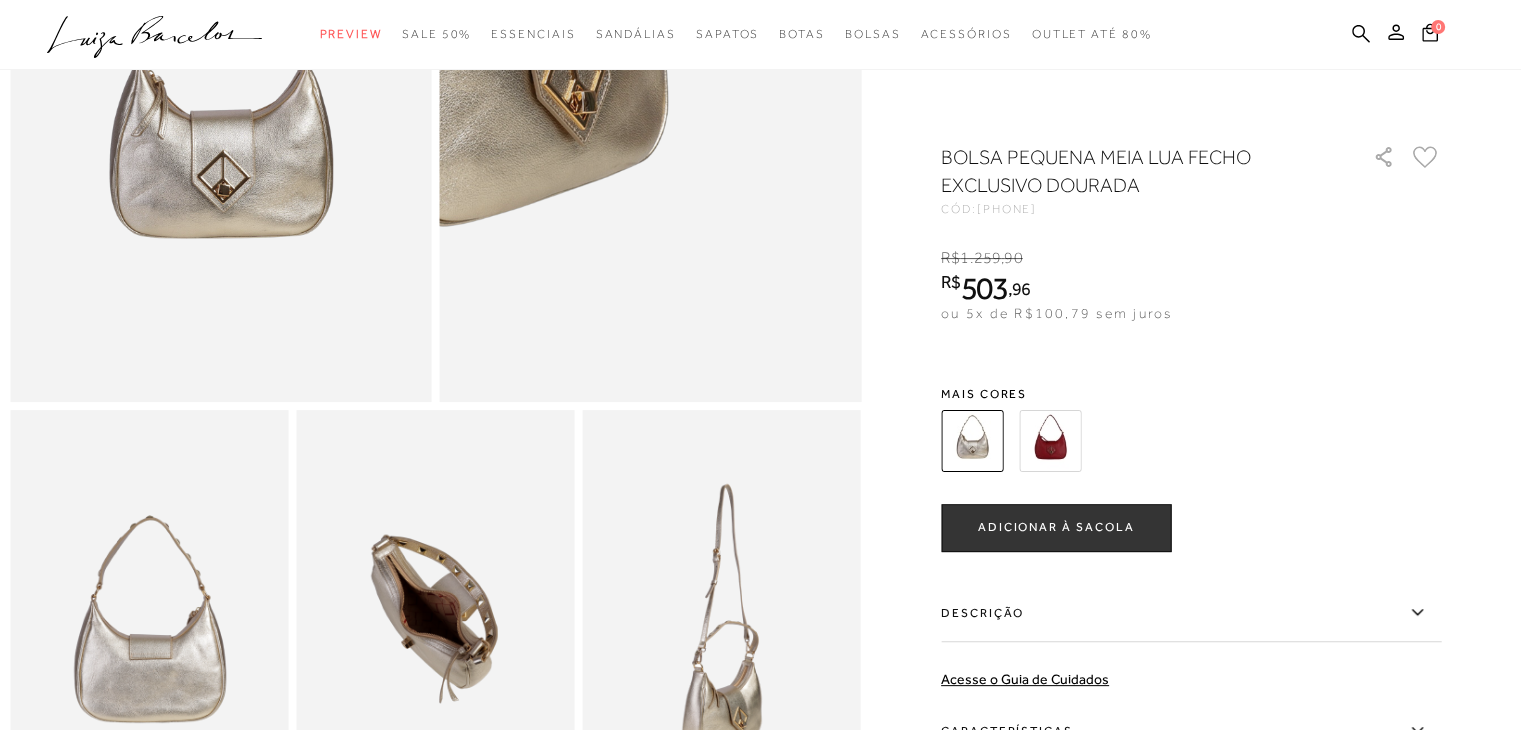 click at bounding box center (491, -88) 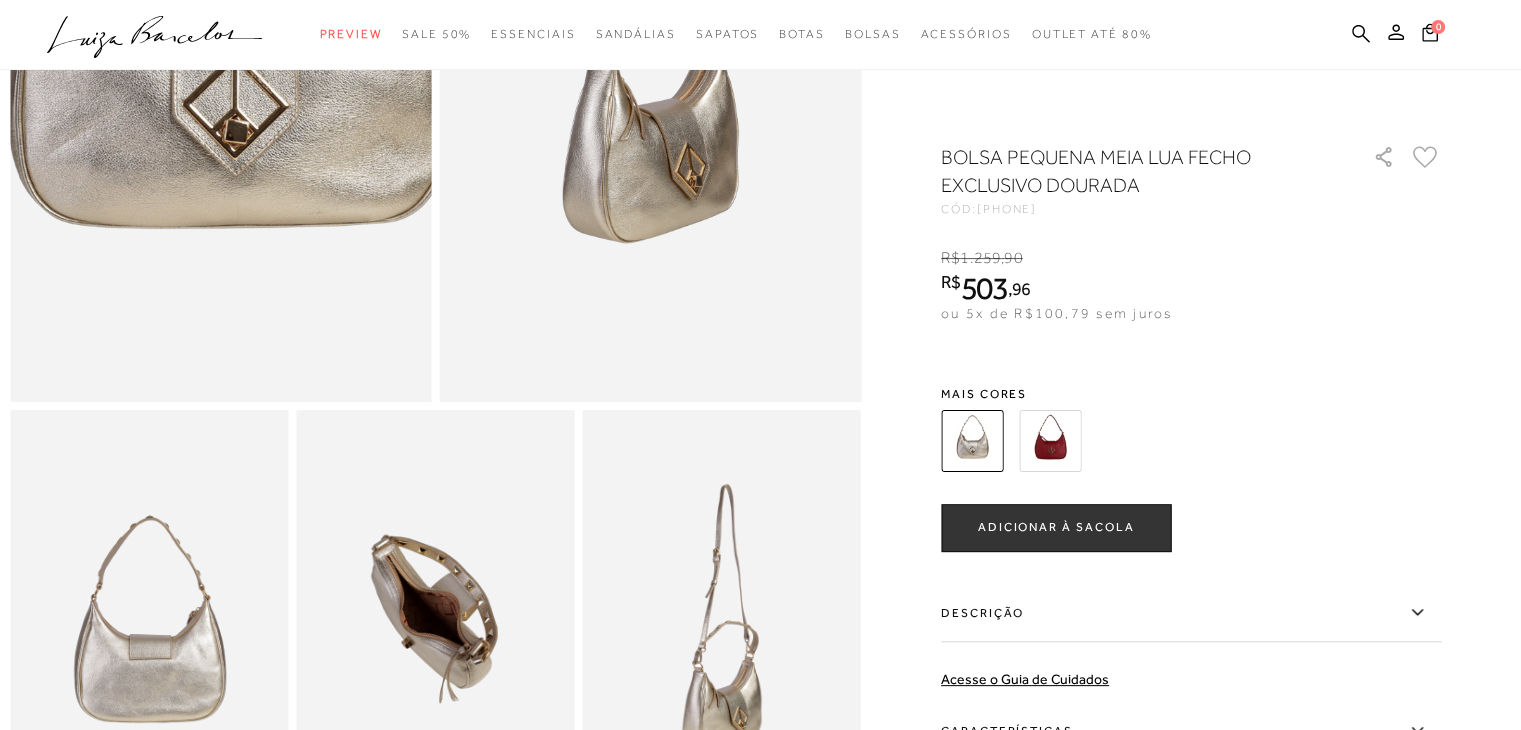 click at bounding box center (229, -76) 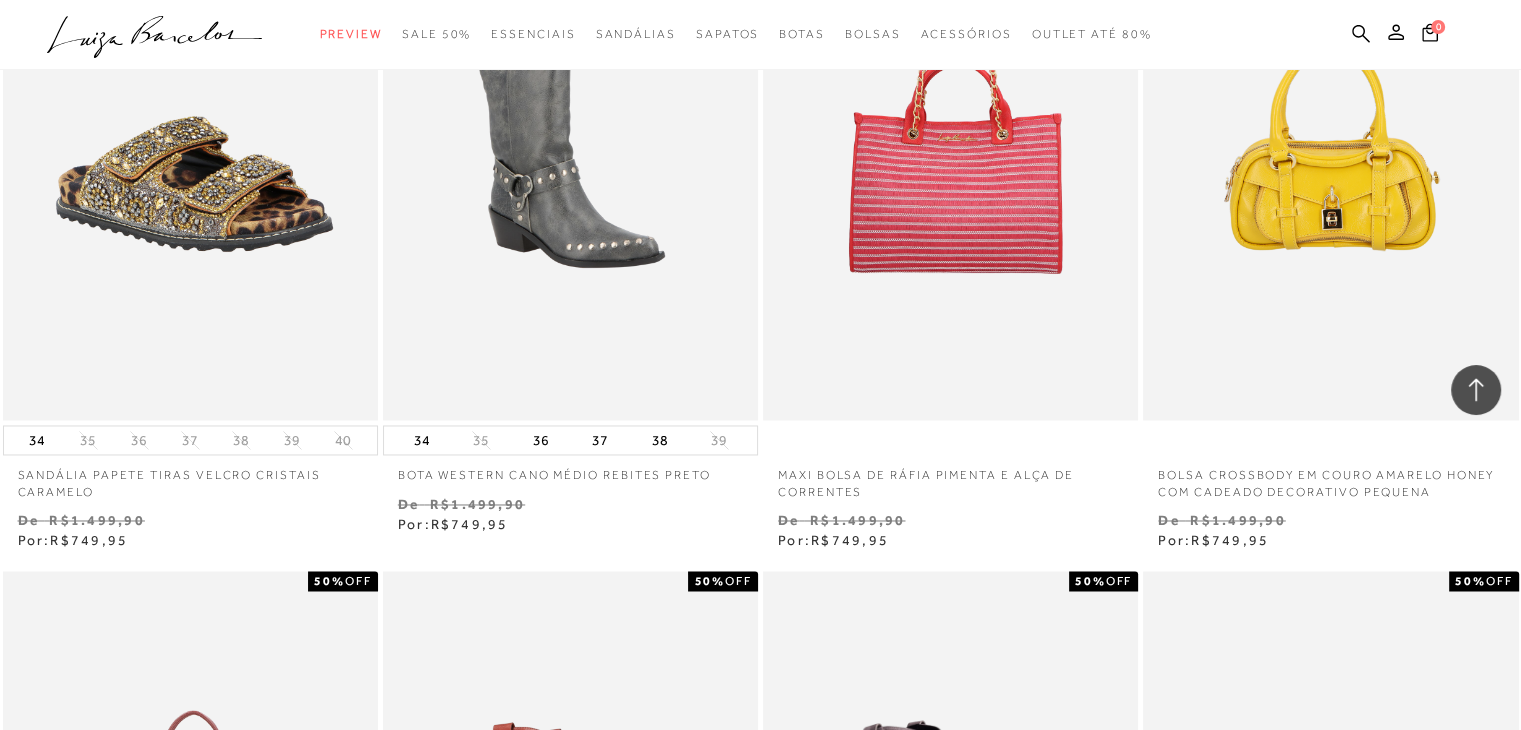 scroll, scrollTop: 13047, scrollLeft: 0, axis: vertical 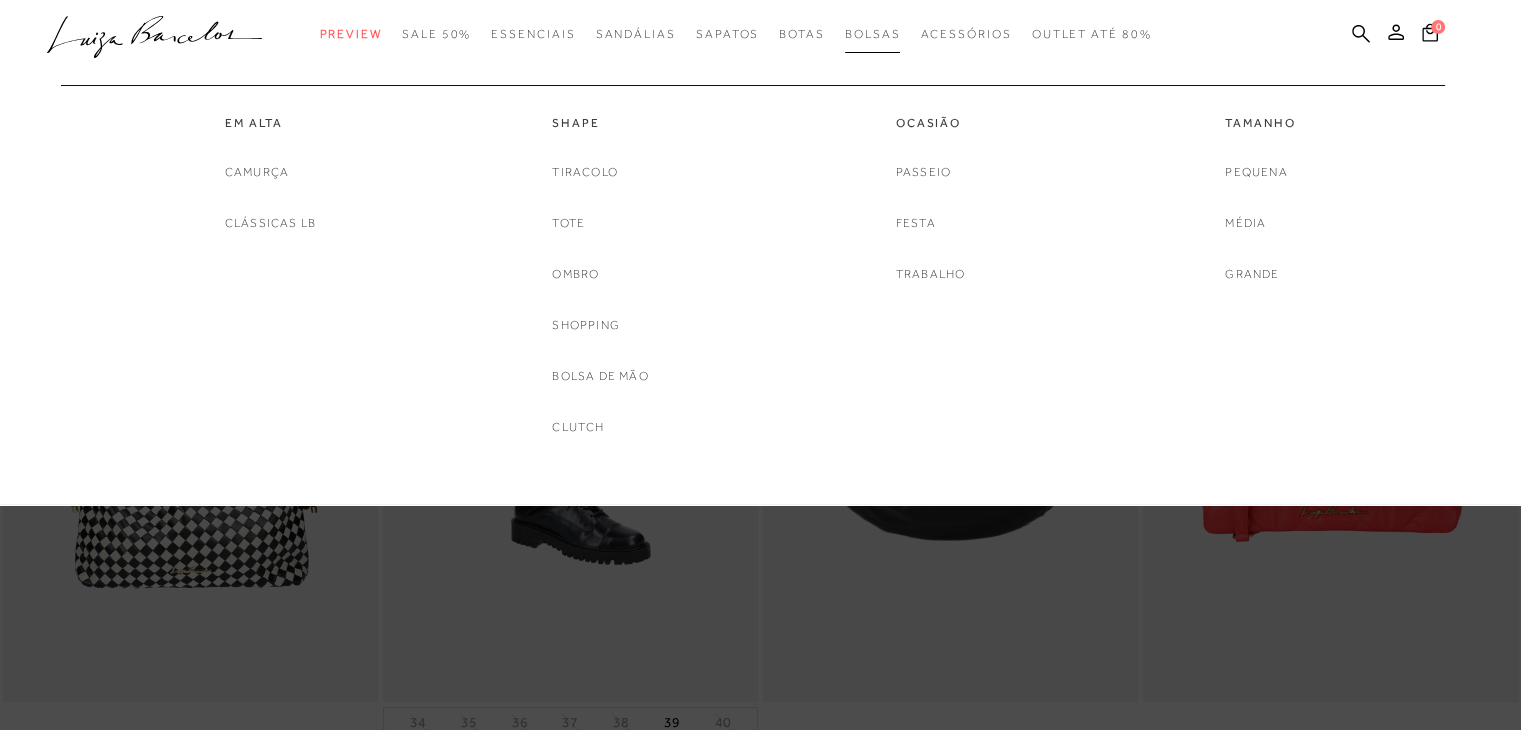 click on "Bolsas" at bounding box center (873, 34) 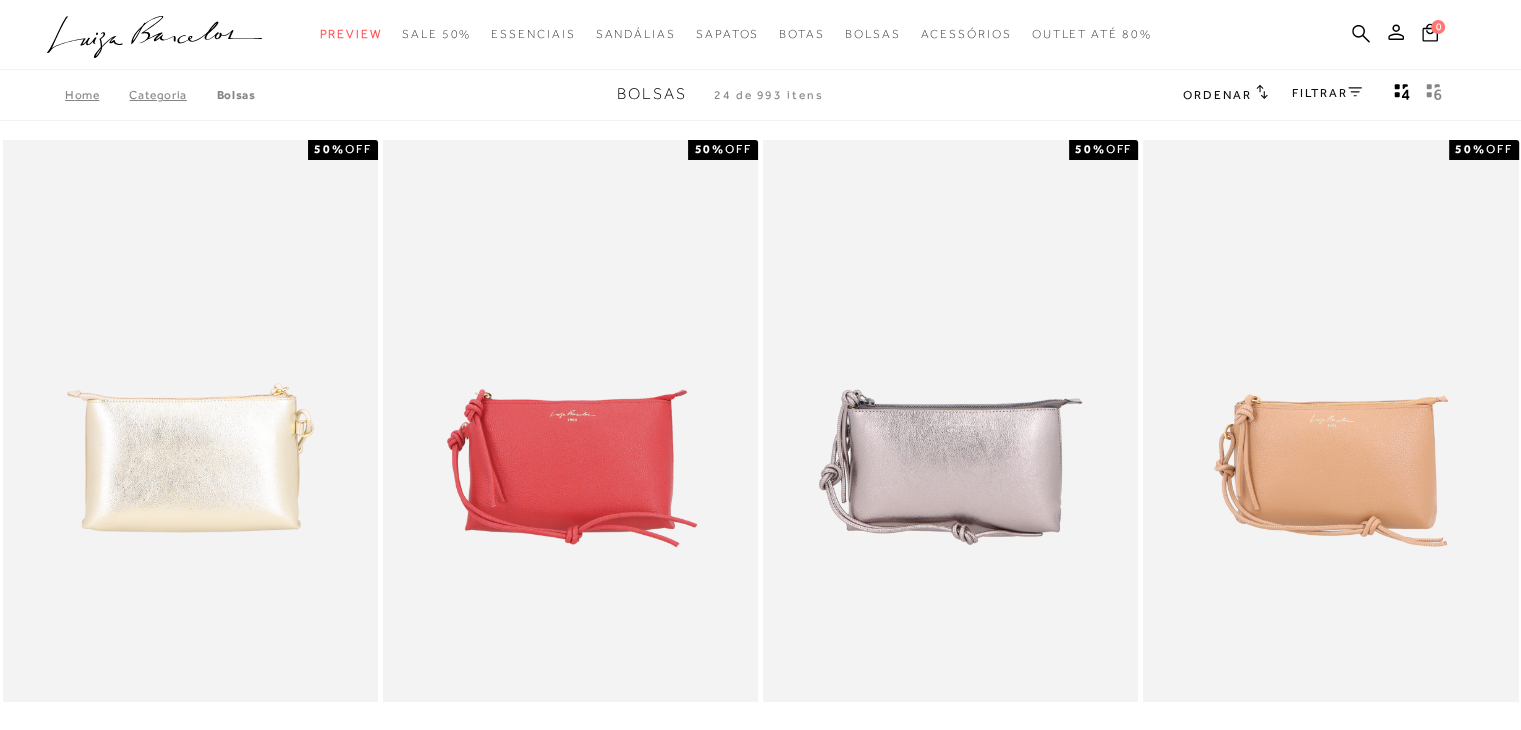click on "Ordenar" at bounding box center [1217, 95] 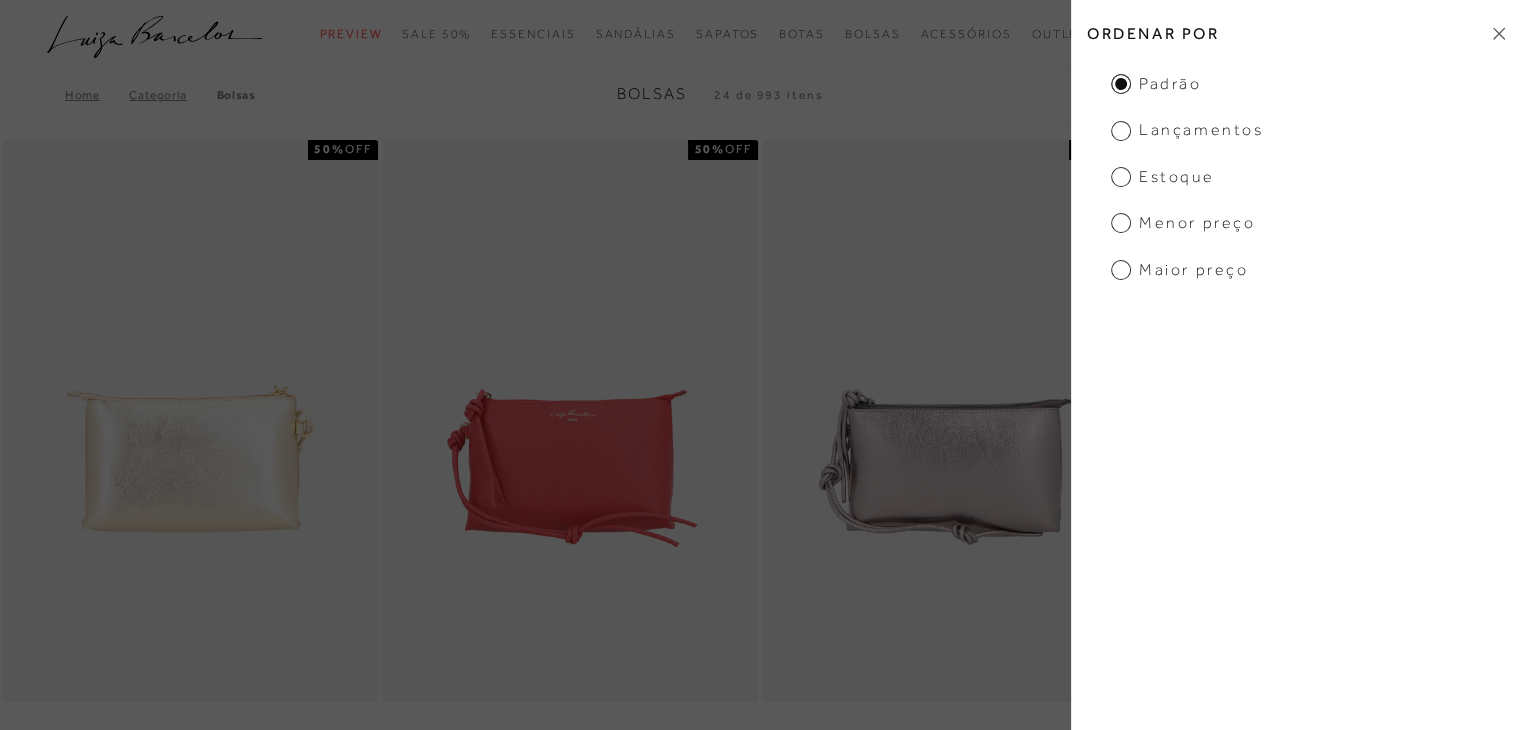 click on "Maior preço" at bounding box center (1179, 270) 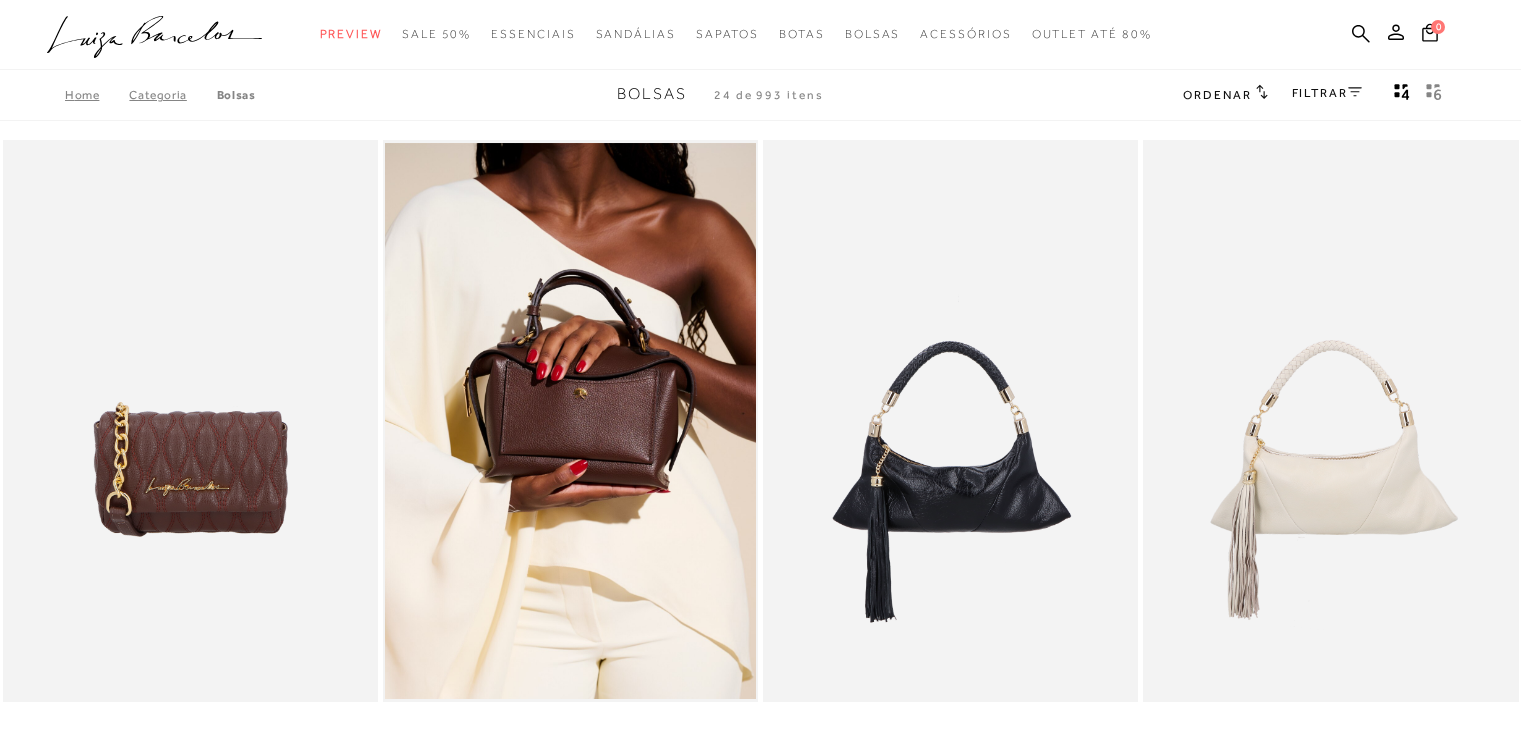 scroll, scrollTop: 0, scrollLeft: 0, axis: both 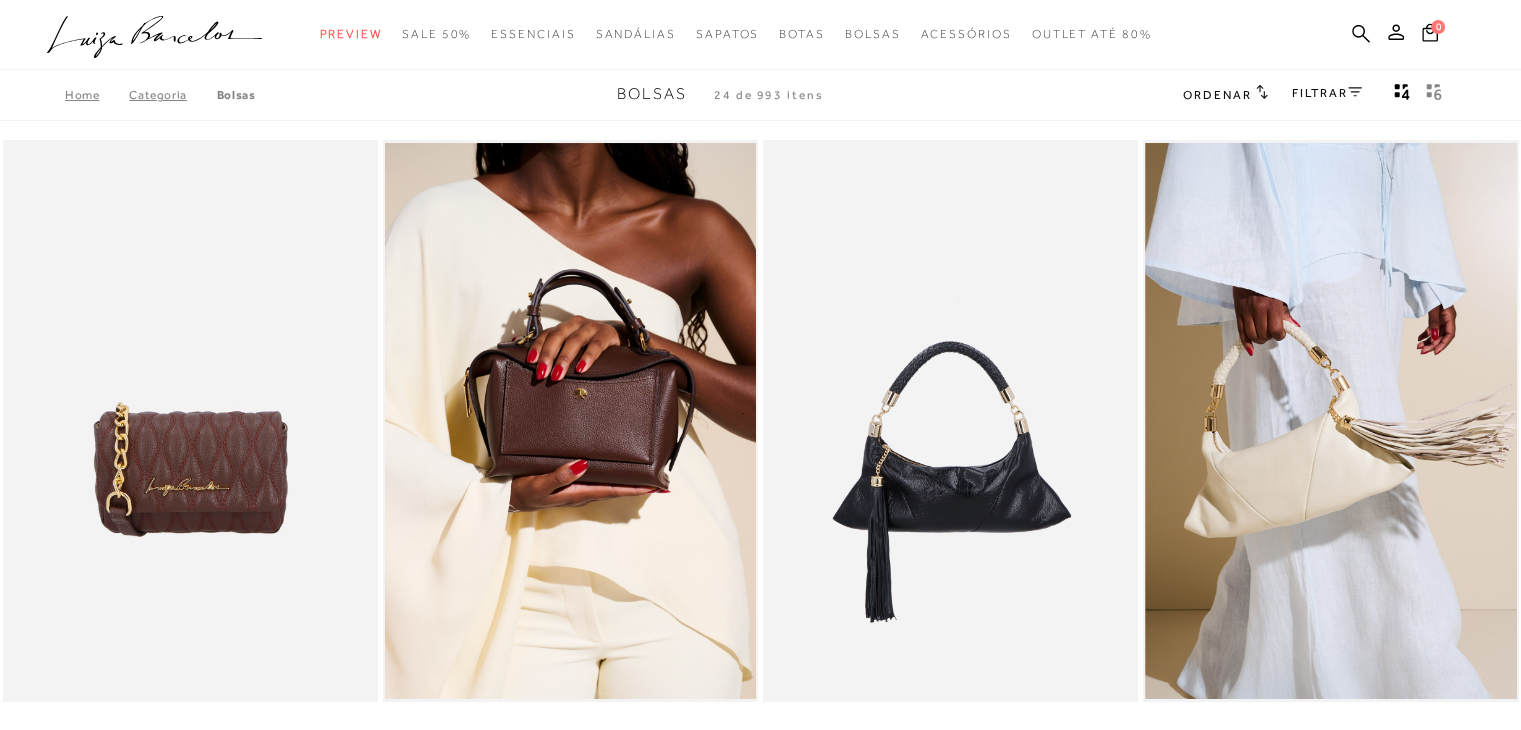 click on "Ordenar
Ordenar por
Padrão
Lançamentos
Estoque
Menor preço" at bounding box center (1225, 95) 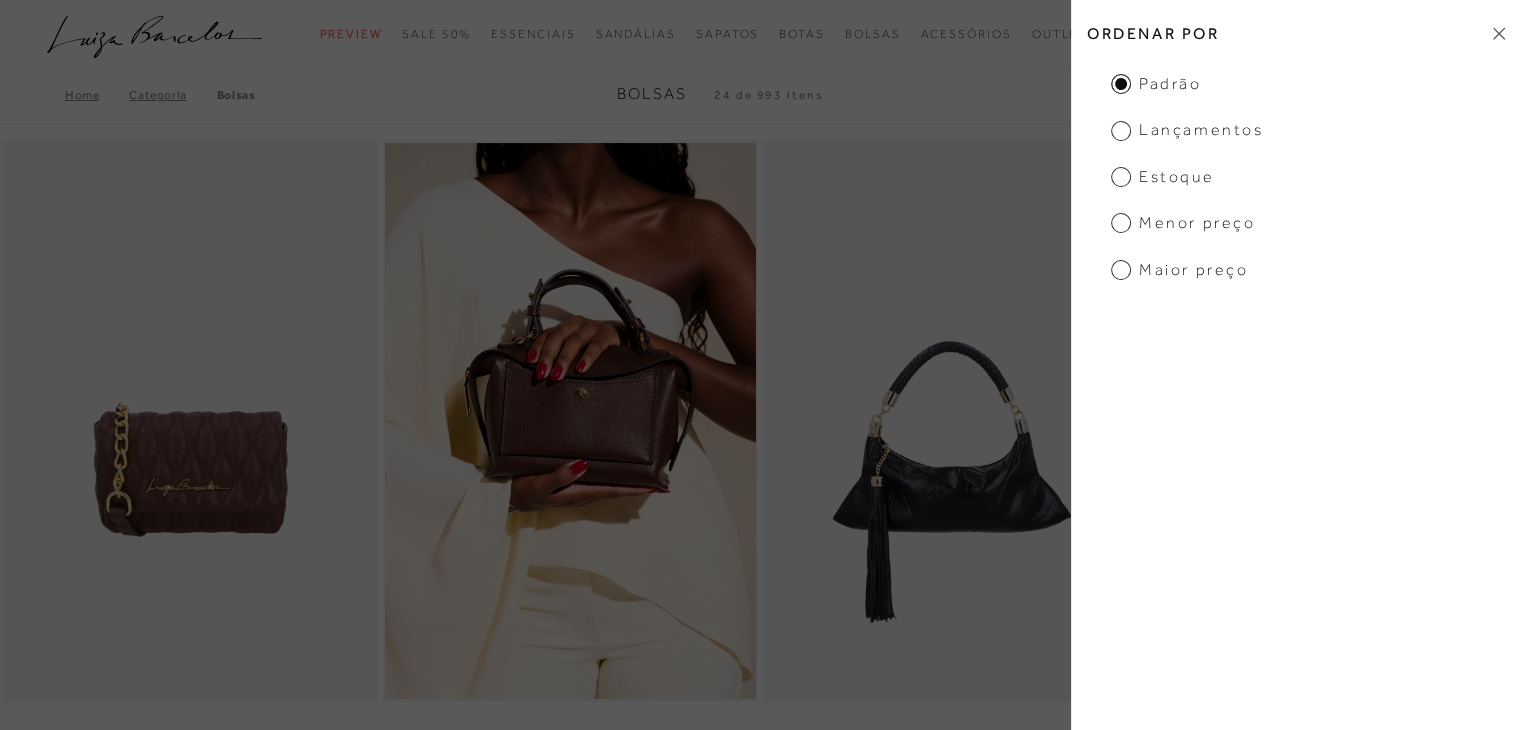 click on "Maior preço" at bounding box center (1179, 270) 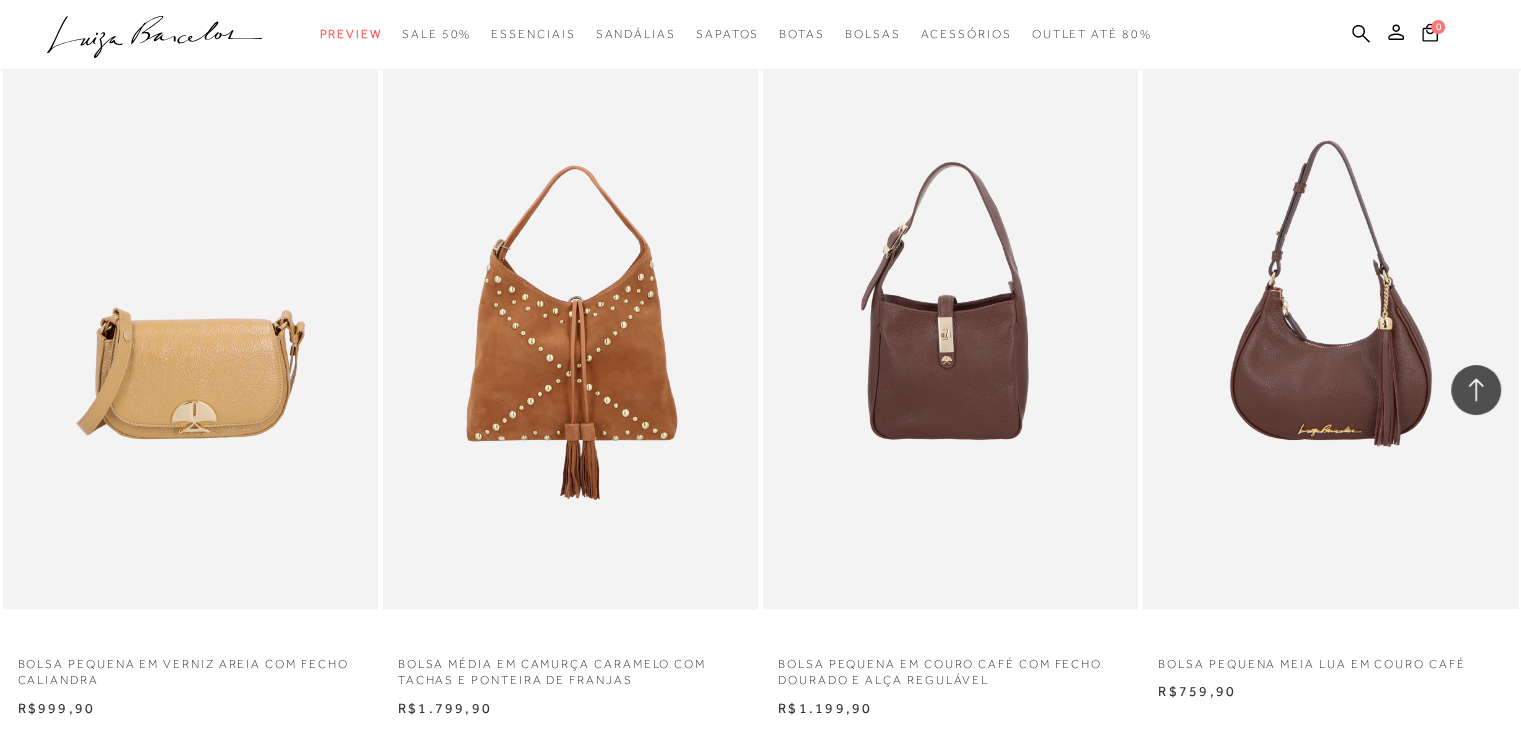 scroll, scrollTop: 1469, scrollLeft: 0, axis: vertical 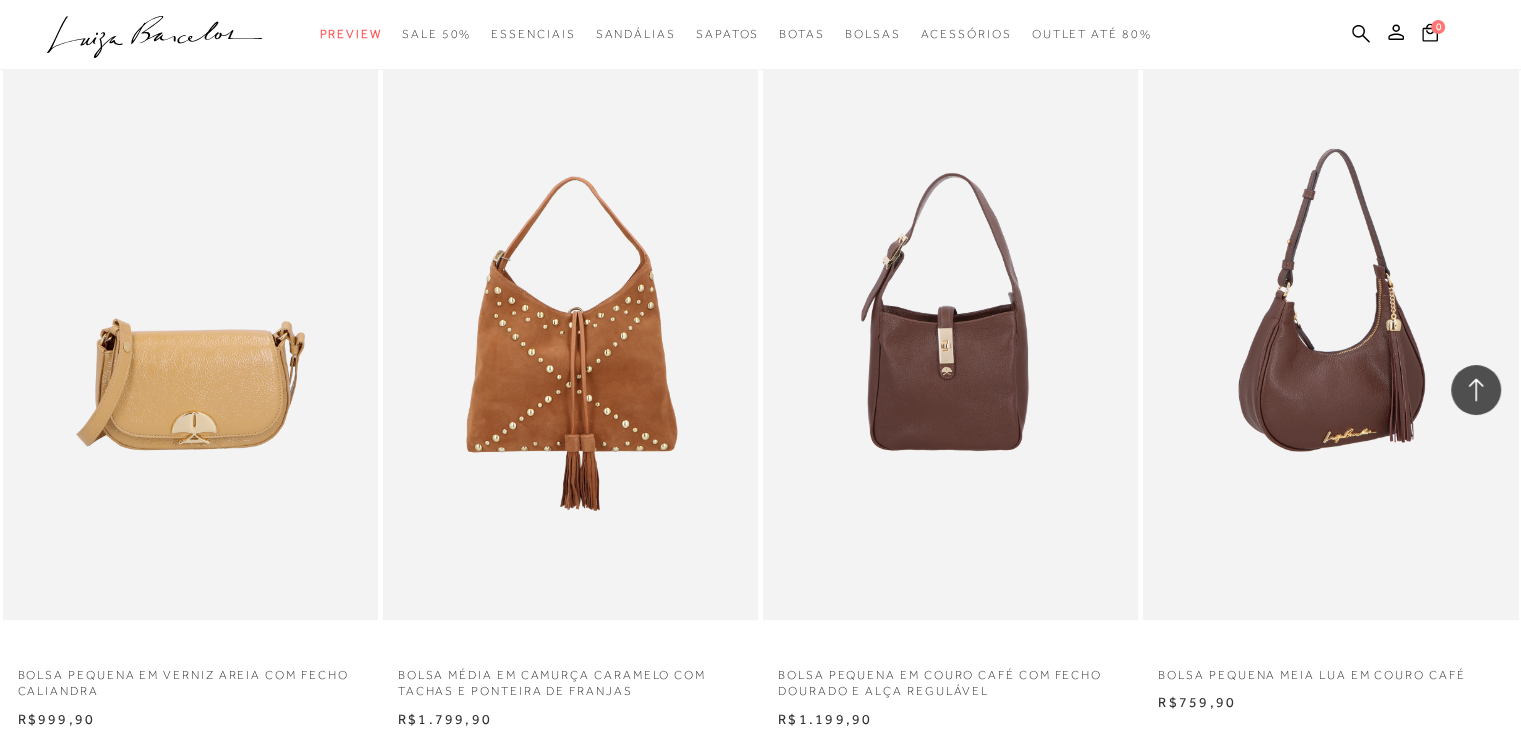 click at bounding box center [1331, 338] 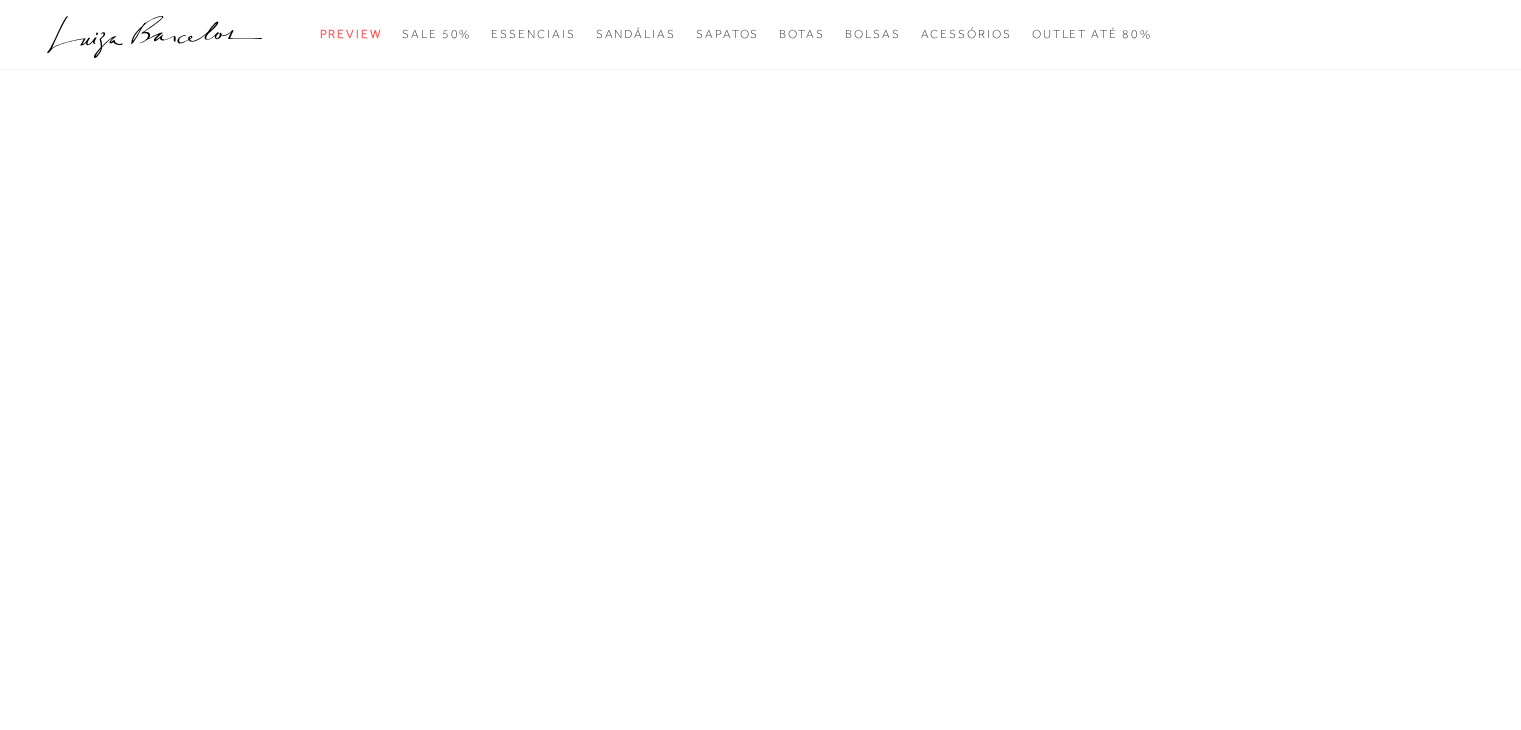 scroll, scrollTop: 0, scrollLeft: 0, axis: both 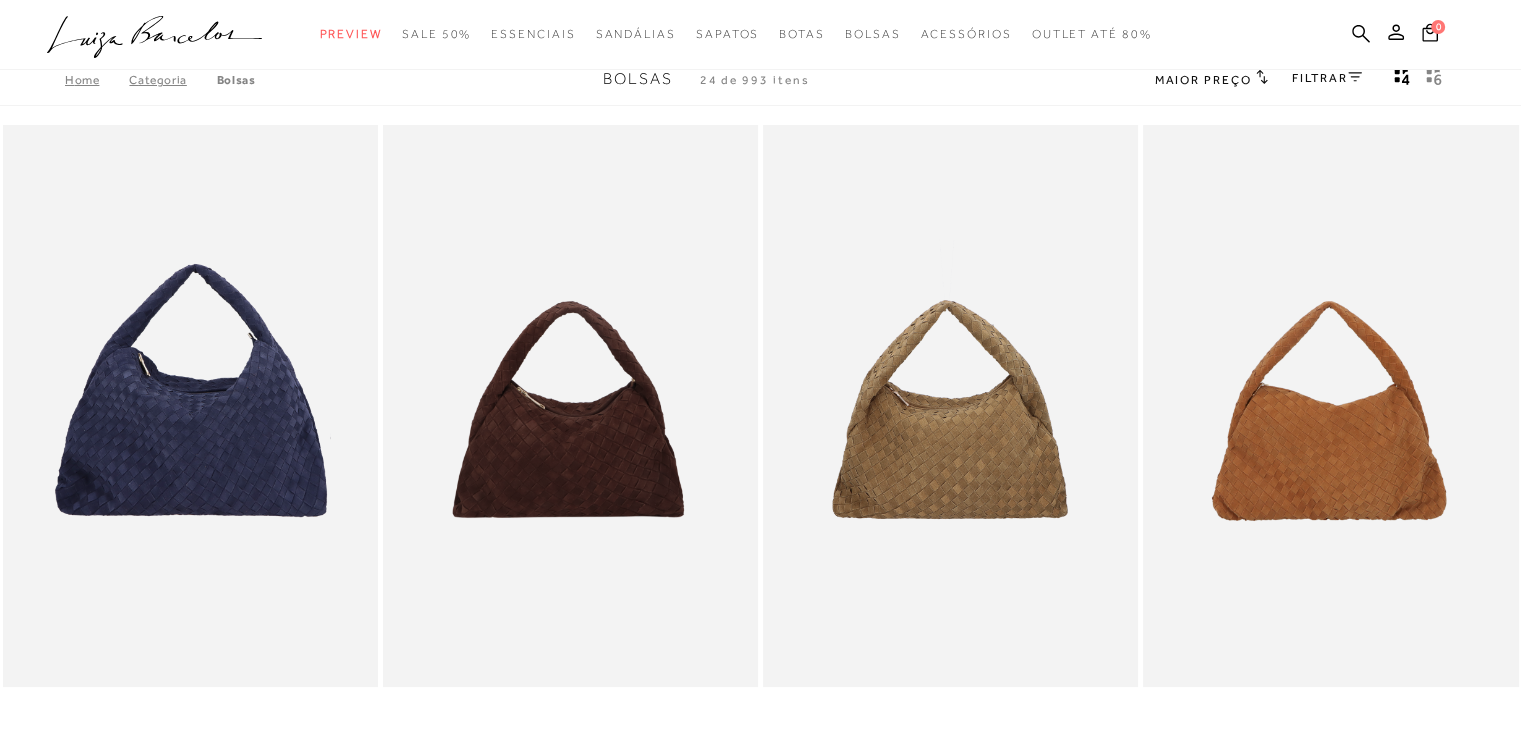 click on "BOLSA HOBO EM CAMURÇA TRESSÊ CARAMELO GRANDE
N R$2.599,90" at bounding box center (1331, 461) 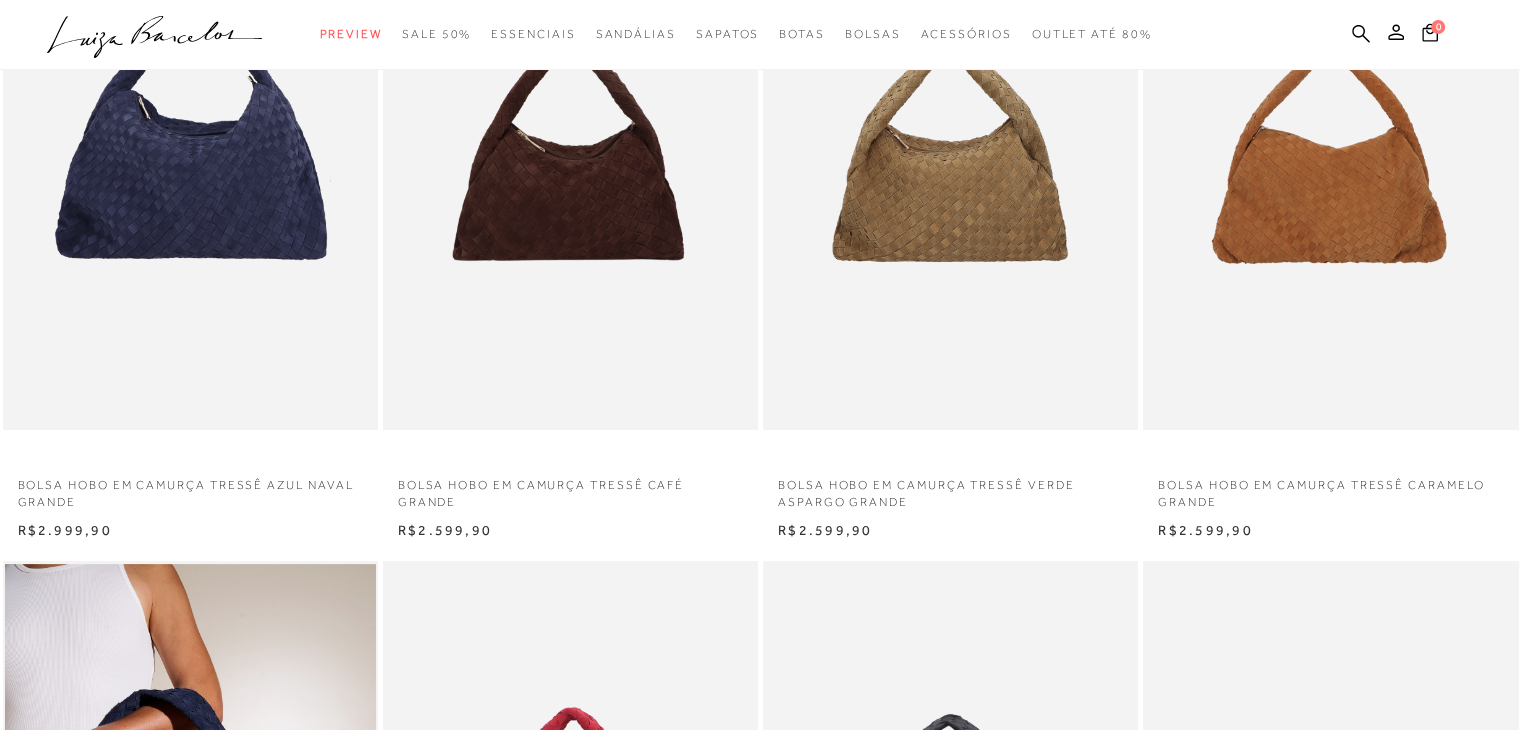 scroll, scrollTop: 265, scrollLeft: 0, axis: vertical 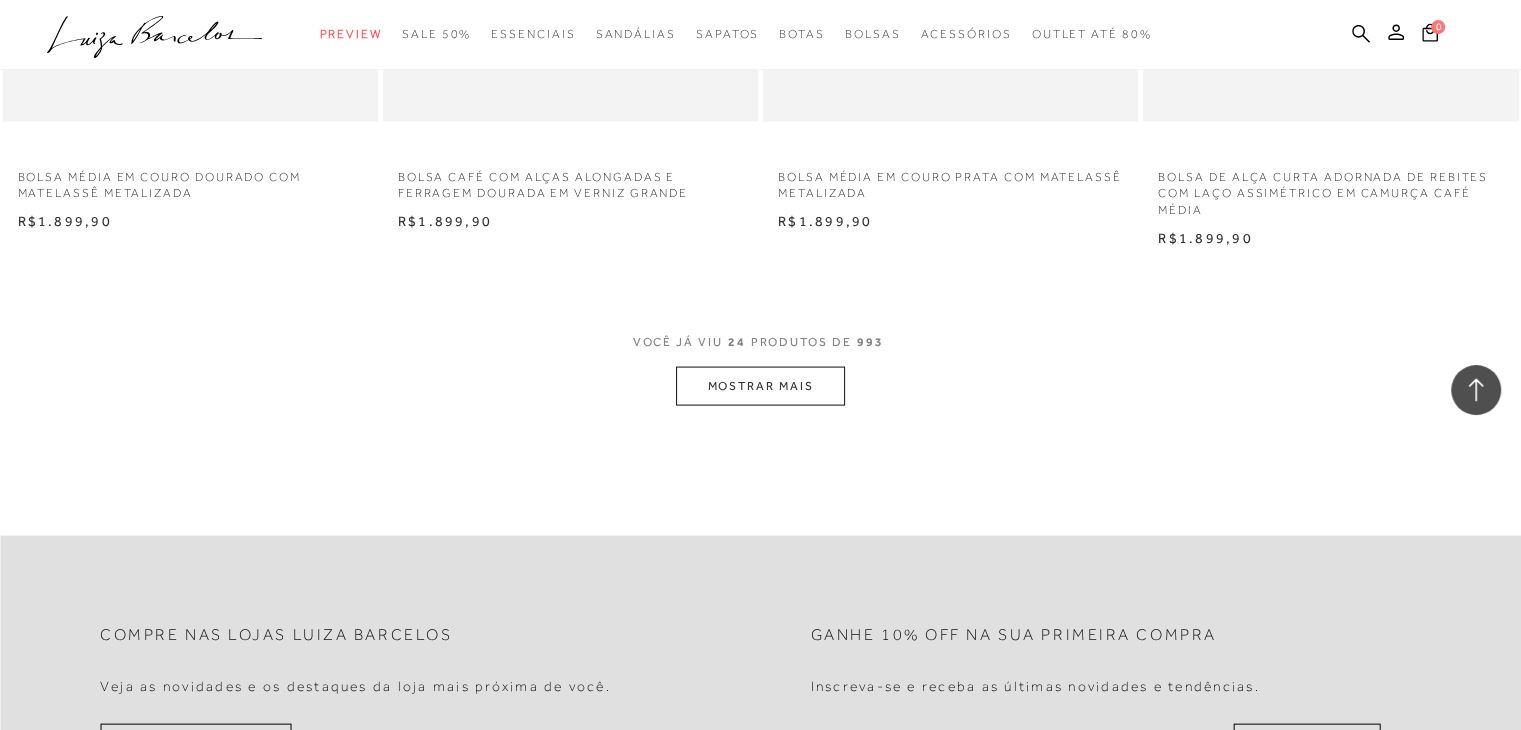 click on "MOSTRAR MAIS" at bounding box center [760, 386] 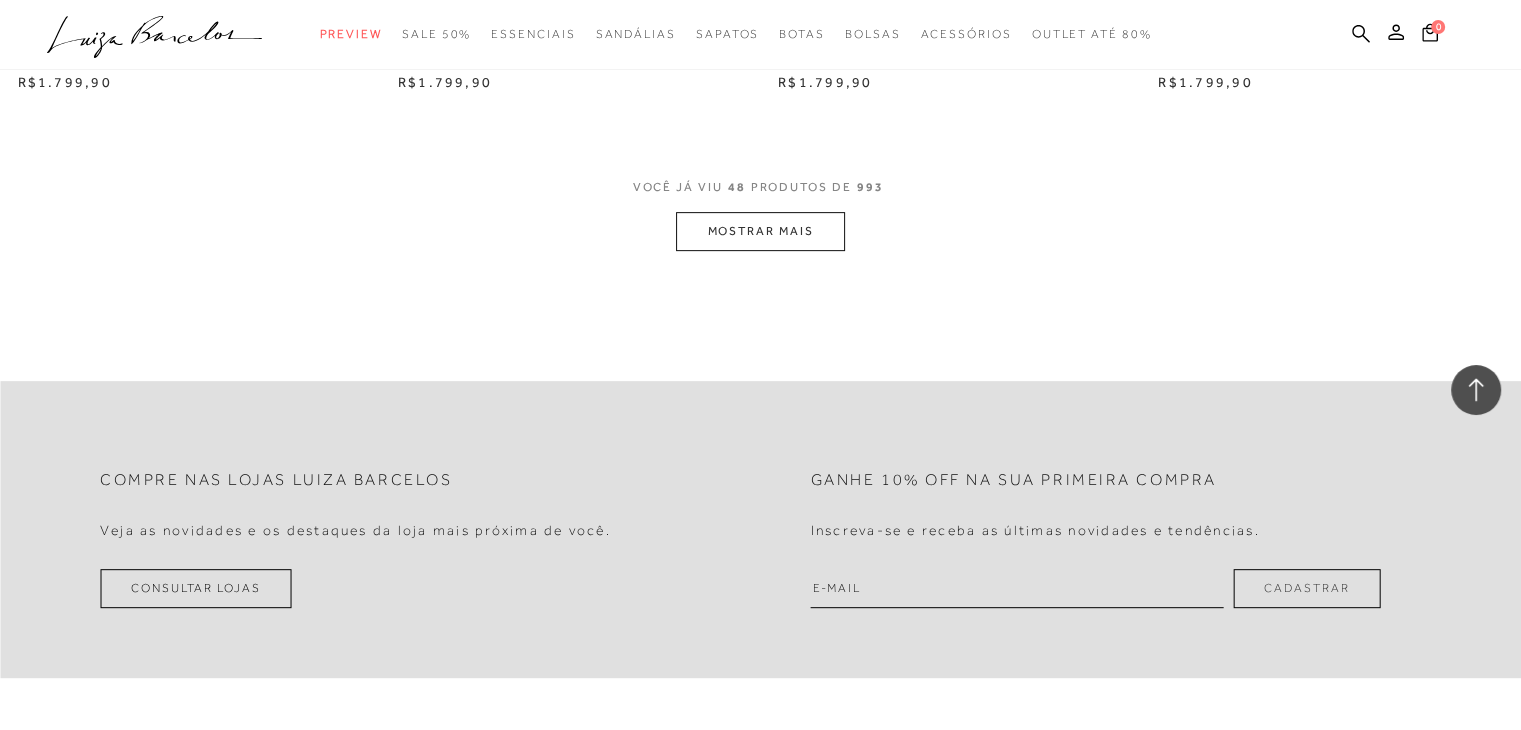 scroll, scrollTop: 8349, scrollLeft: 0, axis: vertical 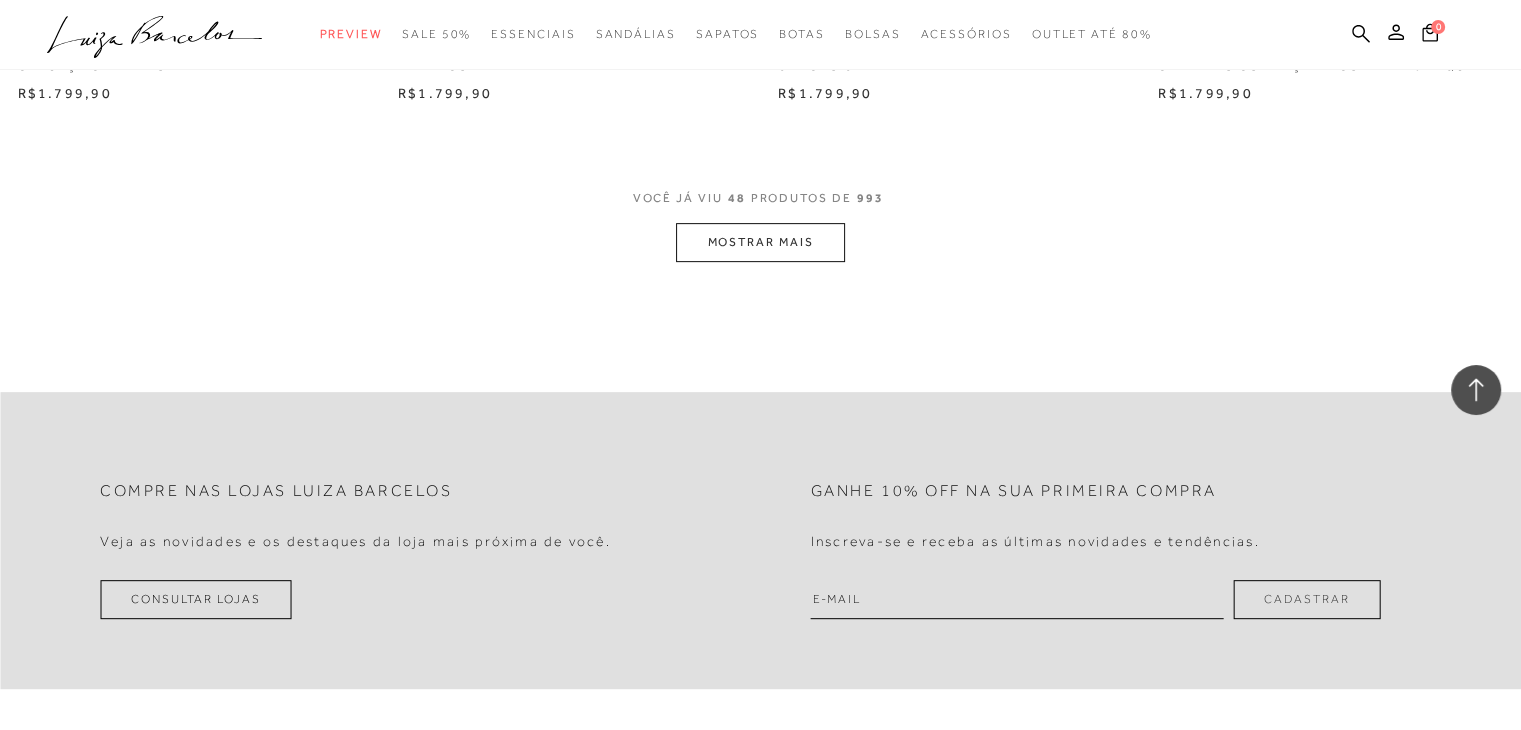 click on "MOSTRAR MAIS" at bounding box center (760, 242) 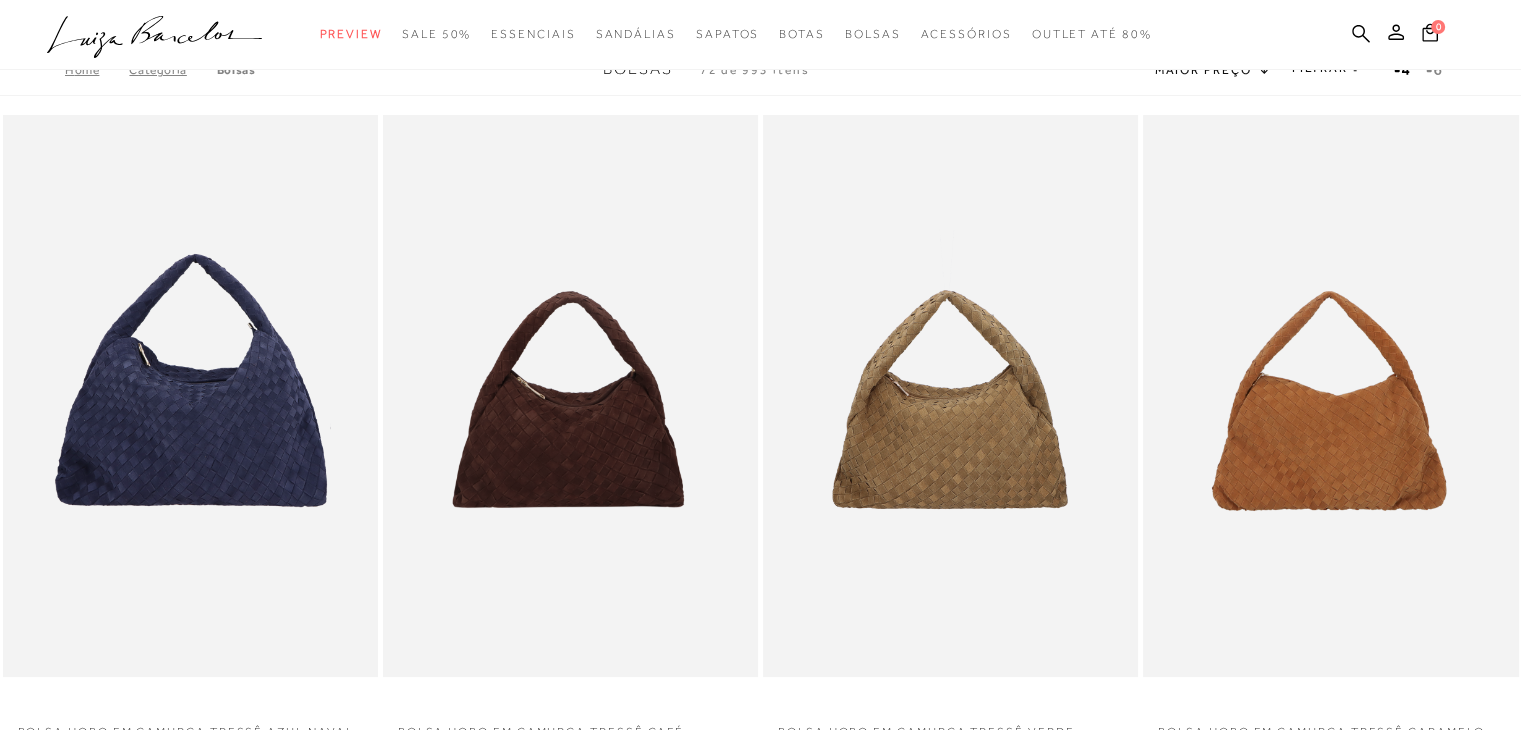 scroll, scrollTop: 0, scrollLeft: 0, axis: both 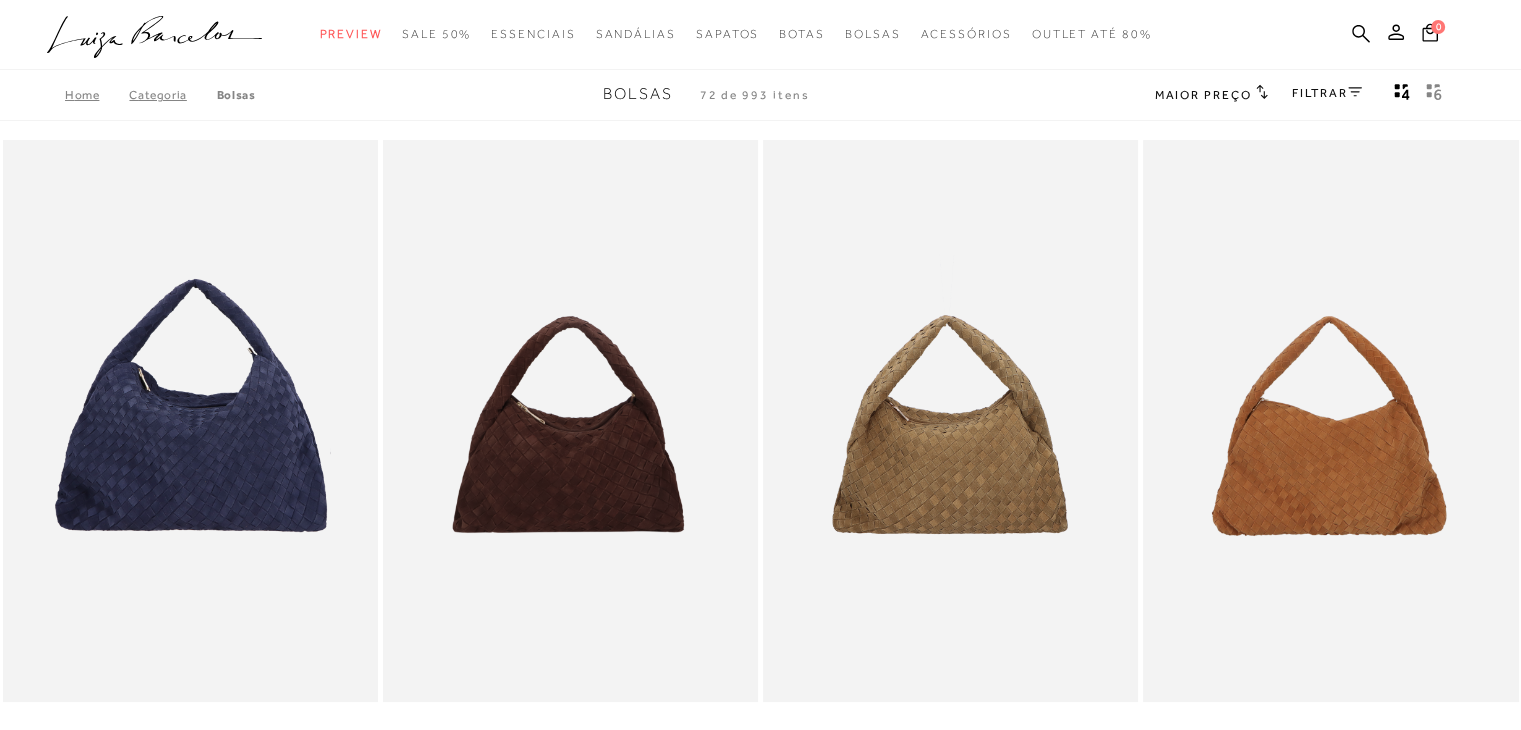 click on "Maior preço" at bounding box center [1202, 95] 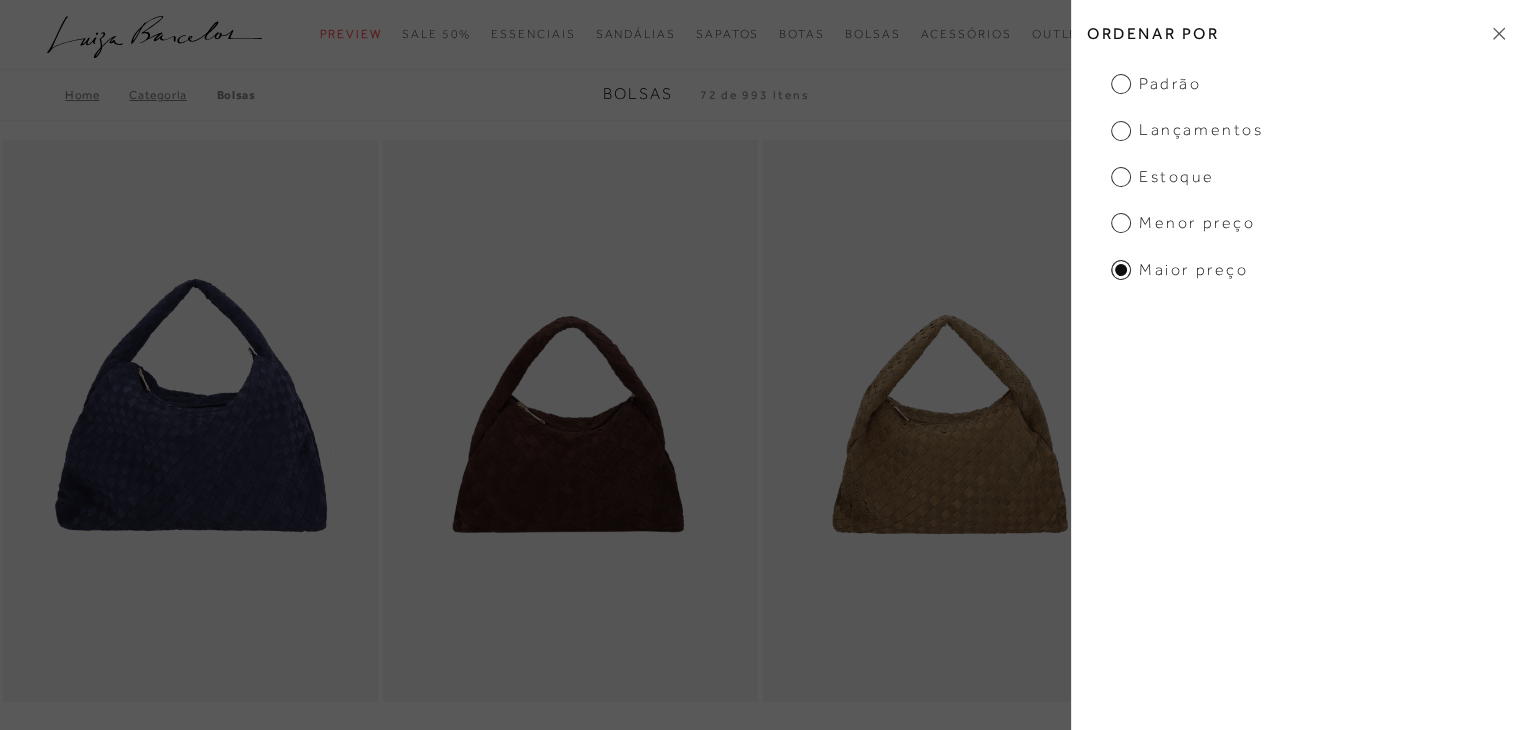 click on "Menor preço" at bounding box center (1183, 223) 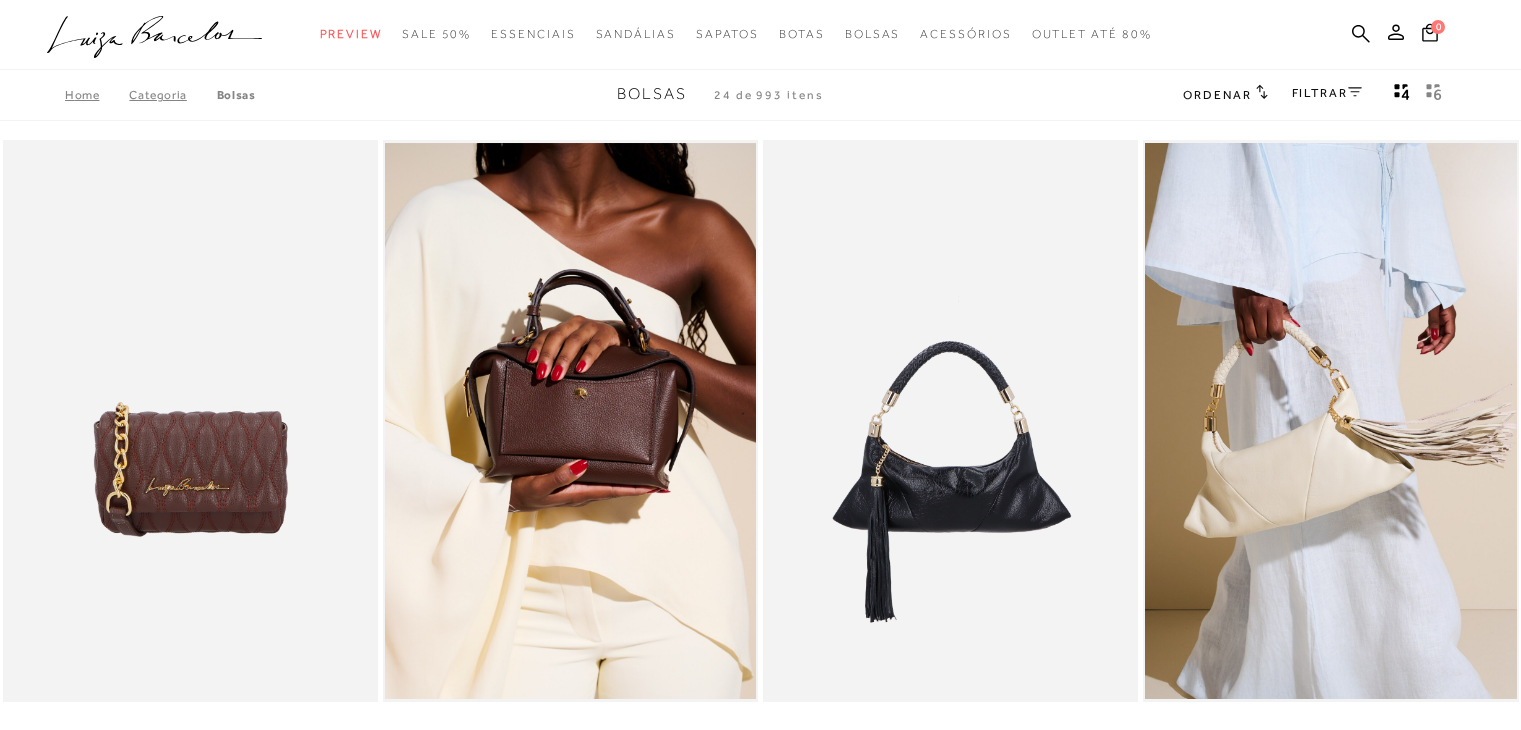 scroll, scrollTop: 0, scrollLeft: 0, axis: both 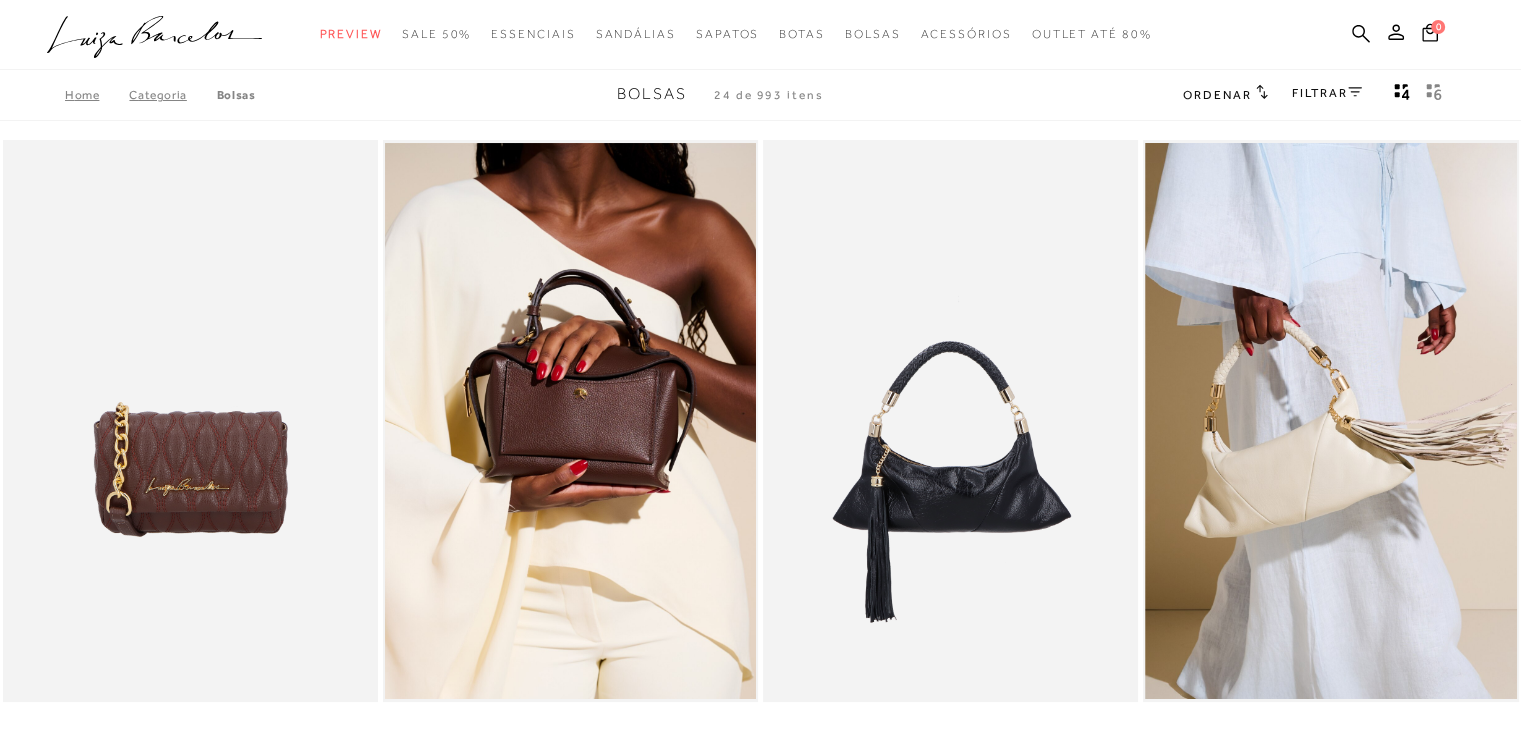 click on "Ordenar" at bounding box center (1225, 94) 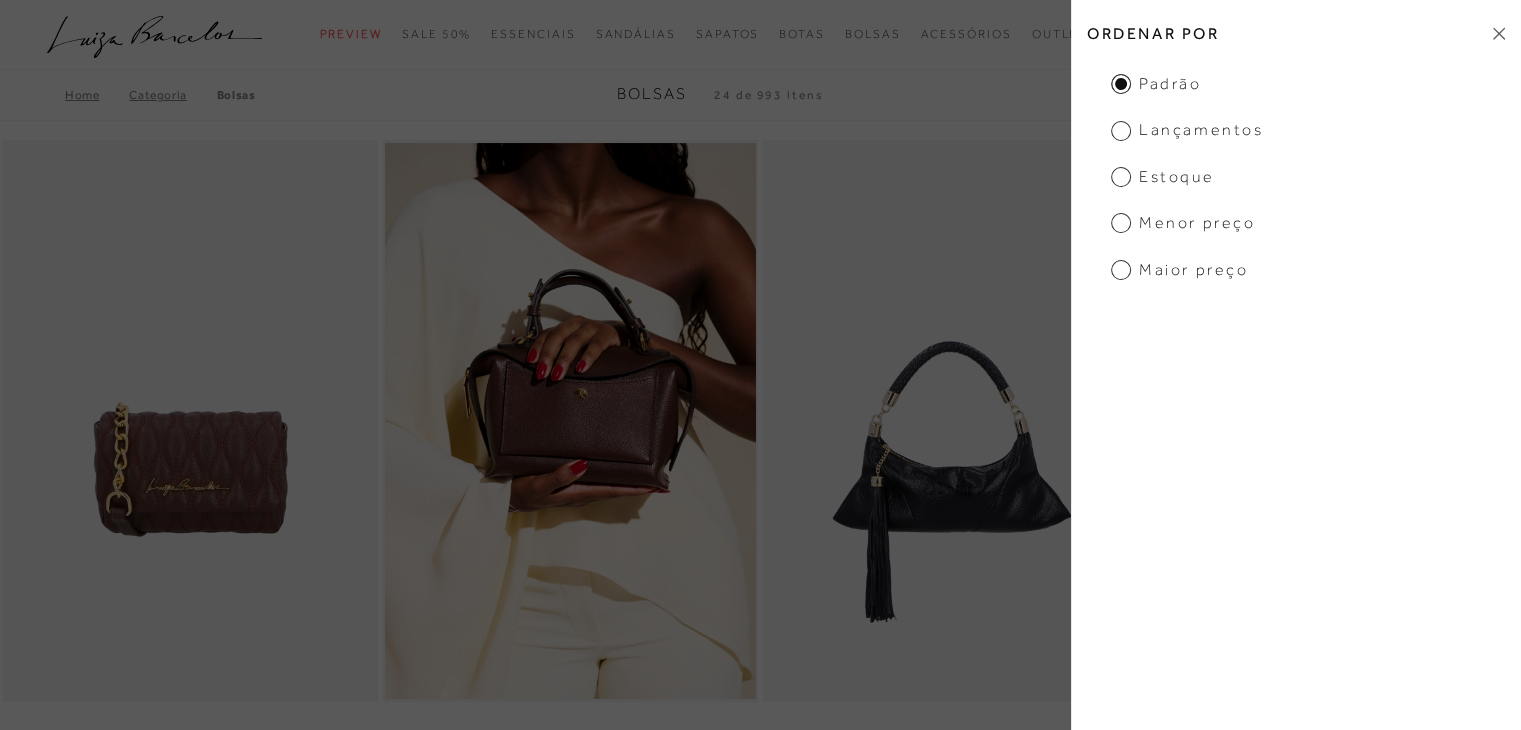 click on "Menor preço" at bounding box center (1183, 223) 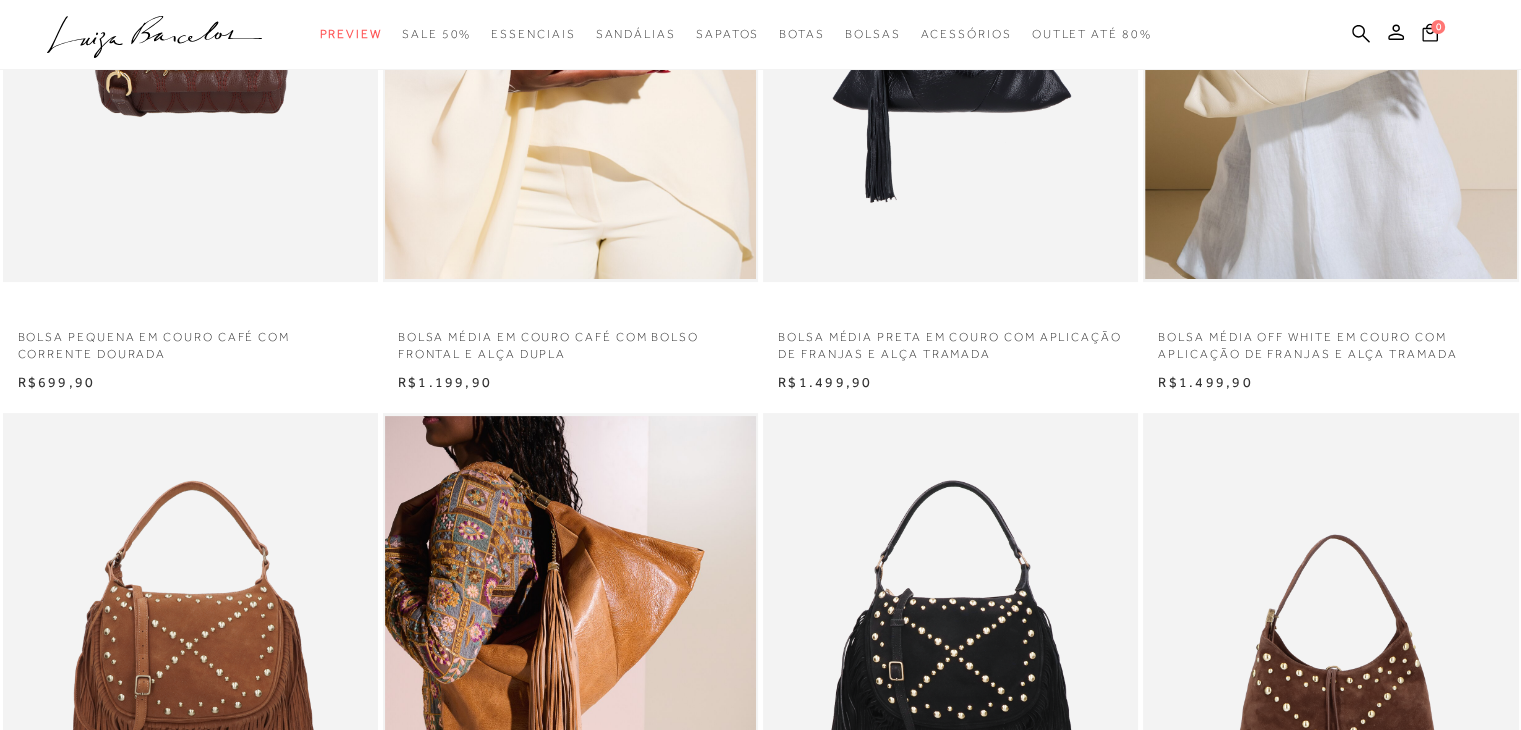 scroll, scrollTop: 0, scrollLeft: 0, axis: both 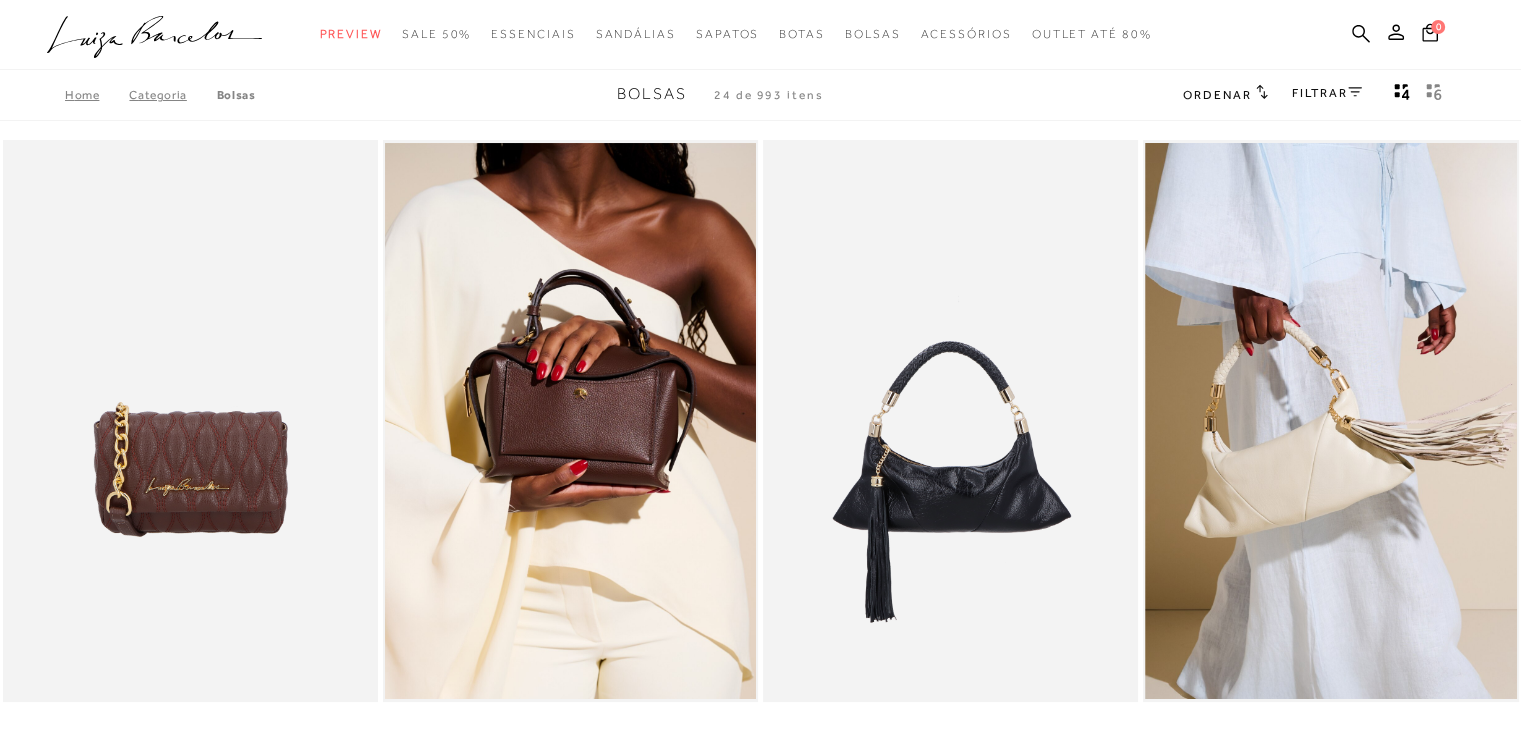 click on "FILTRAR" at bounding box center [1327, 93] 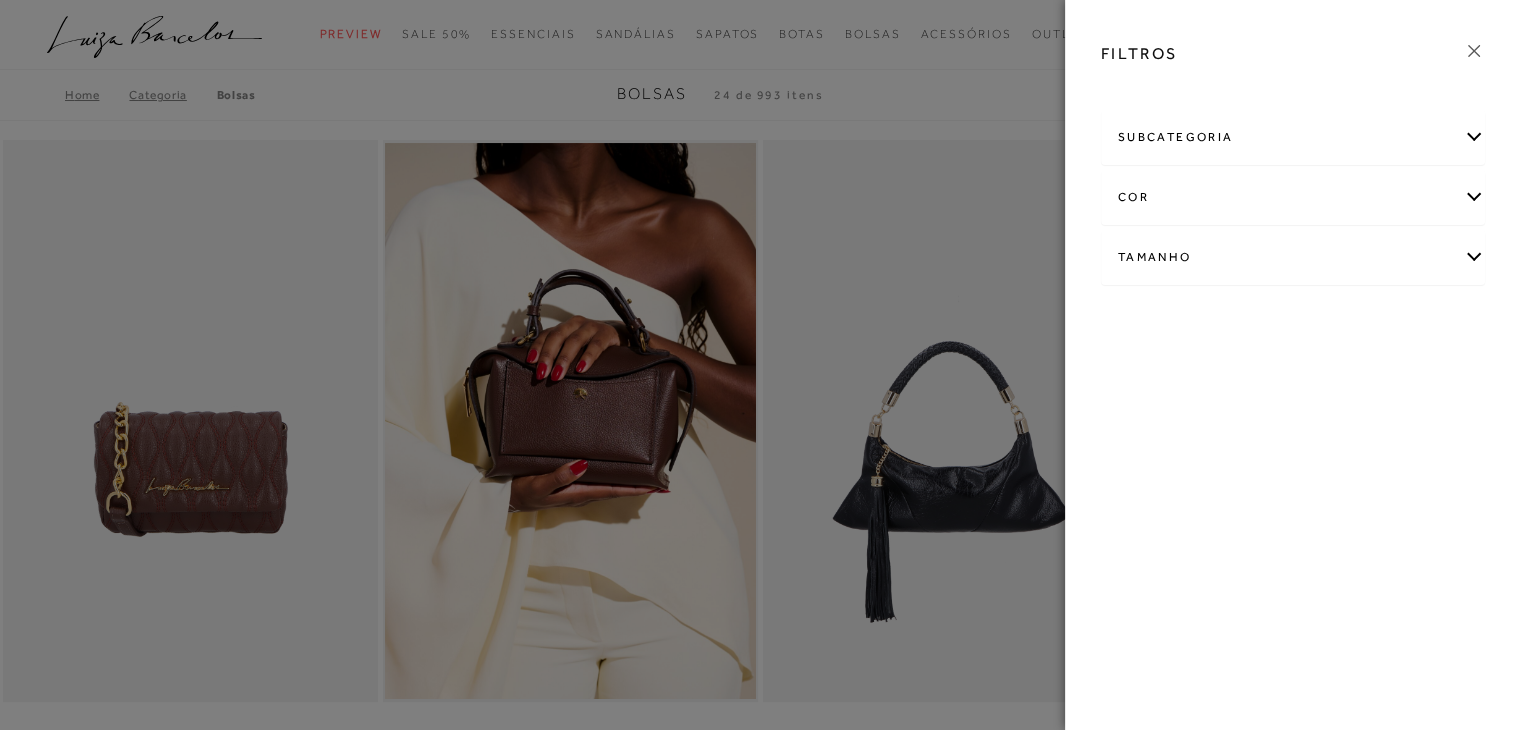 click on "Tamanho" at bounding box center (1293, 257) 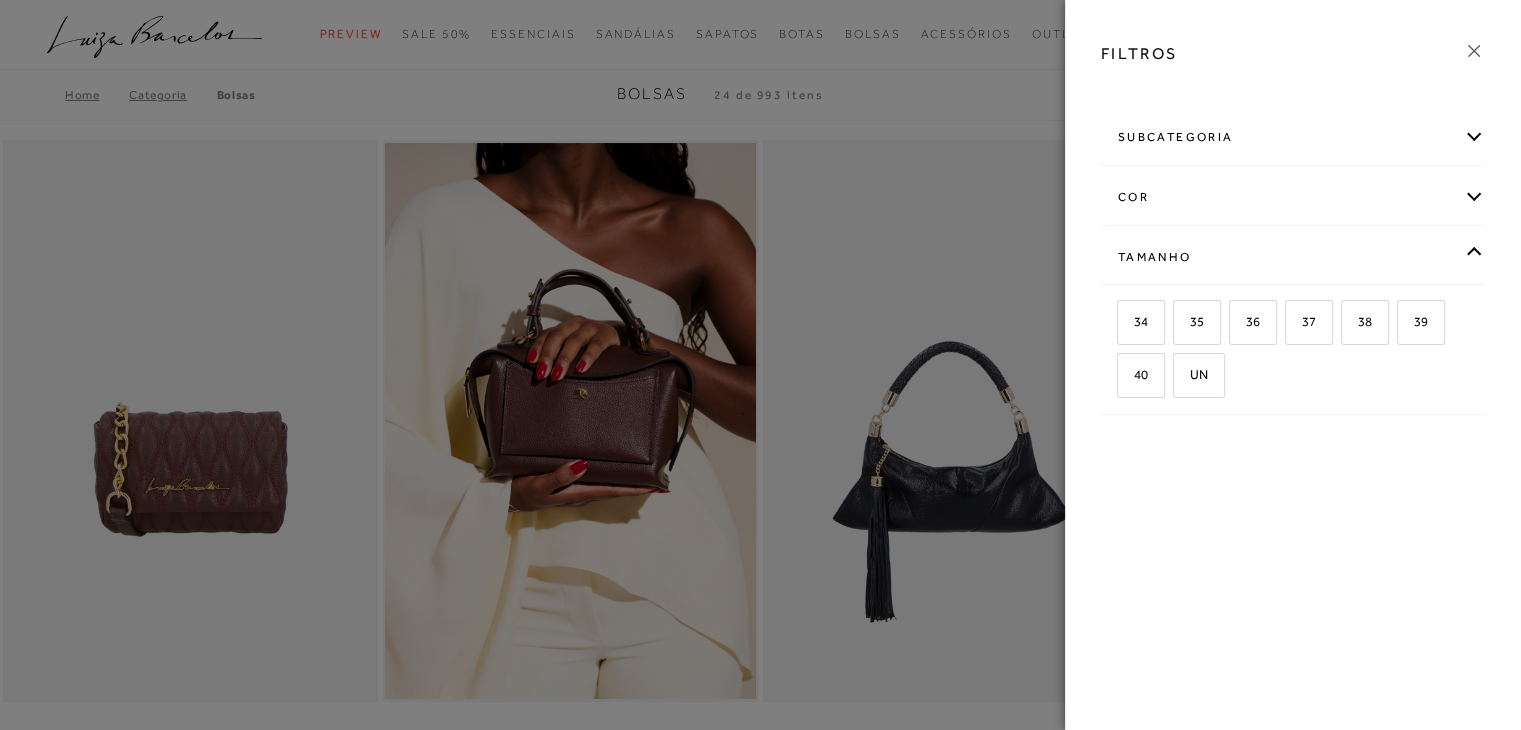 click on "Tamanho" at bounding box center [1293, 257] 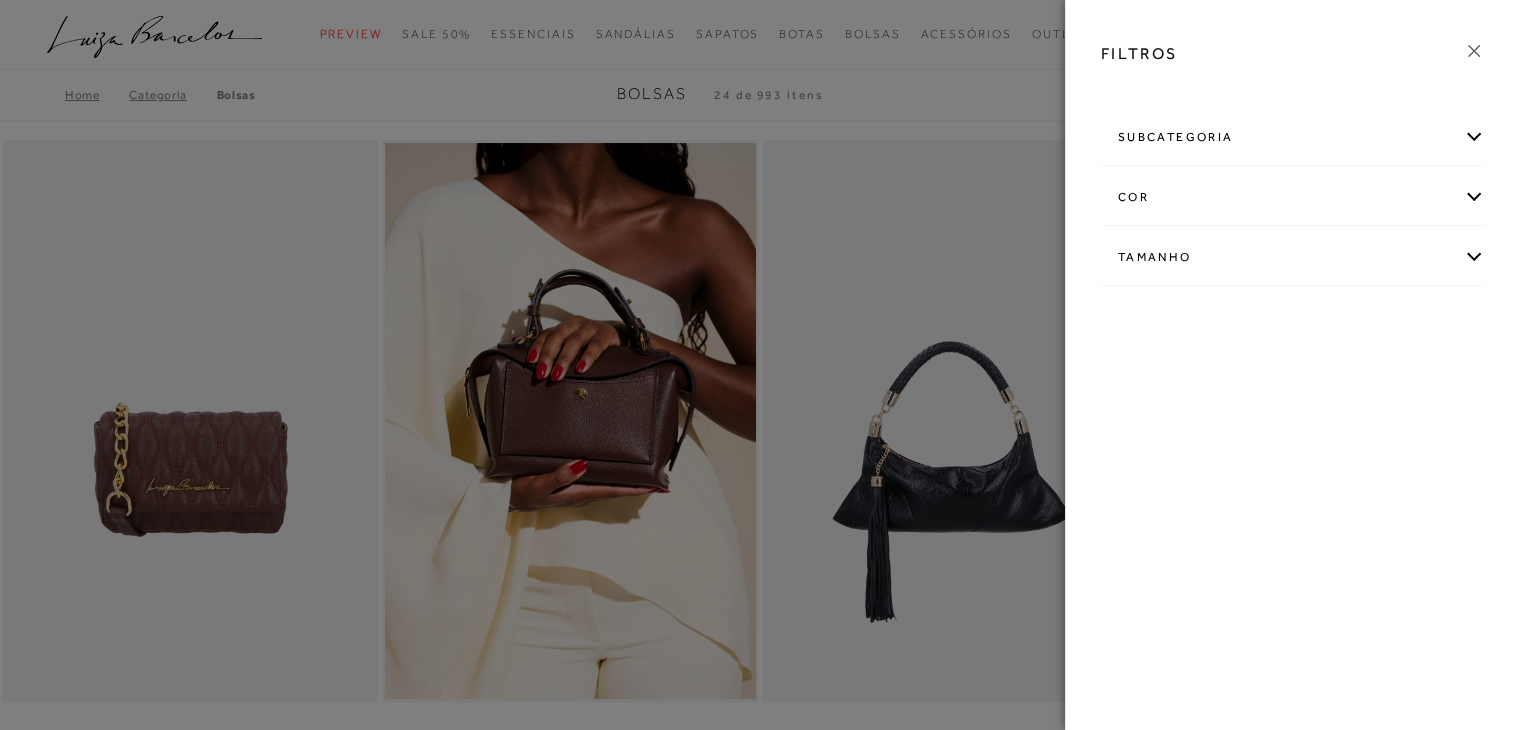 click on "subcategoria" at bounding box center (1293, 137) 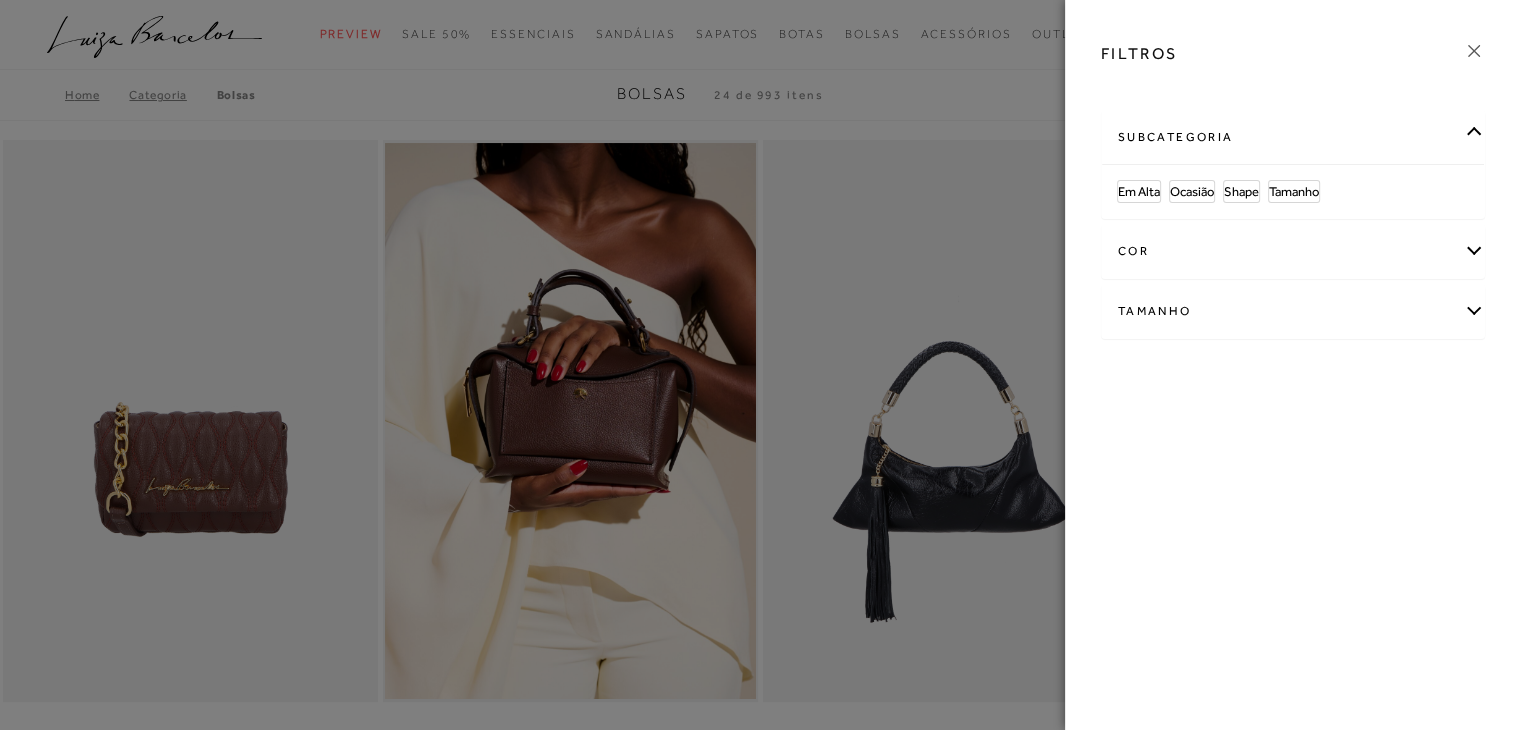 click on "subcategoria" at bounding box center (1293, 137) 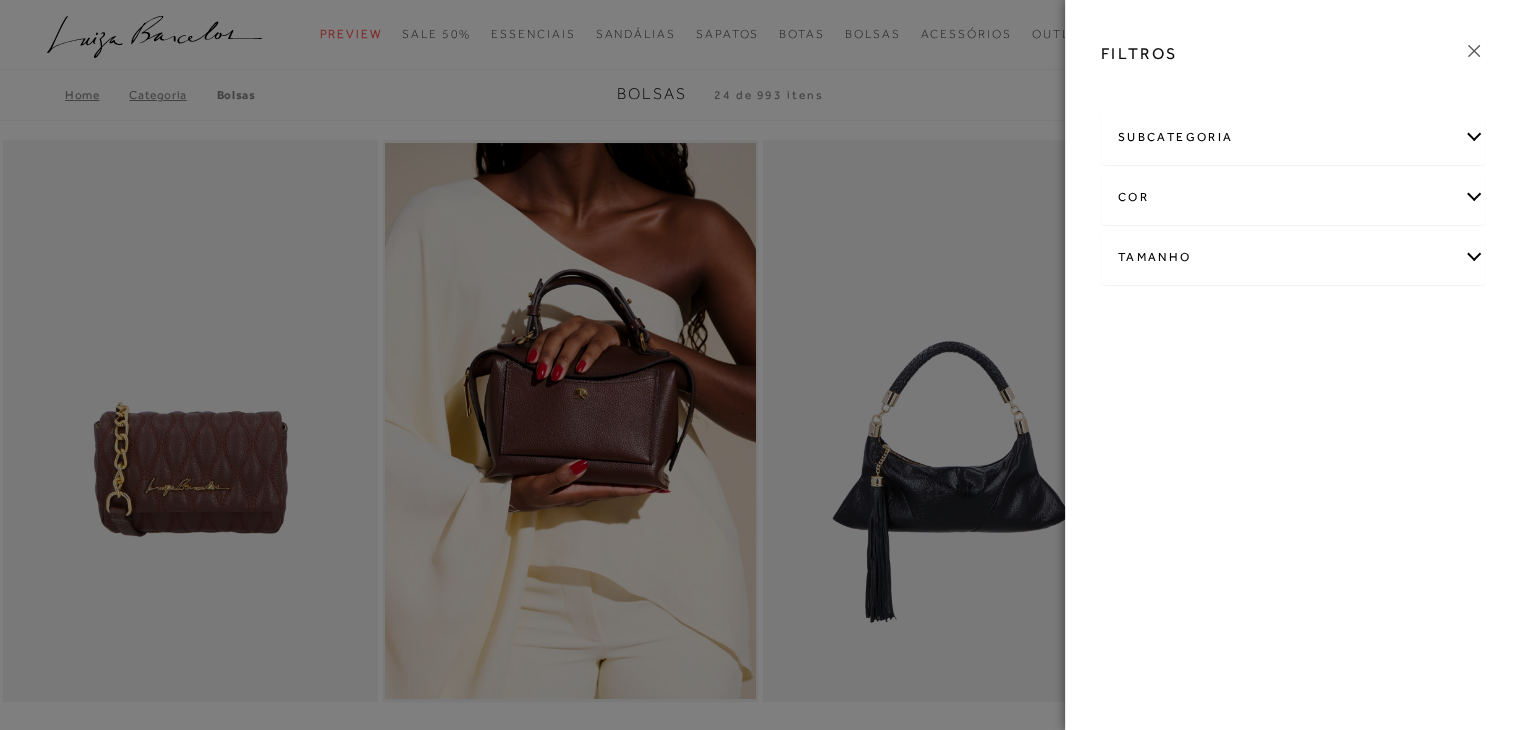 click 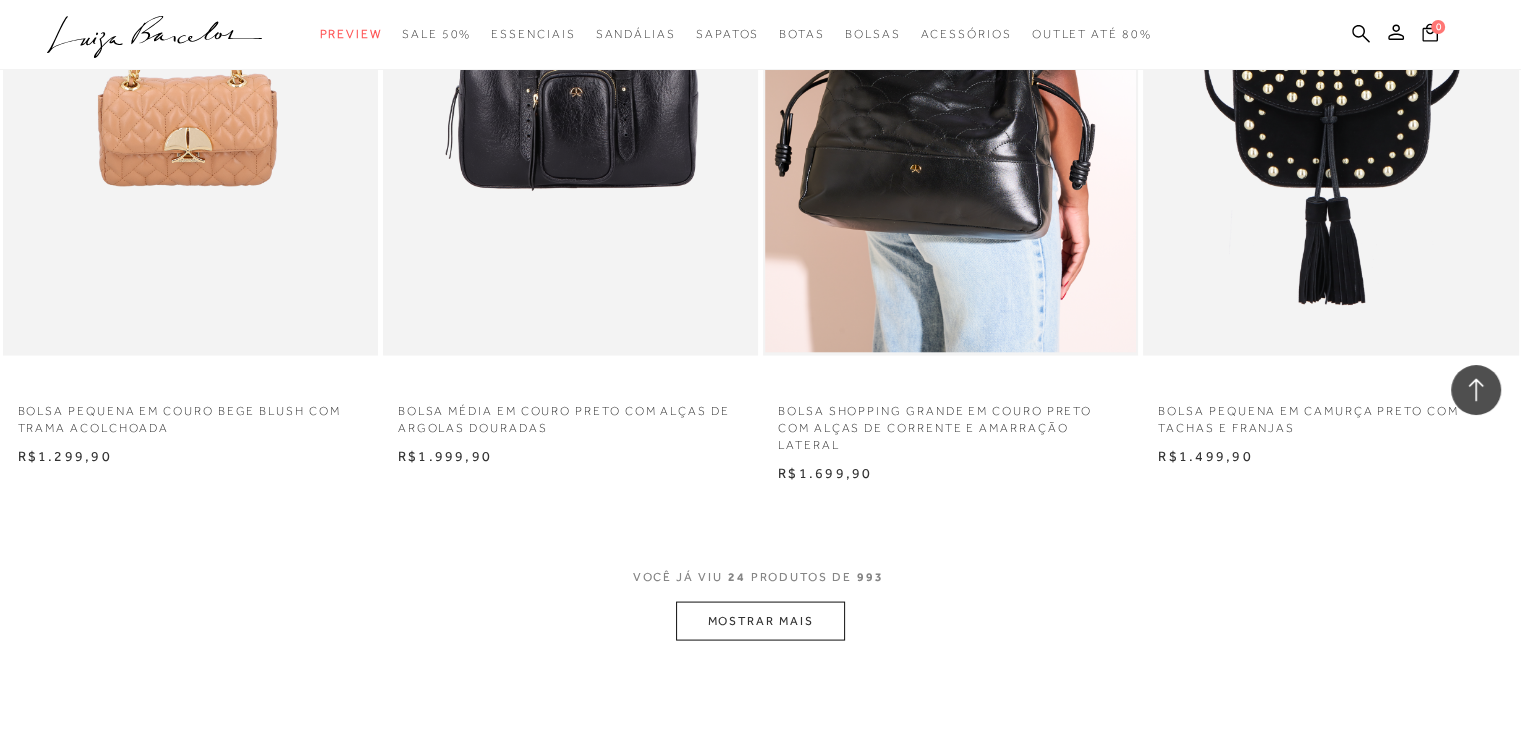 scroll, scrollTop: 3840, scrollLeft: 0, axis: vertical 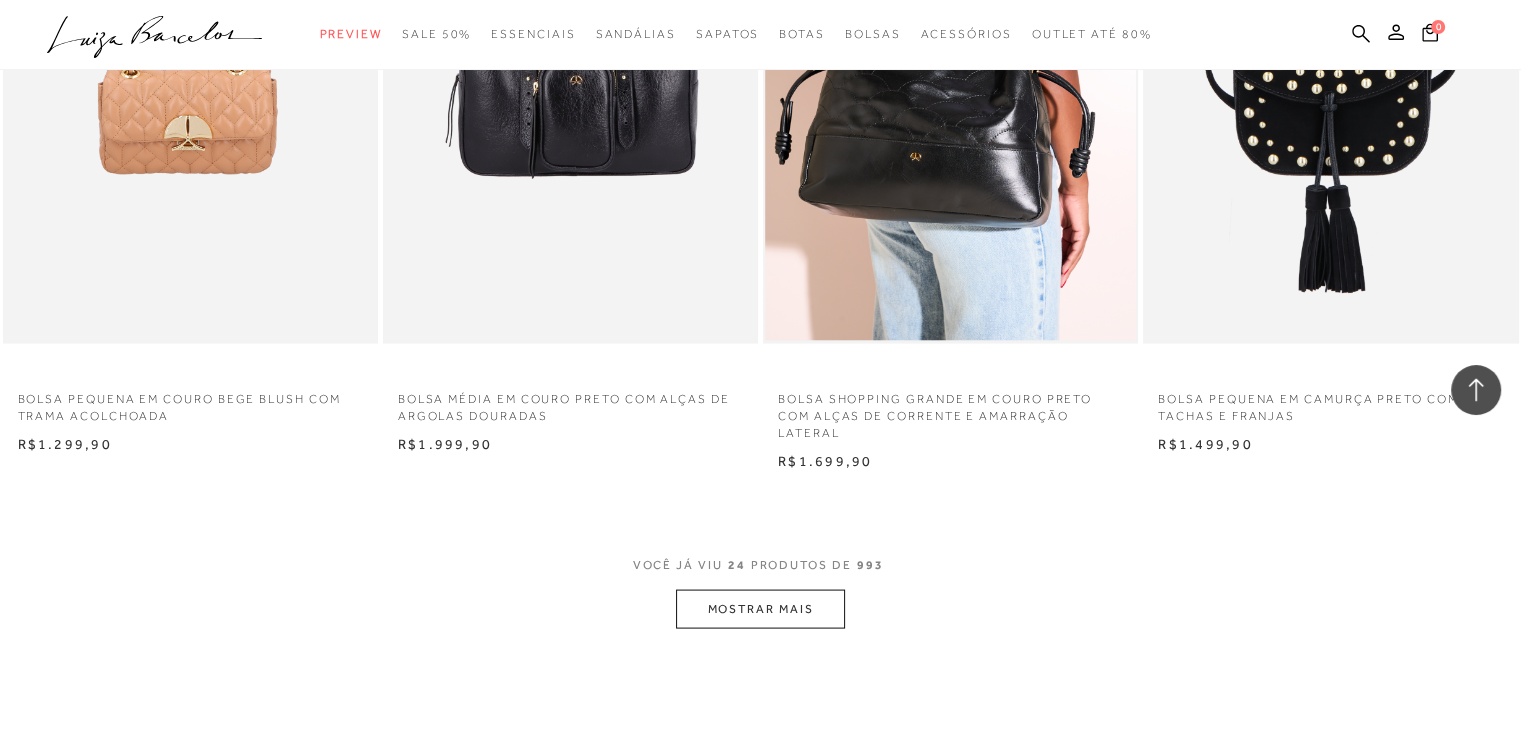 click on "MOSTRAR MAIS" at bounding box center [760, 609] 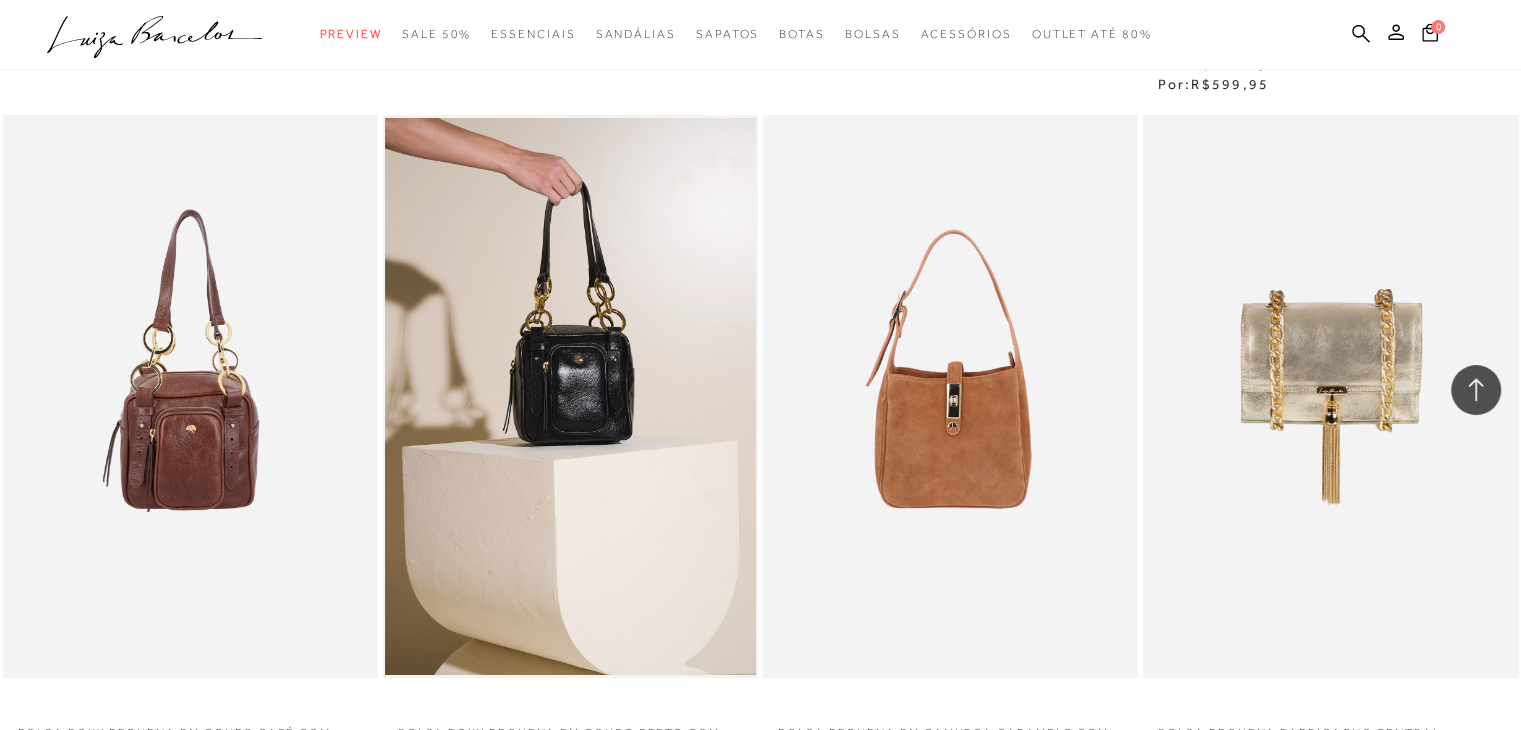 scroll, scrollTop: 7032, scrollLeft: 0, axis: vertical 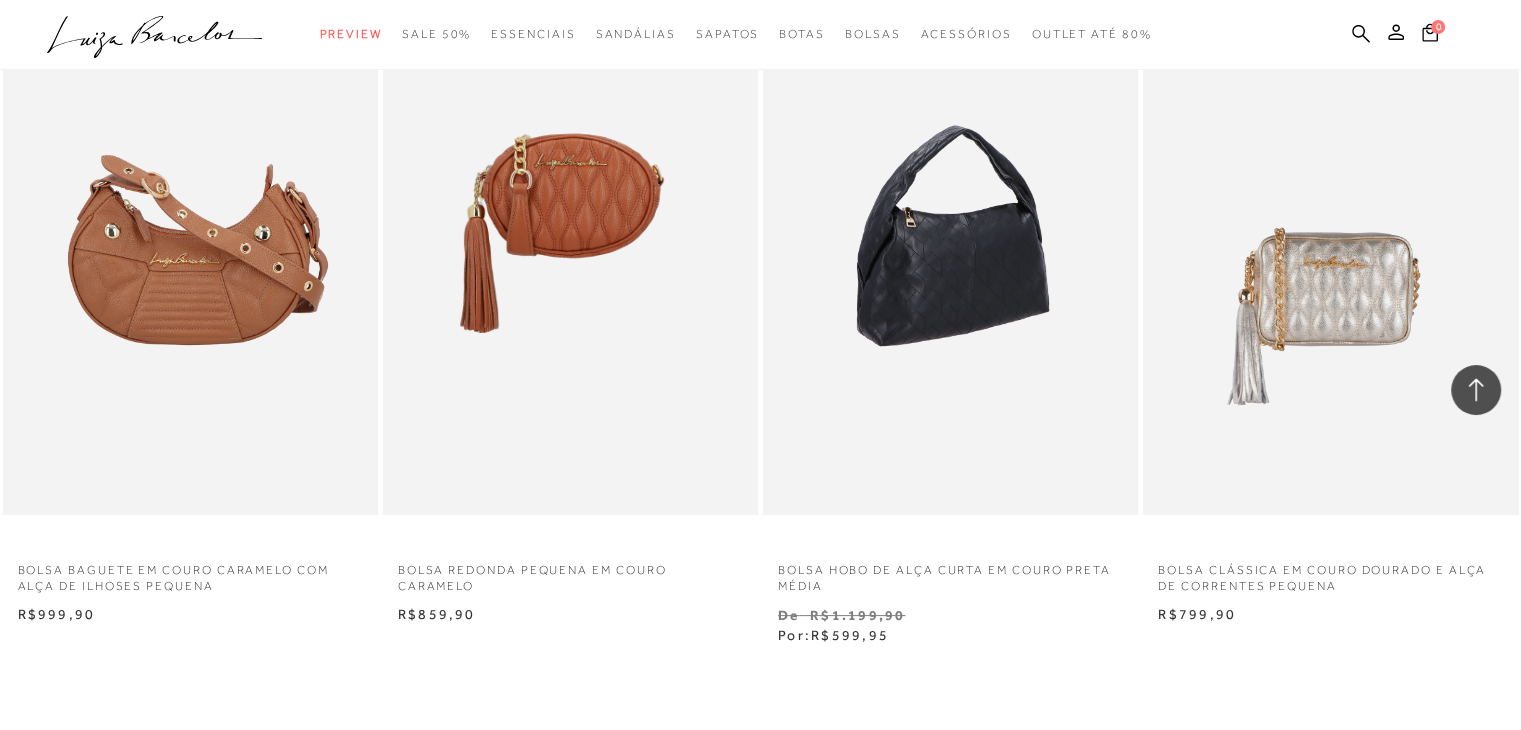 click at bounding box center (951, 233) 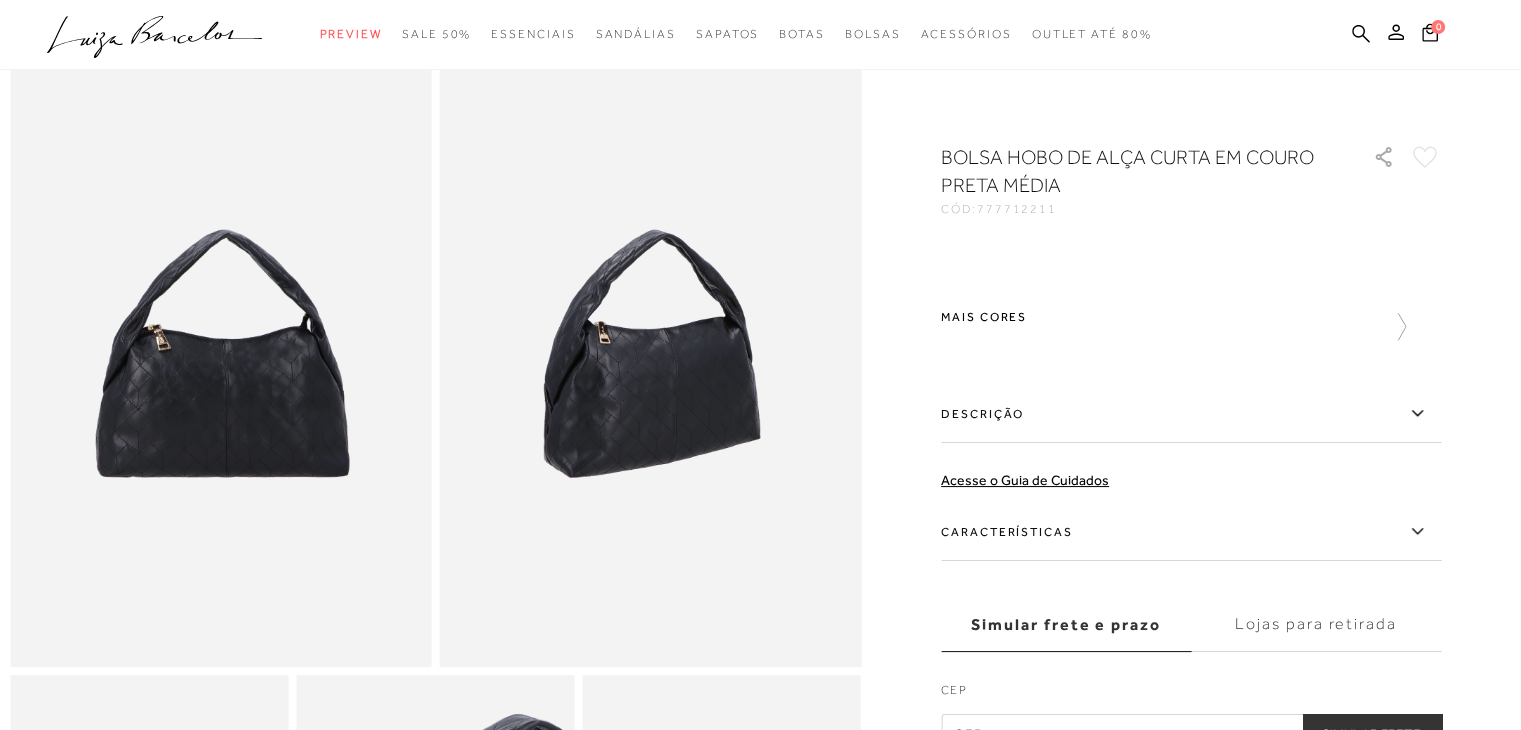 scroll, scrollTop: 0, scrollLeft: 0, axis: both 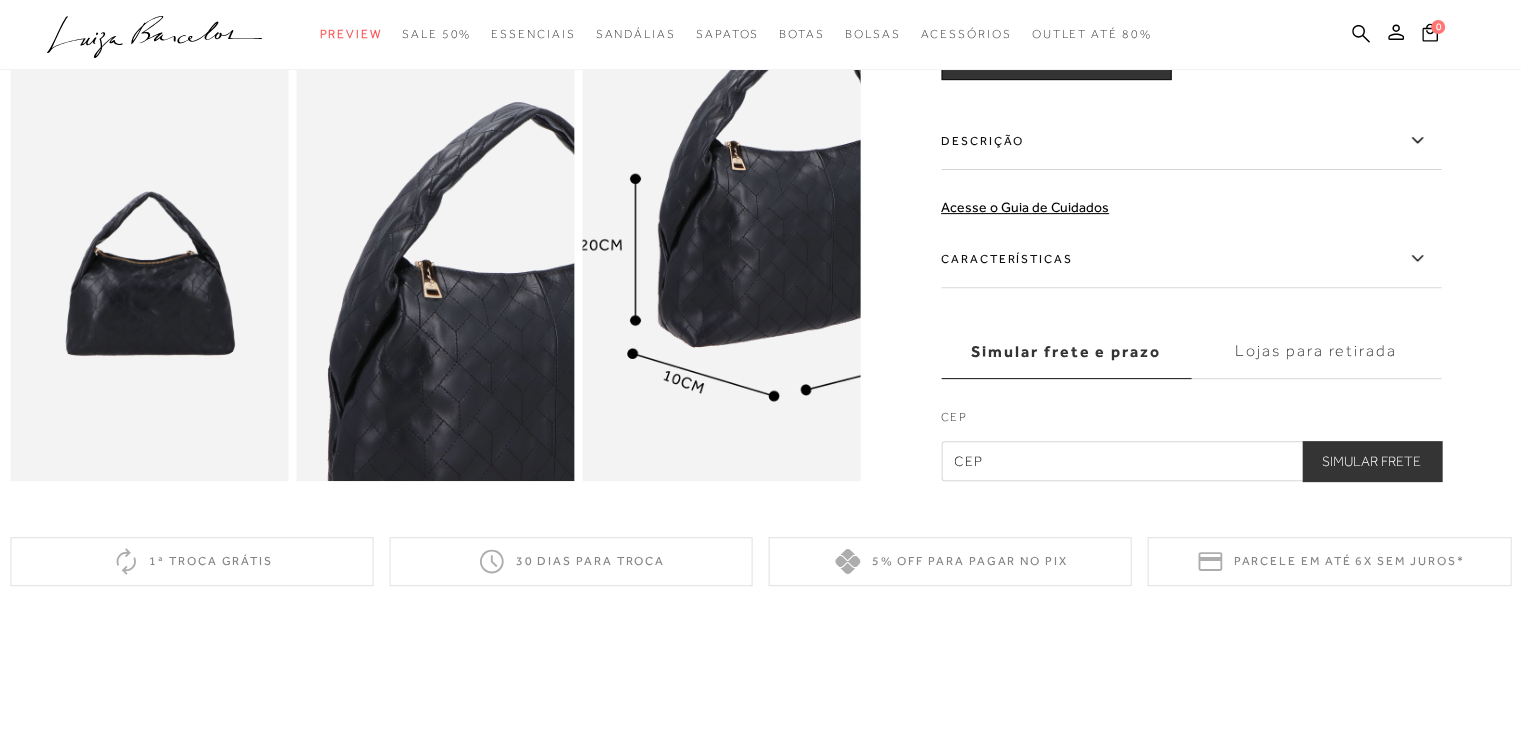 click at bounding box center [779, 234] 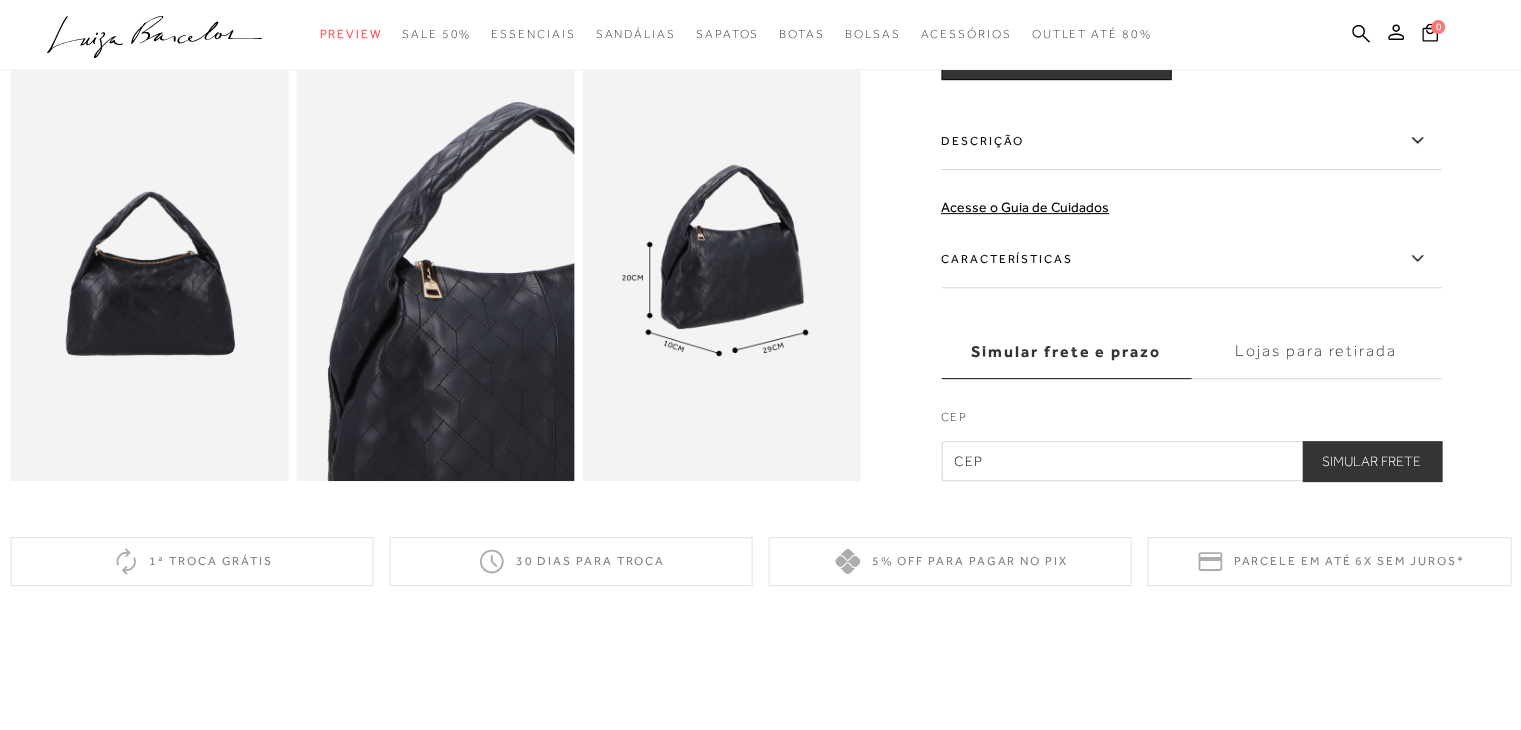 click at bounding box center [435, 271] 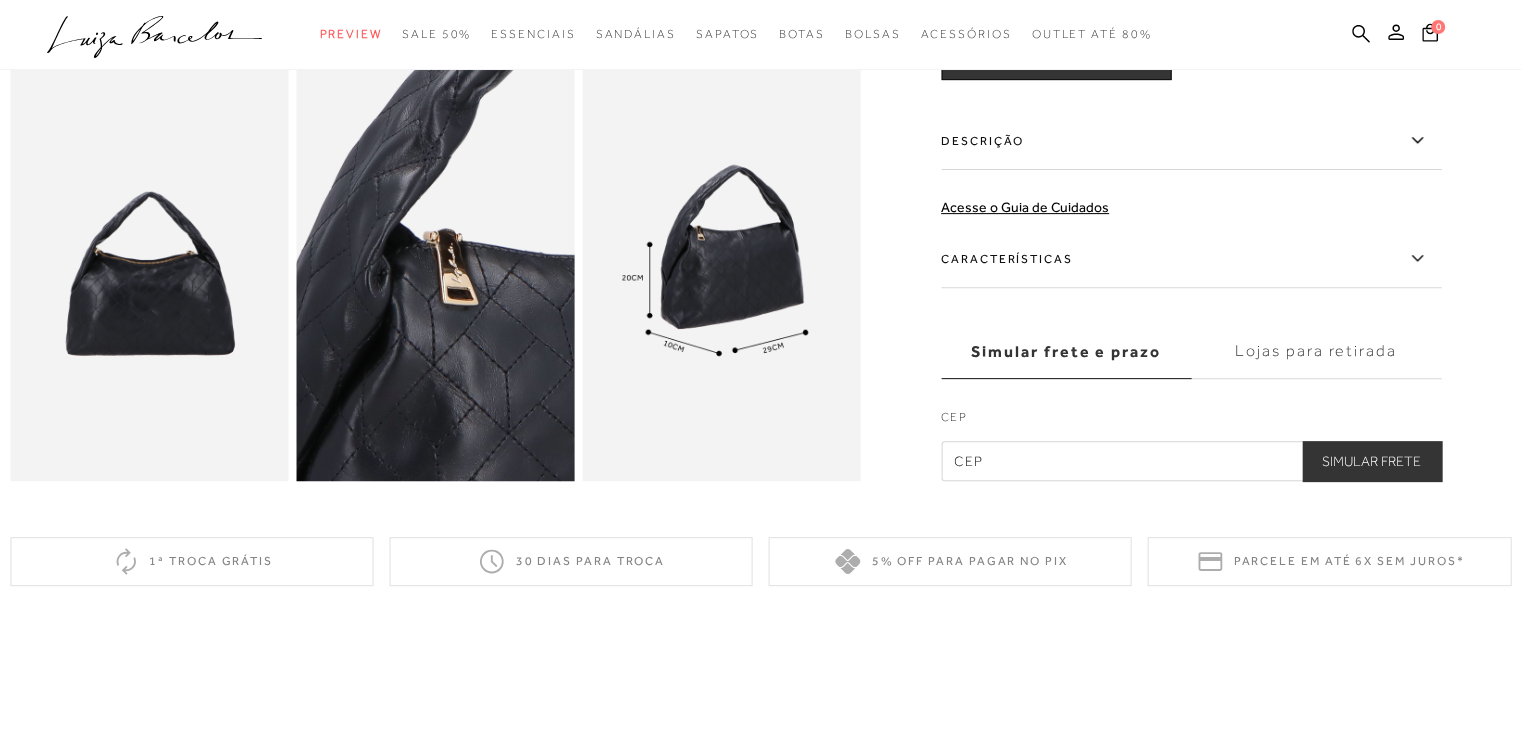 click at bounding box center (465, 254) 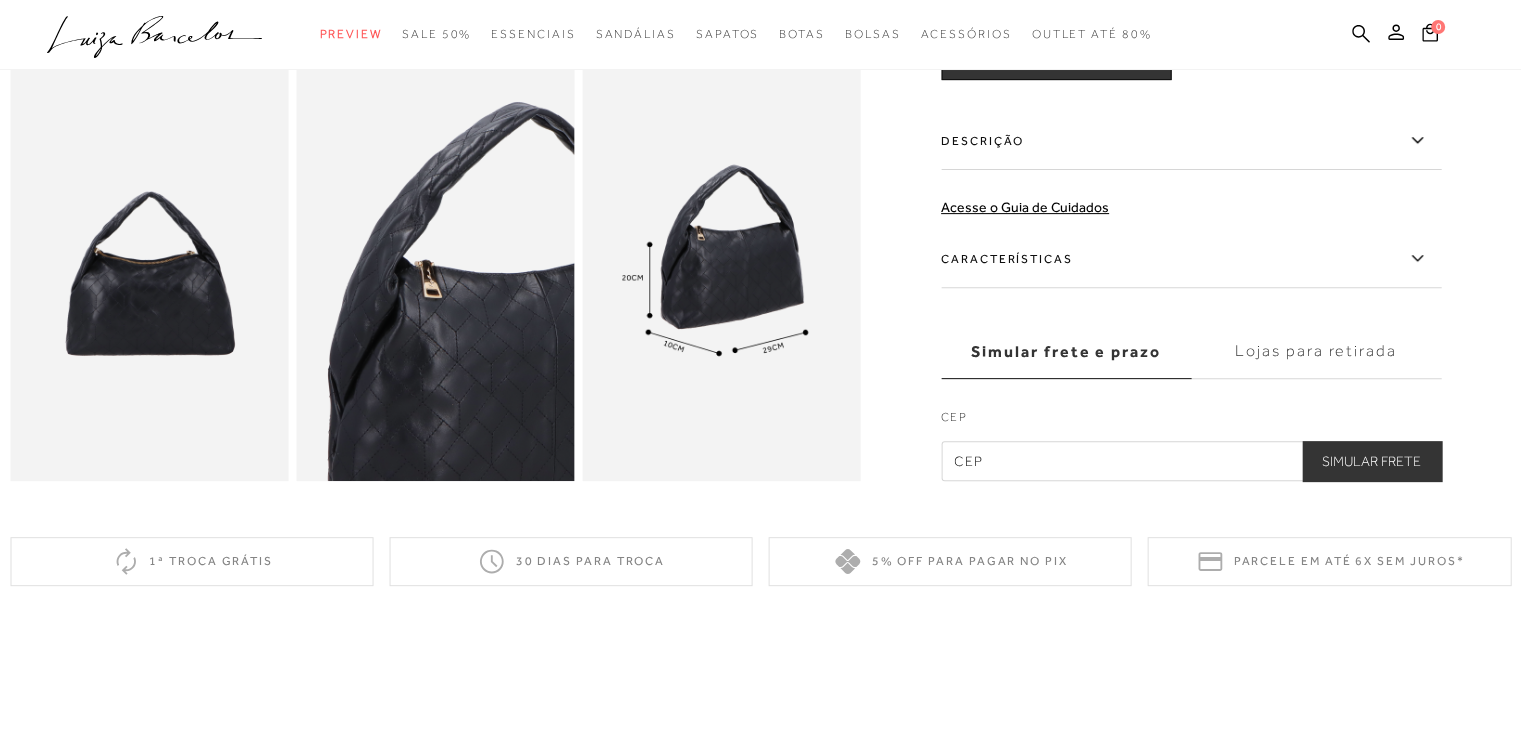 click at bounding box center [149, 271] 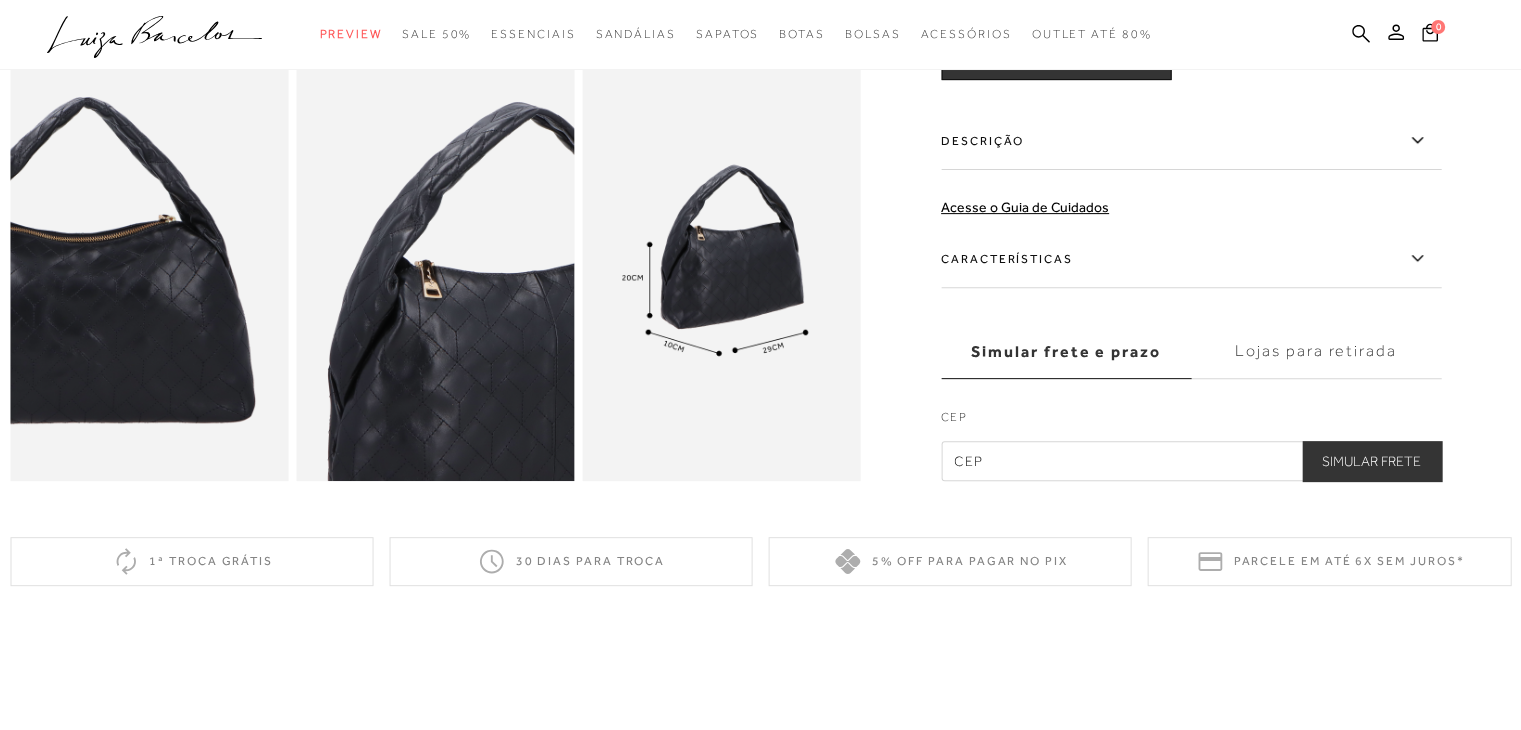 click at bounding box center (84, 258) 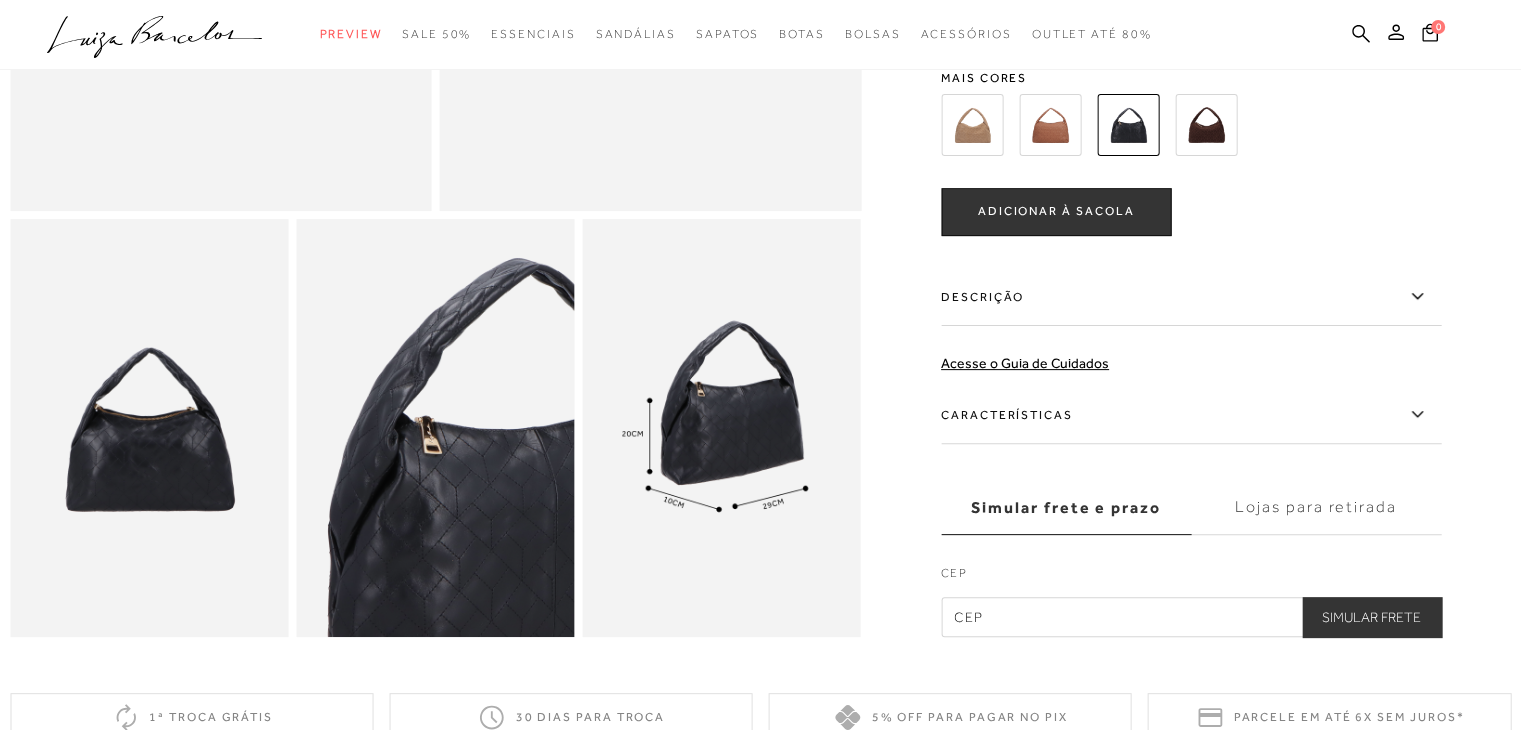 scroll, scrollTop: 574, scrollLeft: 0, axis: vertical 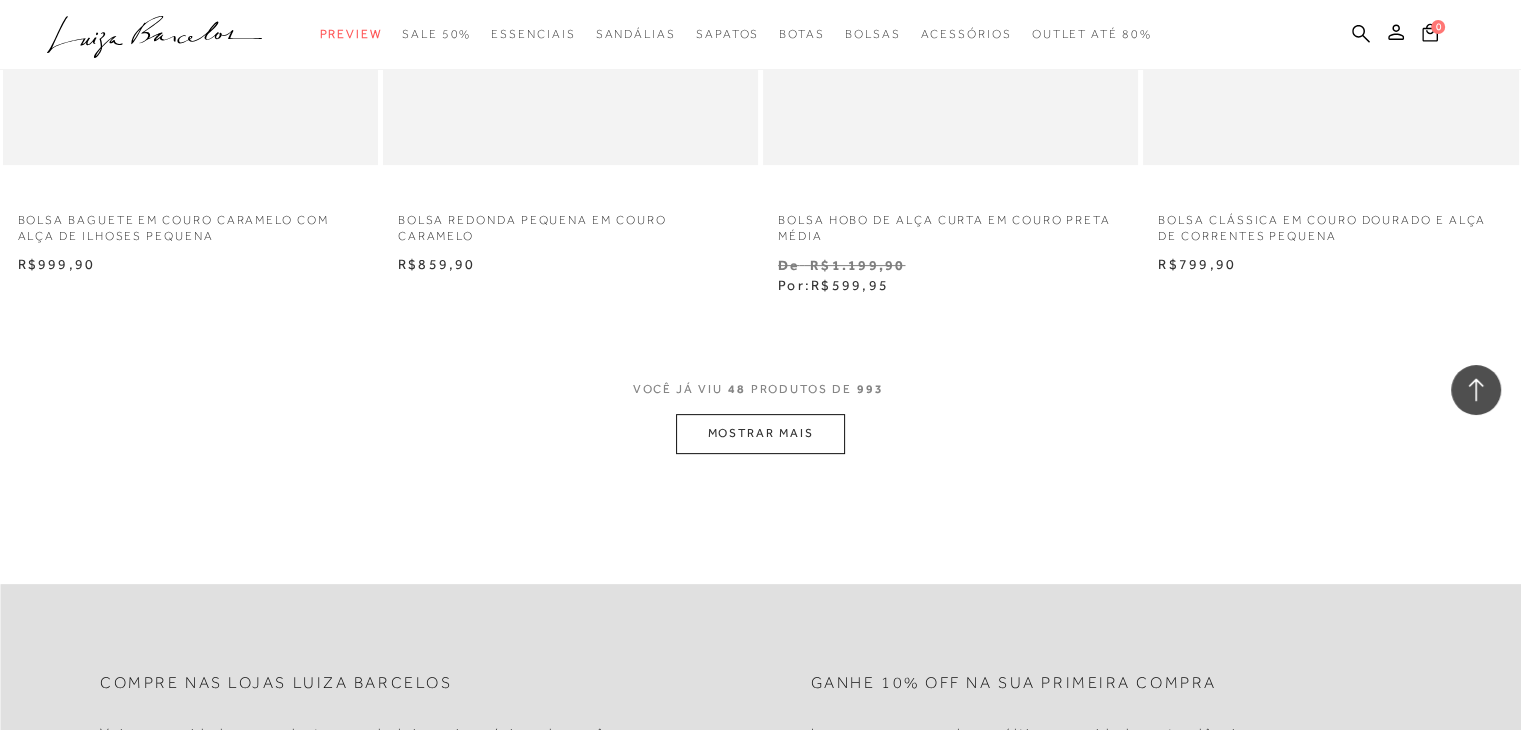 click on "MOSTRAR MAIS" at bounding box center [760, 433] 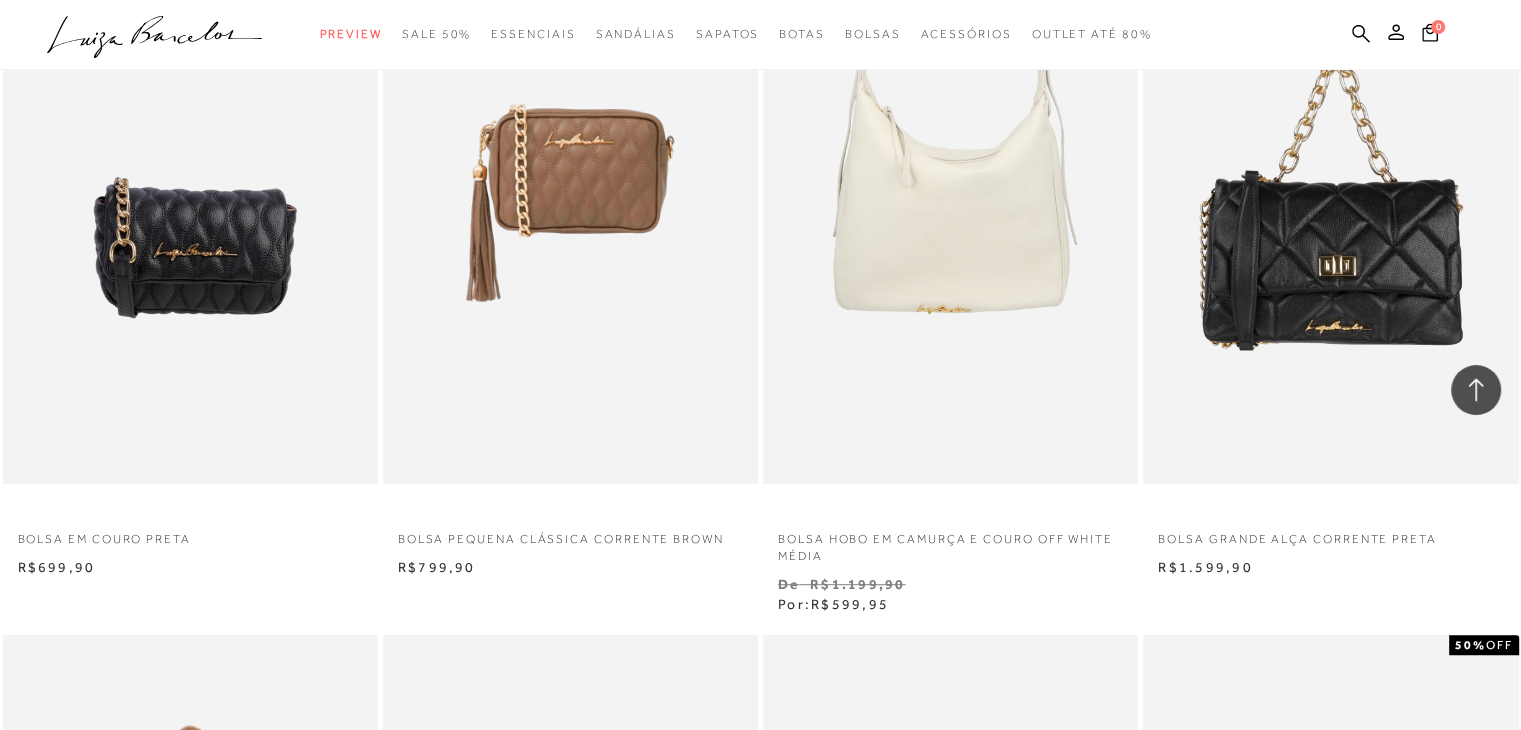 scroll, scrollTop: 8626, scrollLeft: 0, axis: vertical 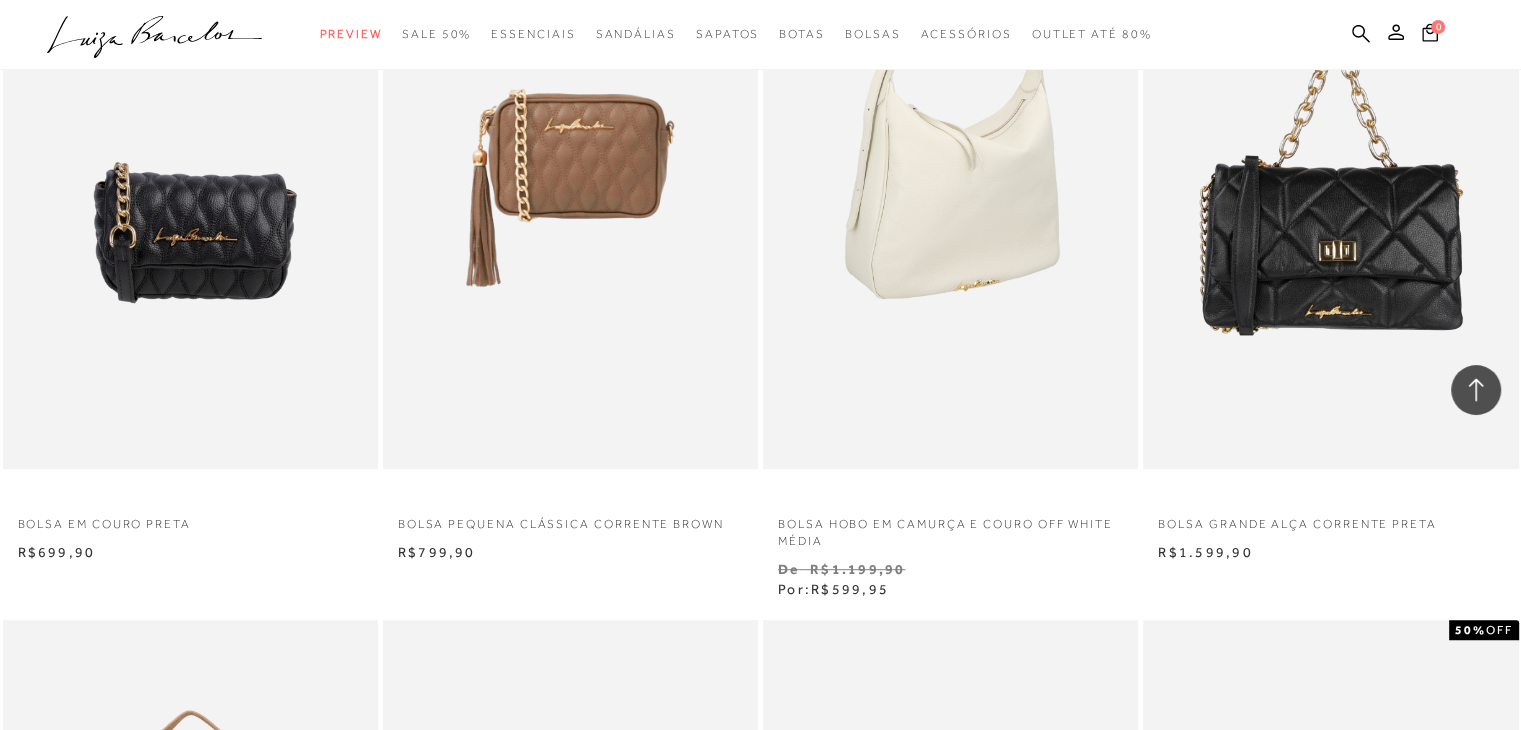 click at bounding box center [951, 187] 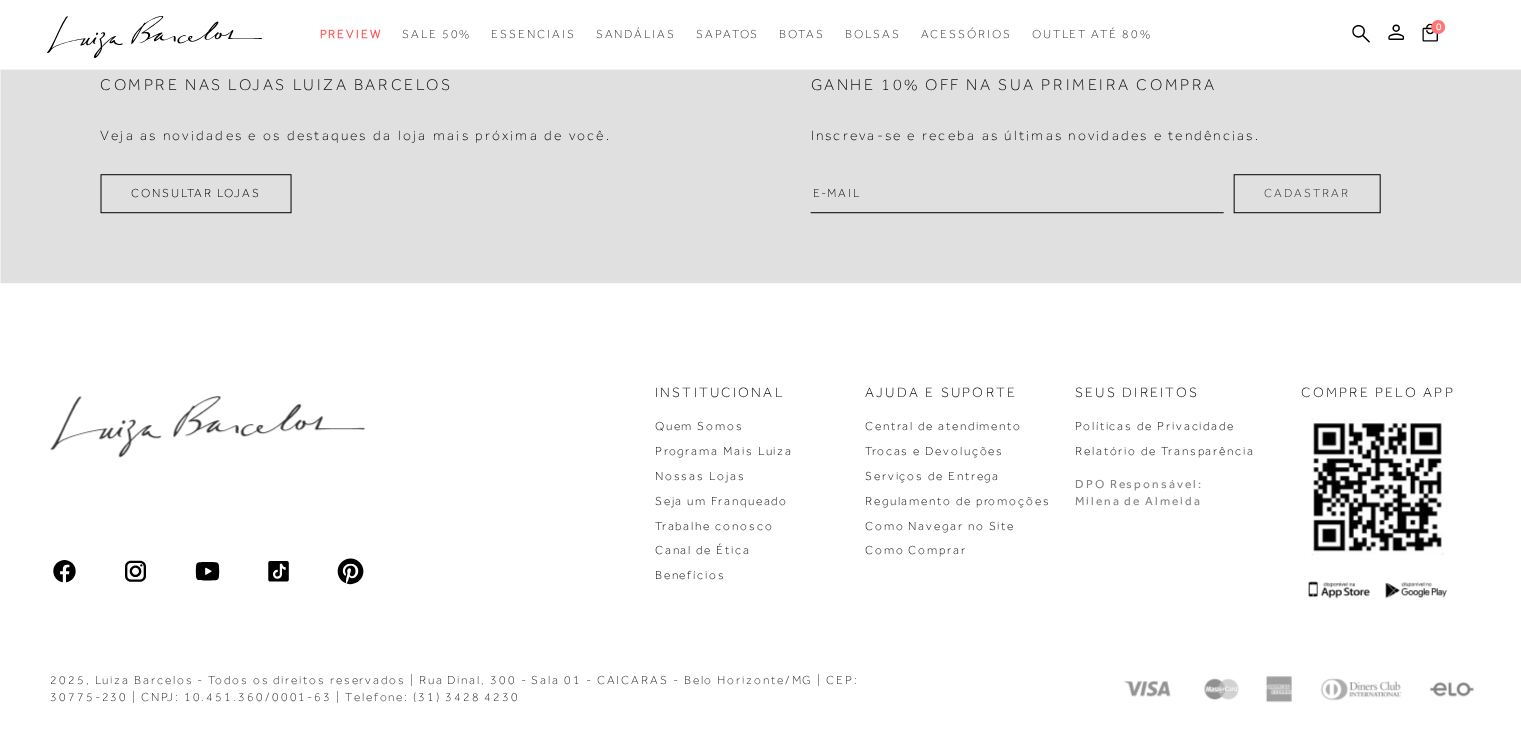 scroll, scrollTop: 0, scrollLeft: 0, axis: both 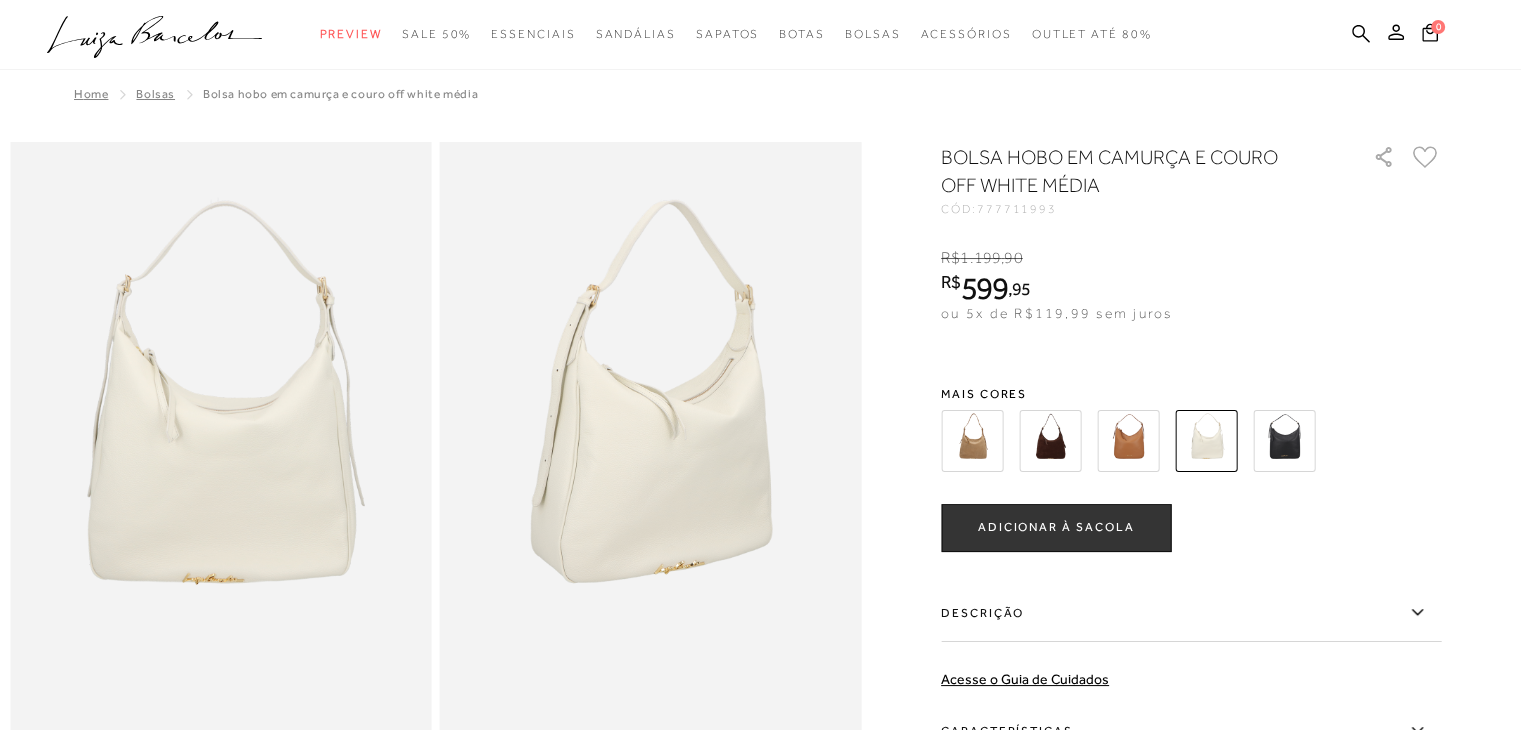 click at bounding box center (1128, 441) 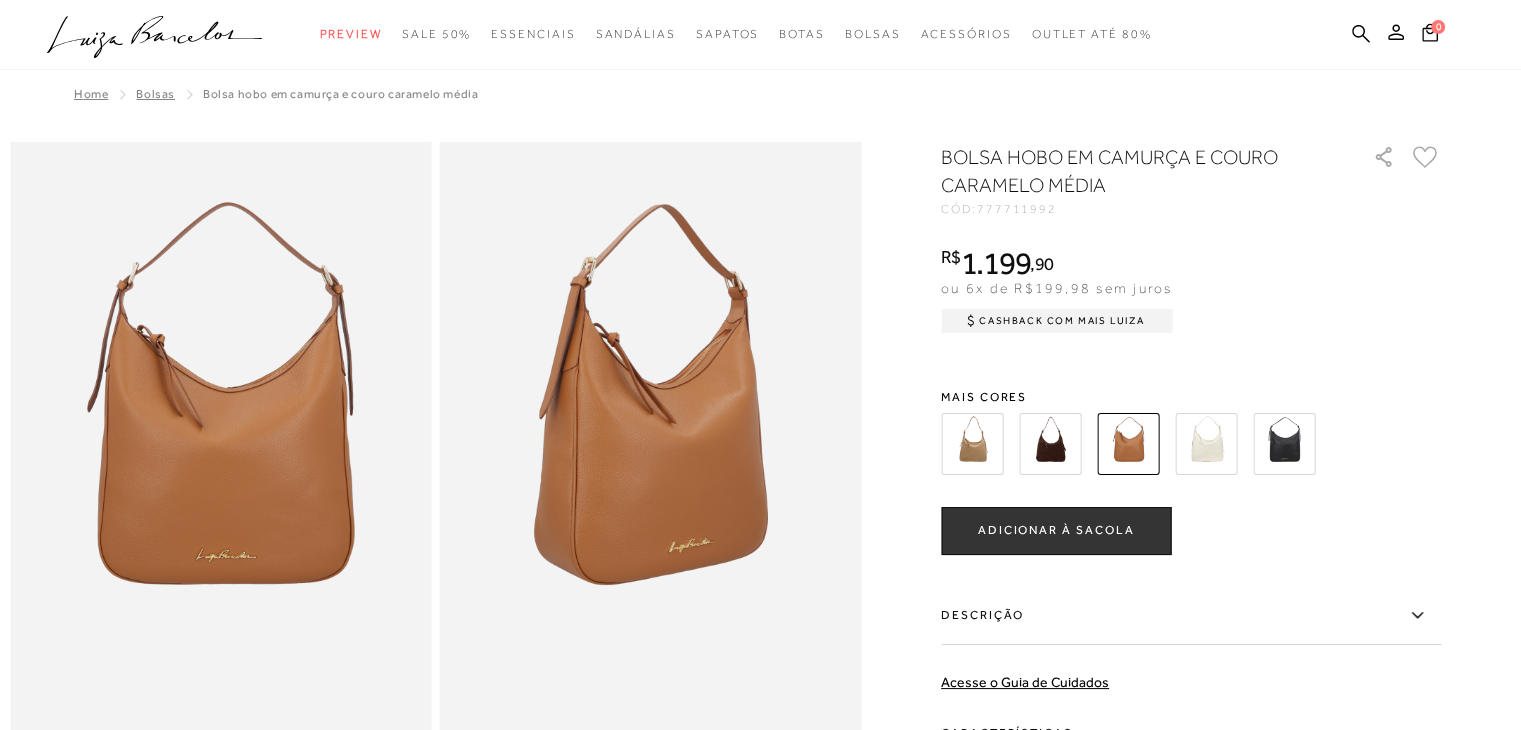 click at bounding box center [972, 444] 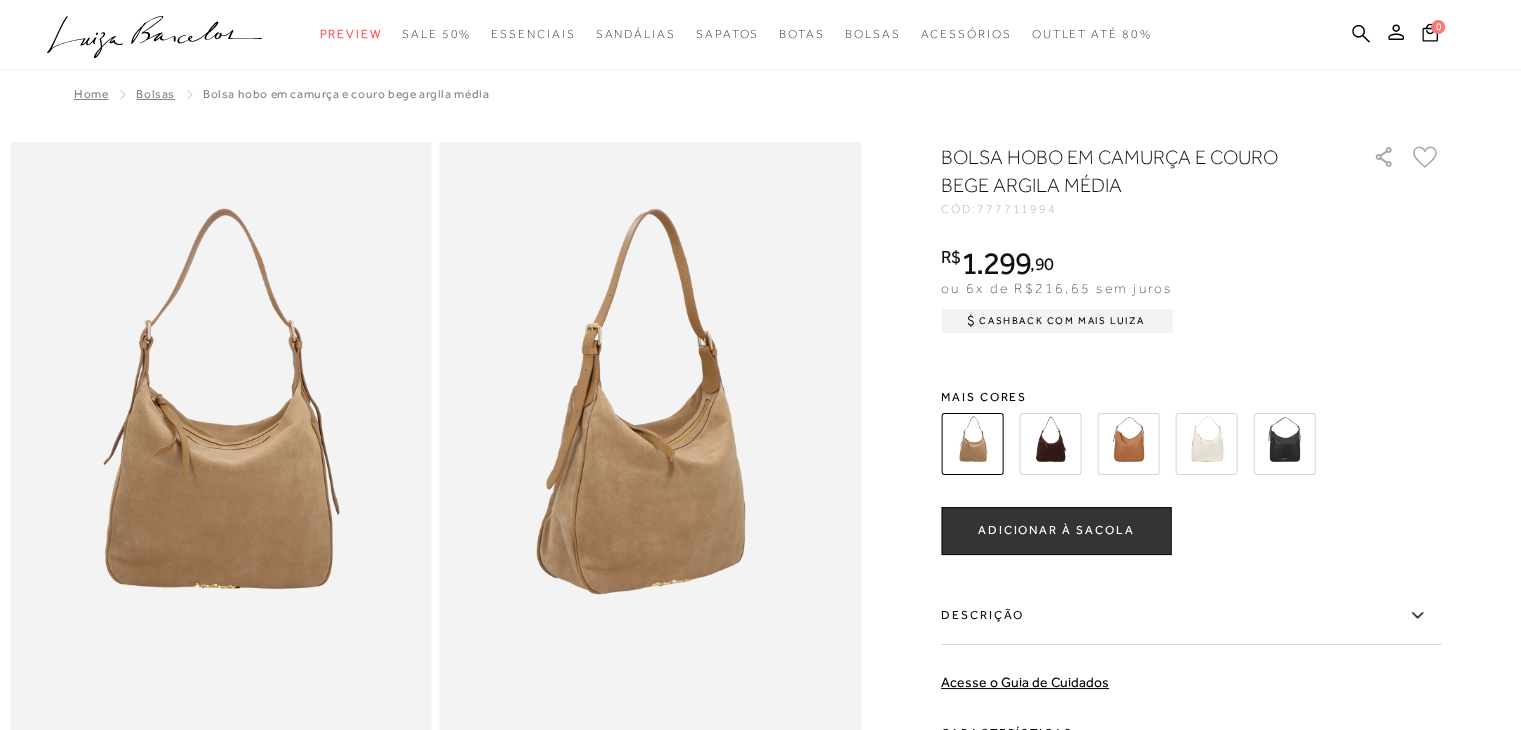 click at bounding box center [1050, 444] 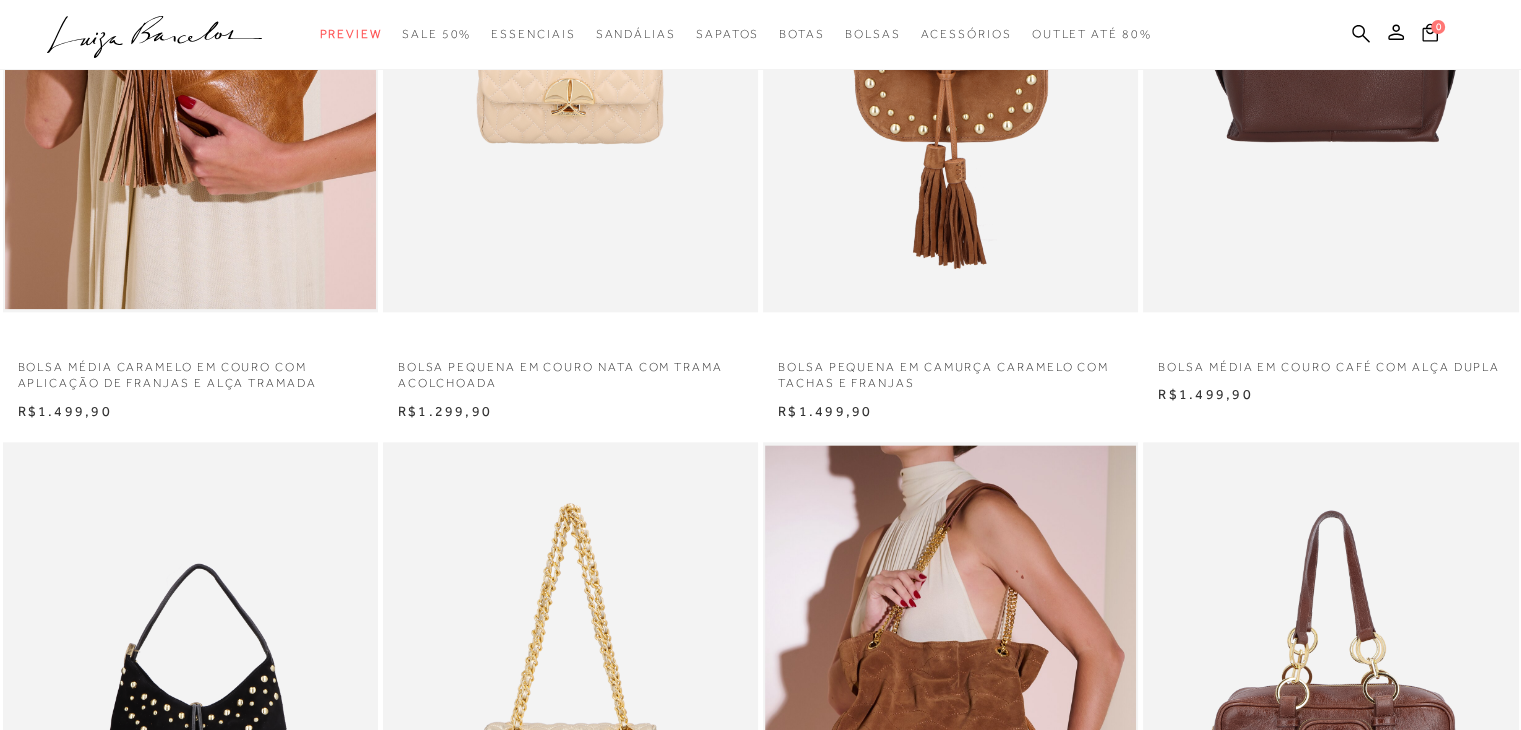 scroll, scrollTop: 0, scrollLeft: 0, axis: both 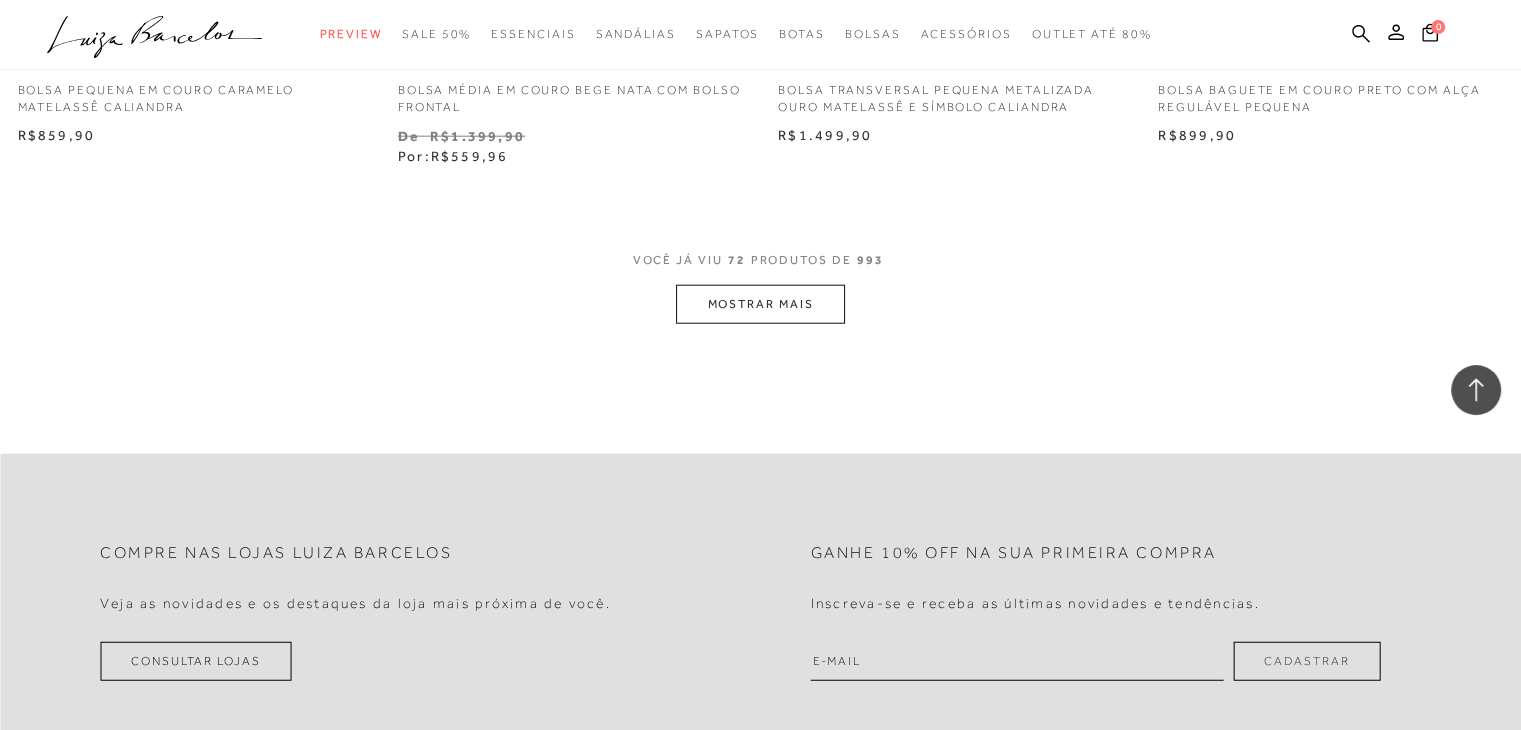 click on "MOSTRAR MAIS" at bounding box center [760, 304] 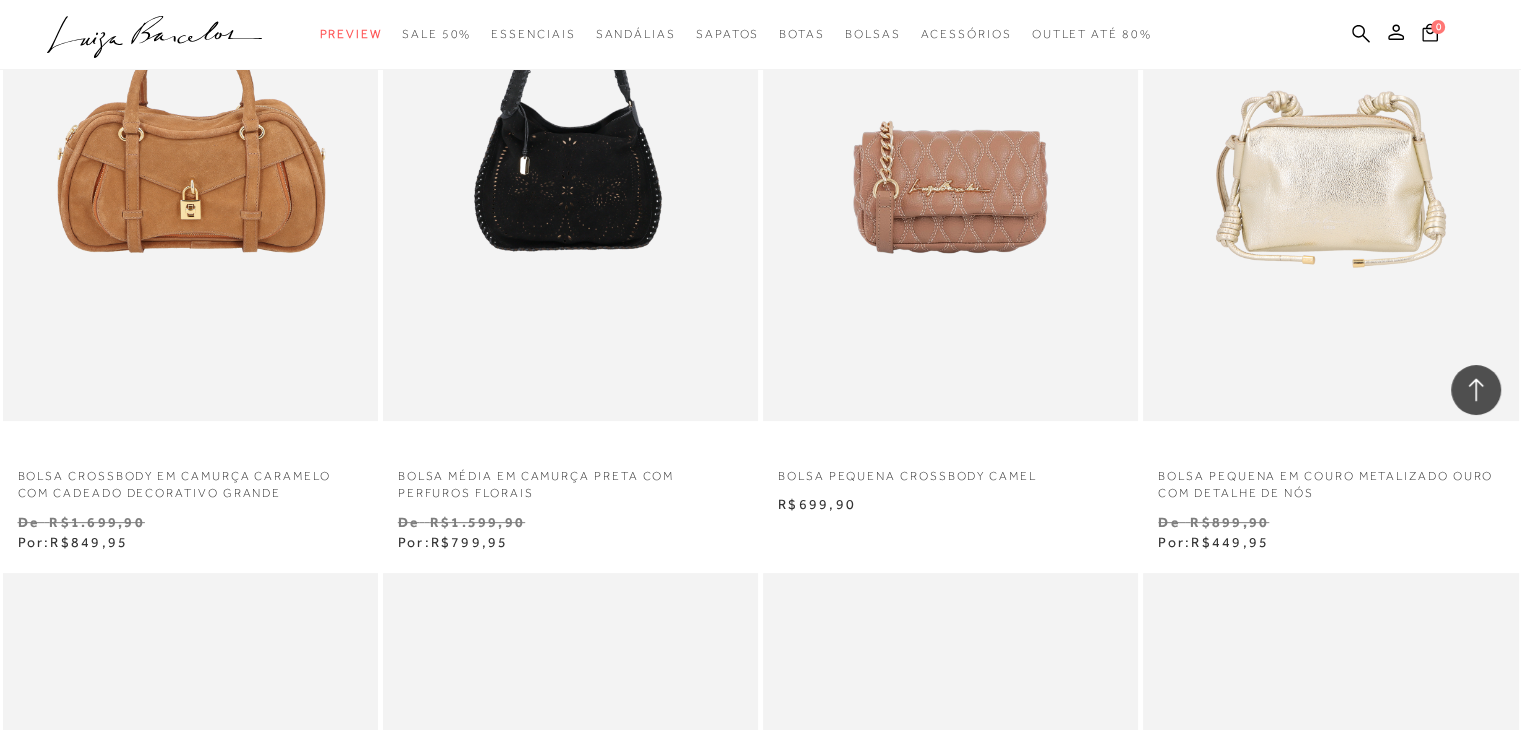 scroll, scrollTop: 15792, scrollLeft: 0, axis: vertical 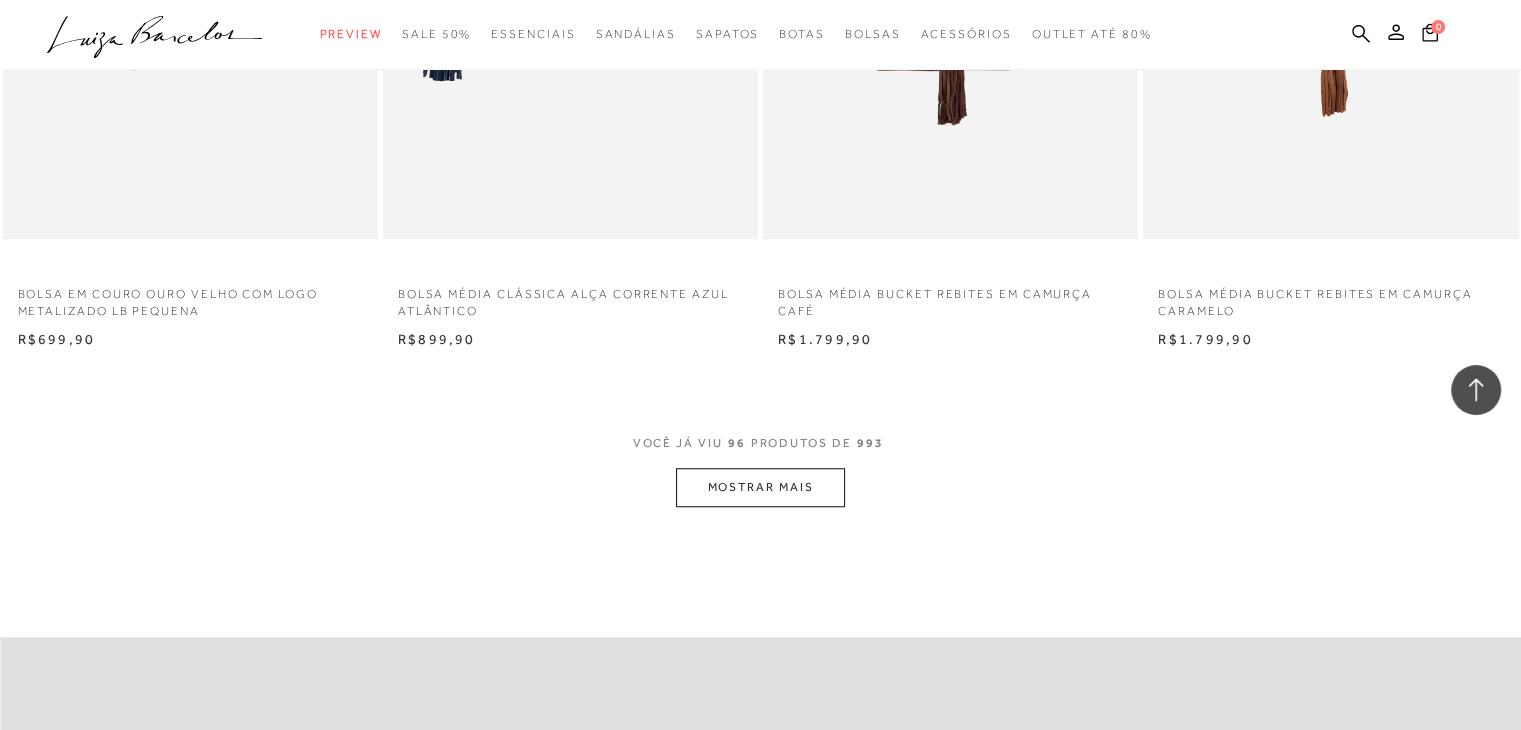 click on "MOSTRAR MAIS" at bounding box center (760, 487) 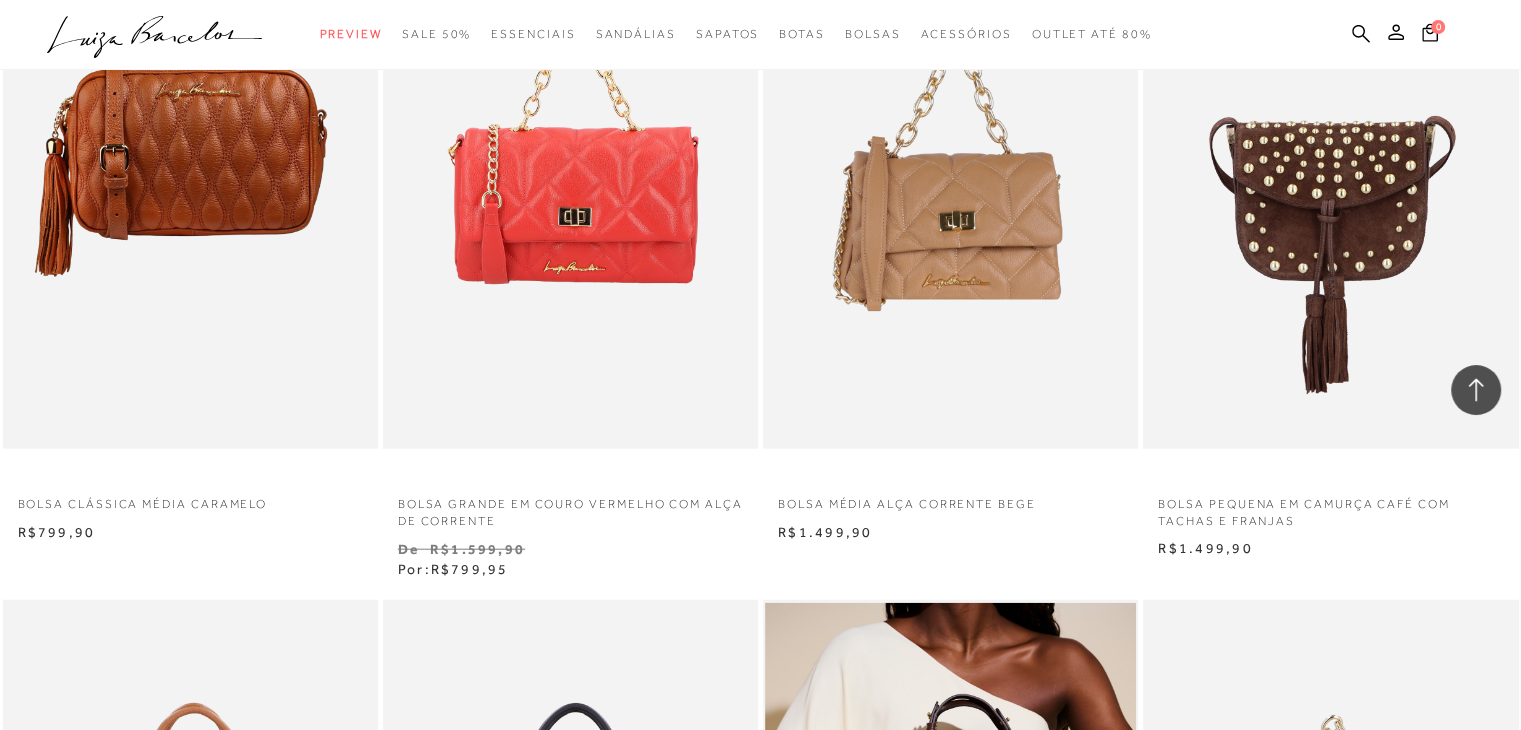 scroll, scrollTop: 19820, scrollLeft: 0, axis: vertical 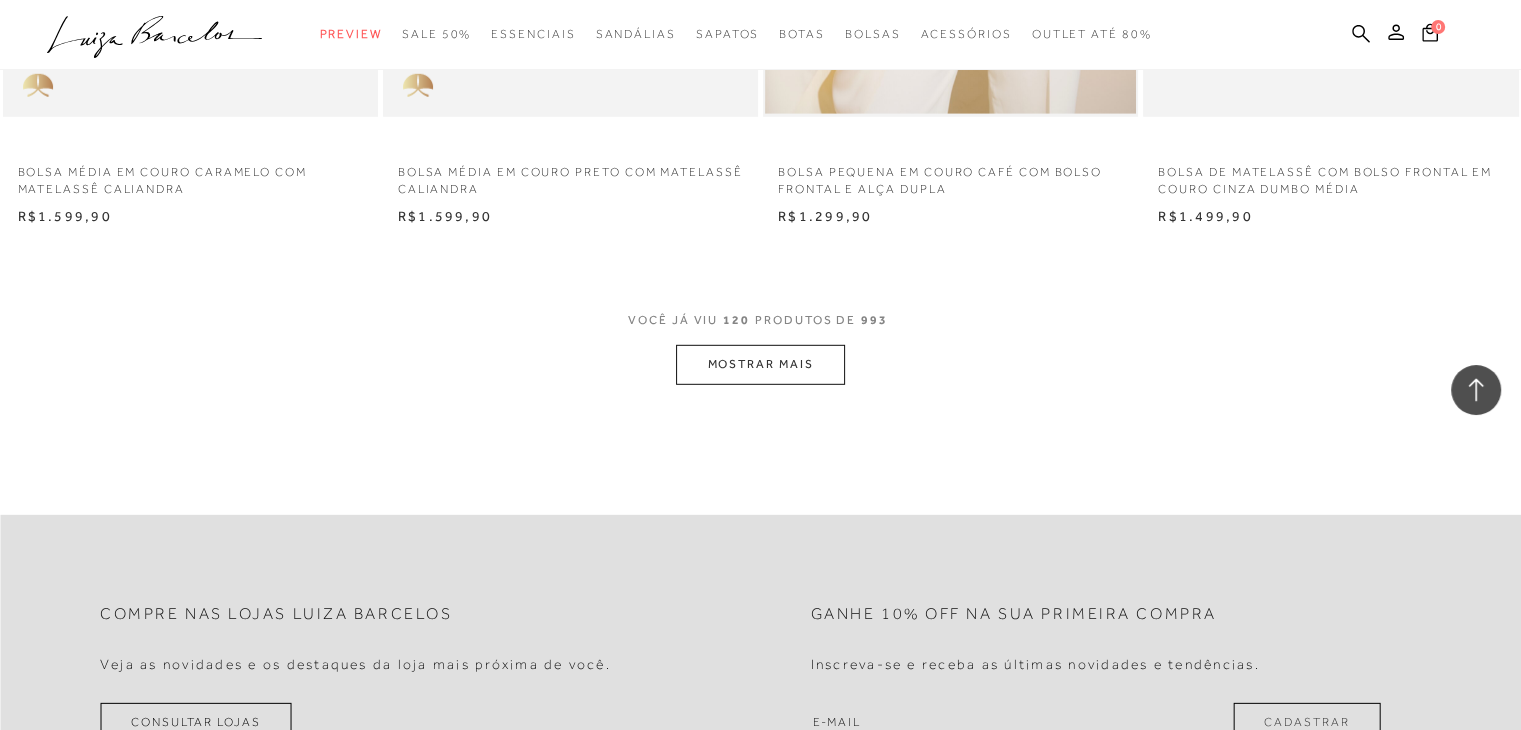 click on "MOSTRAR MAIS" at bounding box center [760, 364] 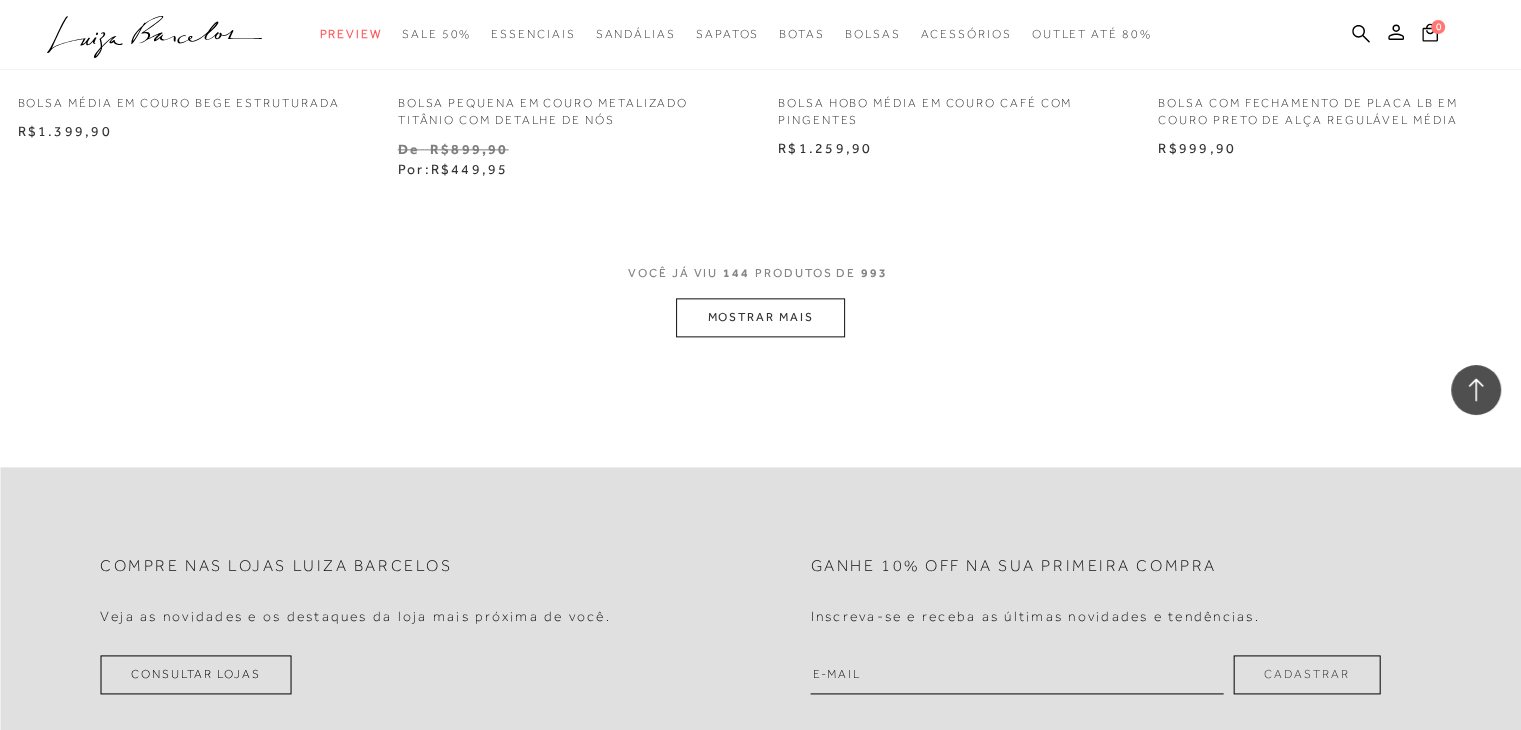 scroll, scrollTop: 25334, scrollLeft: 0, axis: vertical 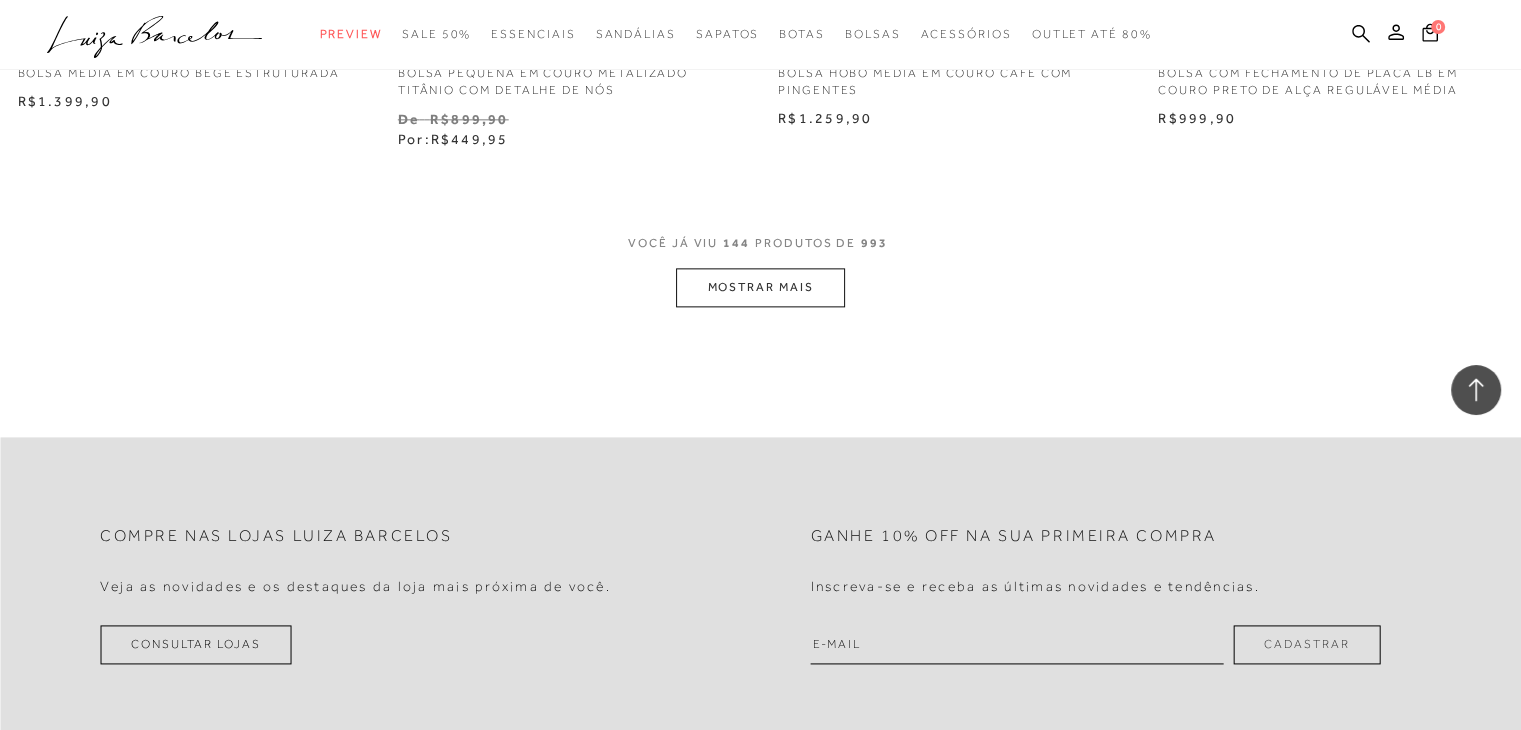 click on "MOSTRAR MAIS" at bounding box center [760, 287] 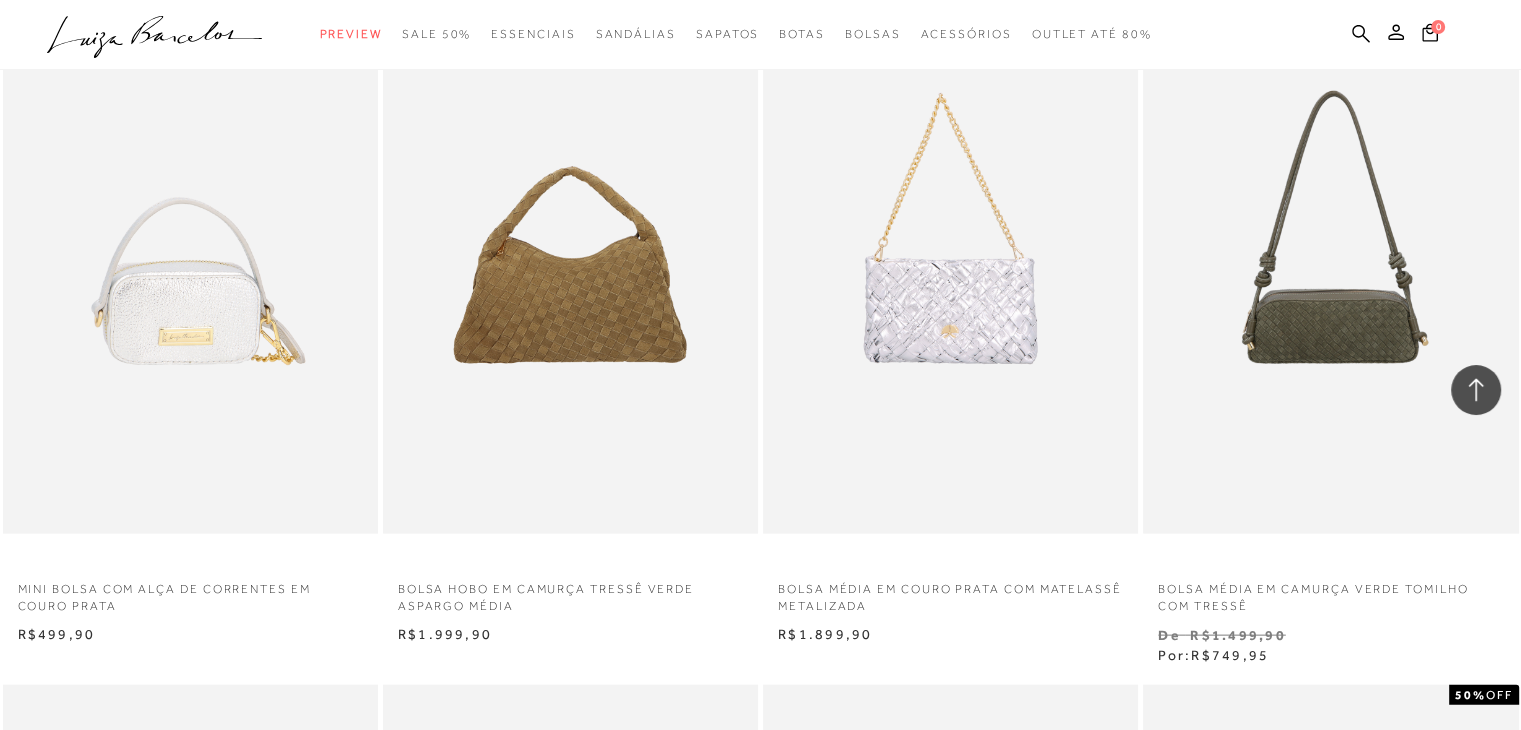 scroll, scrollTop: 27031, scrollLeft: 0, axis: vertical 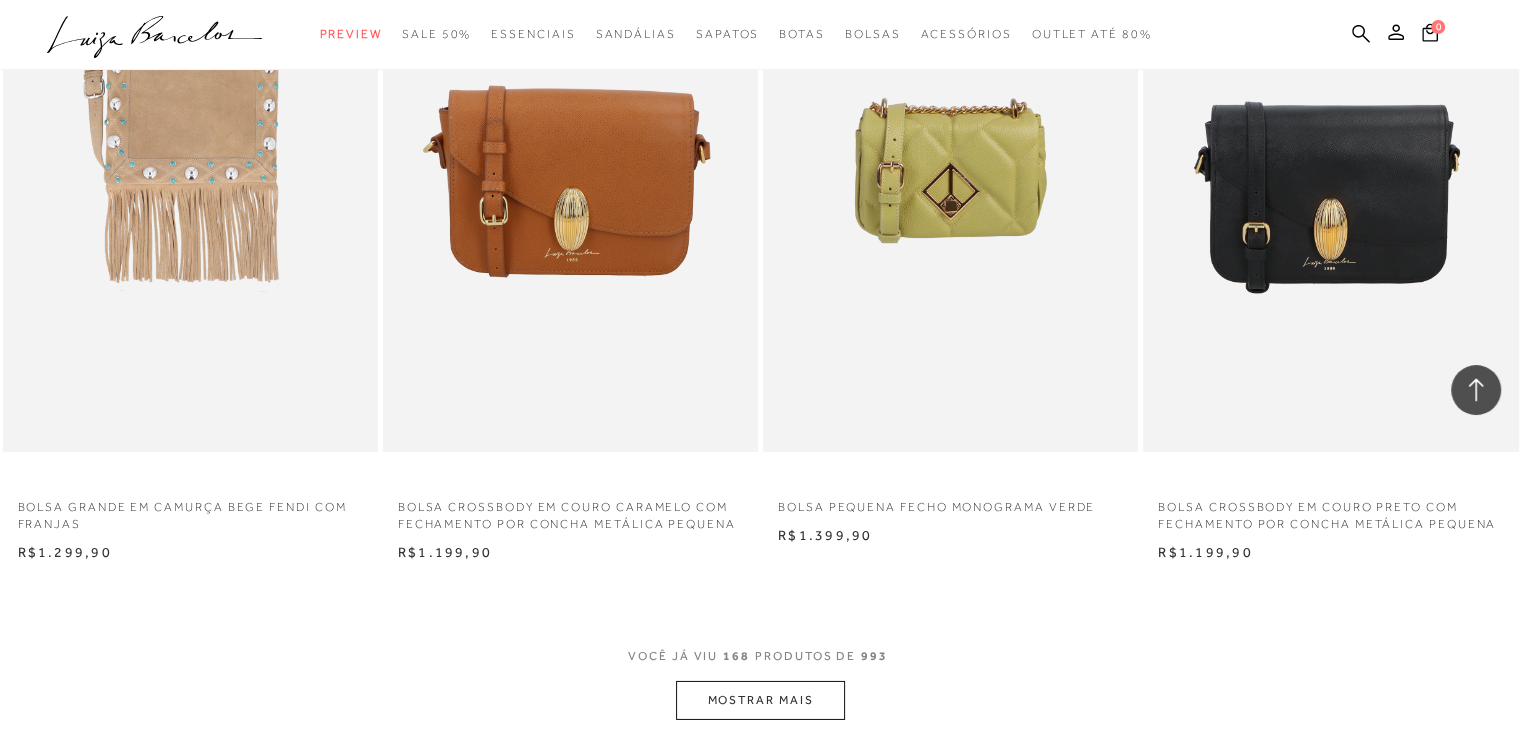 click on "MOSTRAR MAIS" at bounding box center (760, 700) 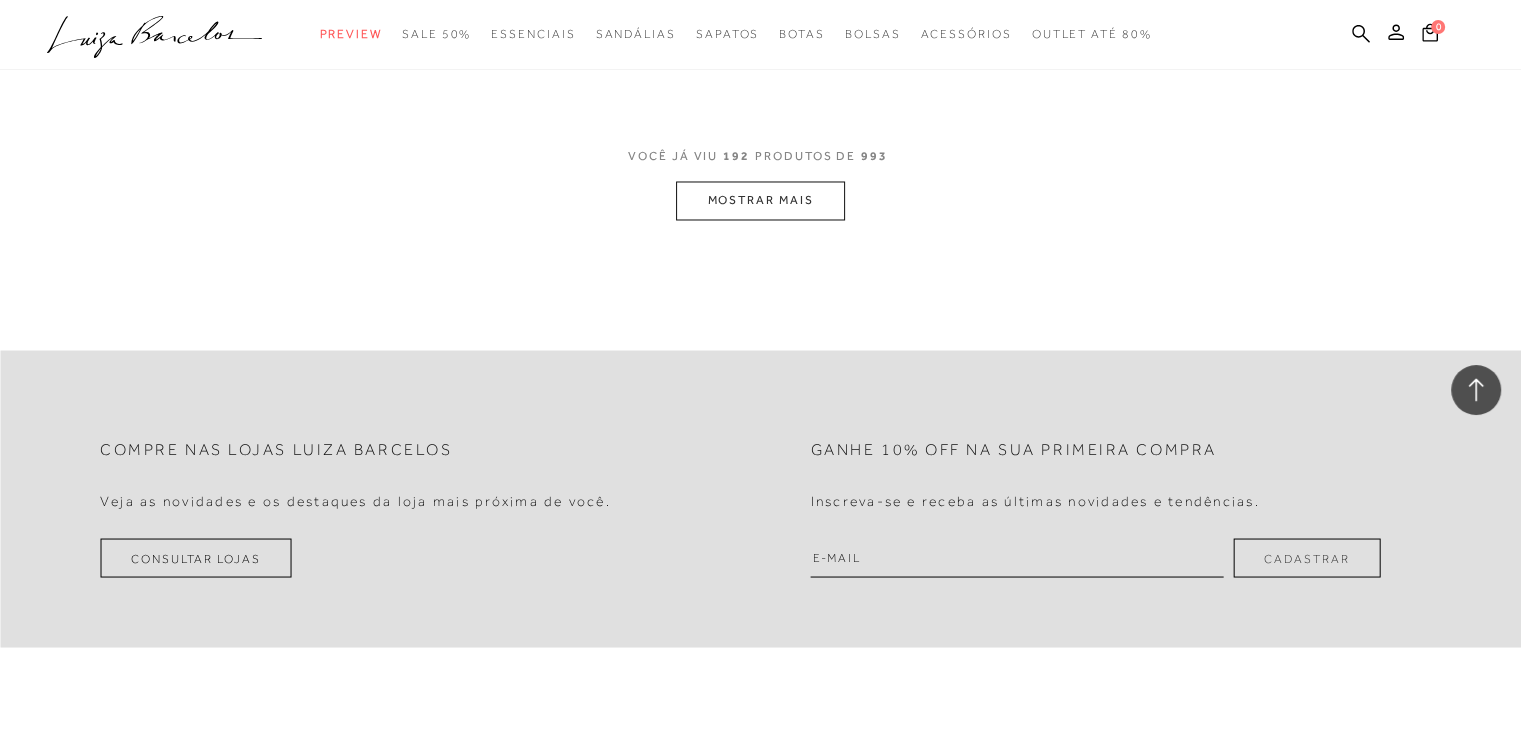 scroll, scrollTop: 34024, scrollLeft: 0, axis: vertical 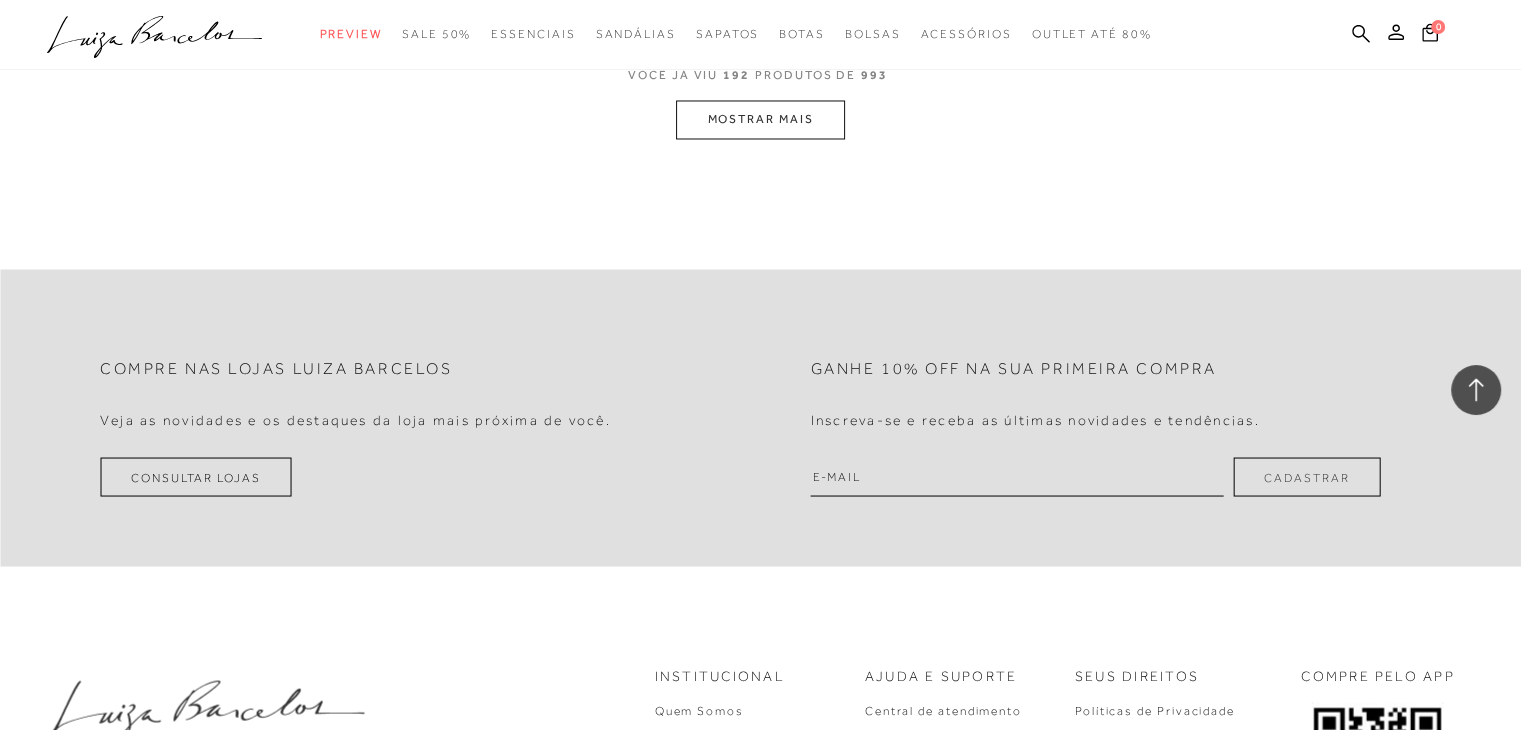 click on "MOSTRAR MAIS" at bounding box center [760, 119] 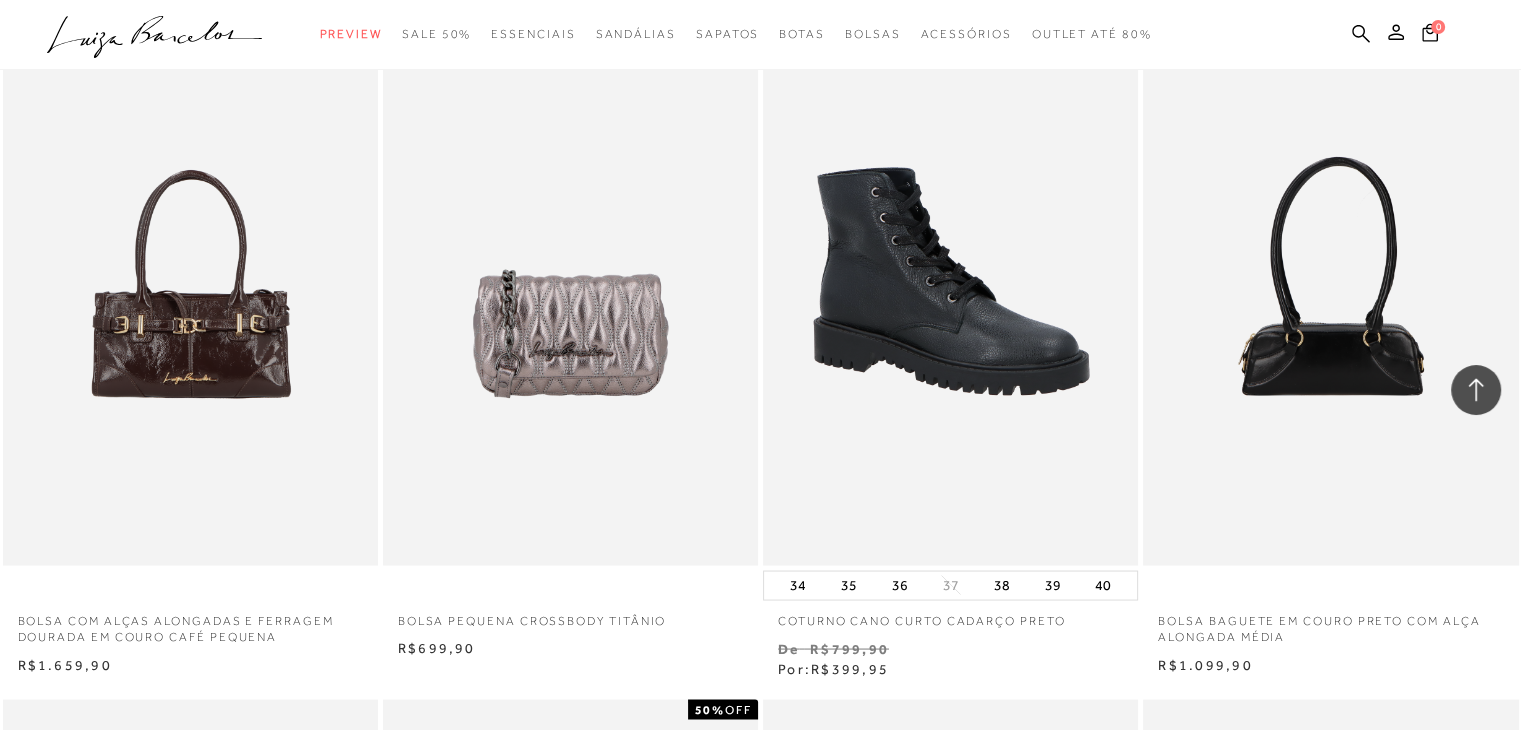 scroll, scrollTop: 38228, scrollLeft: 0, axis: vertical 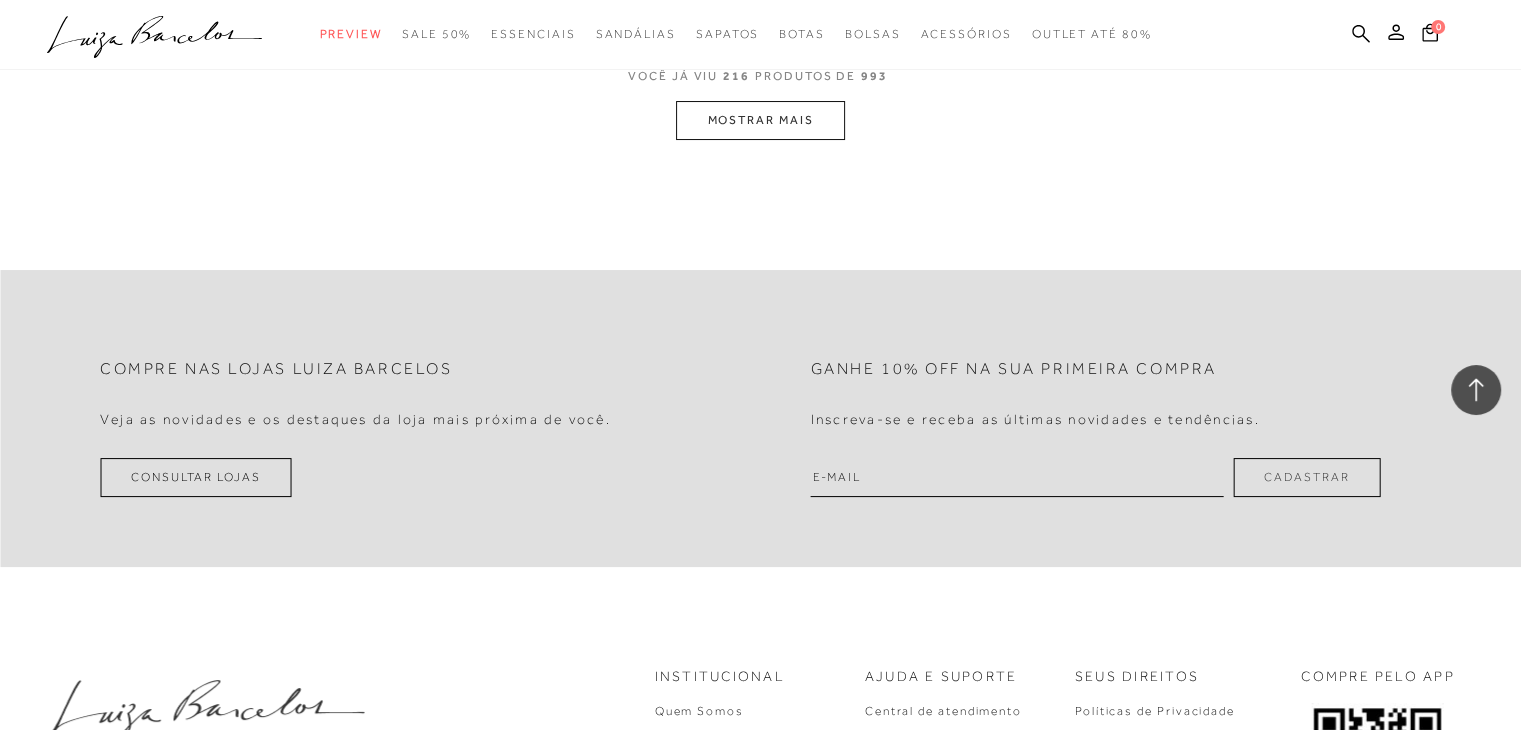 click on "MOSTRAR MAIS" at bounding box center [760, 120] 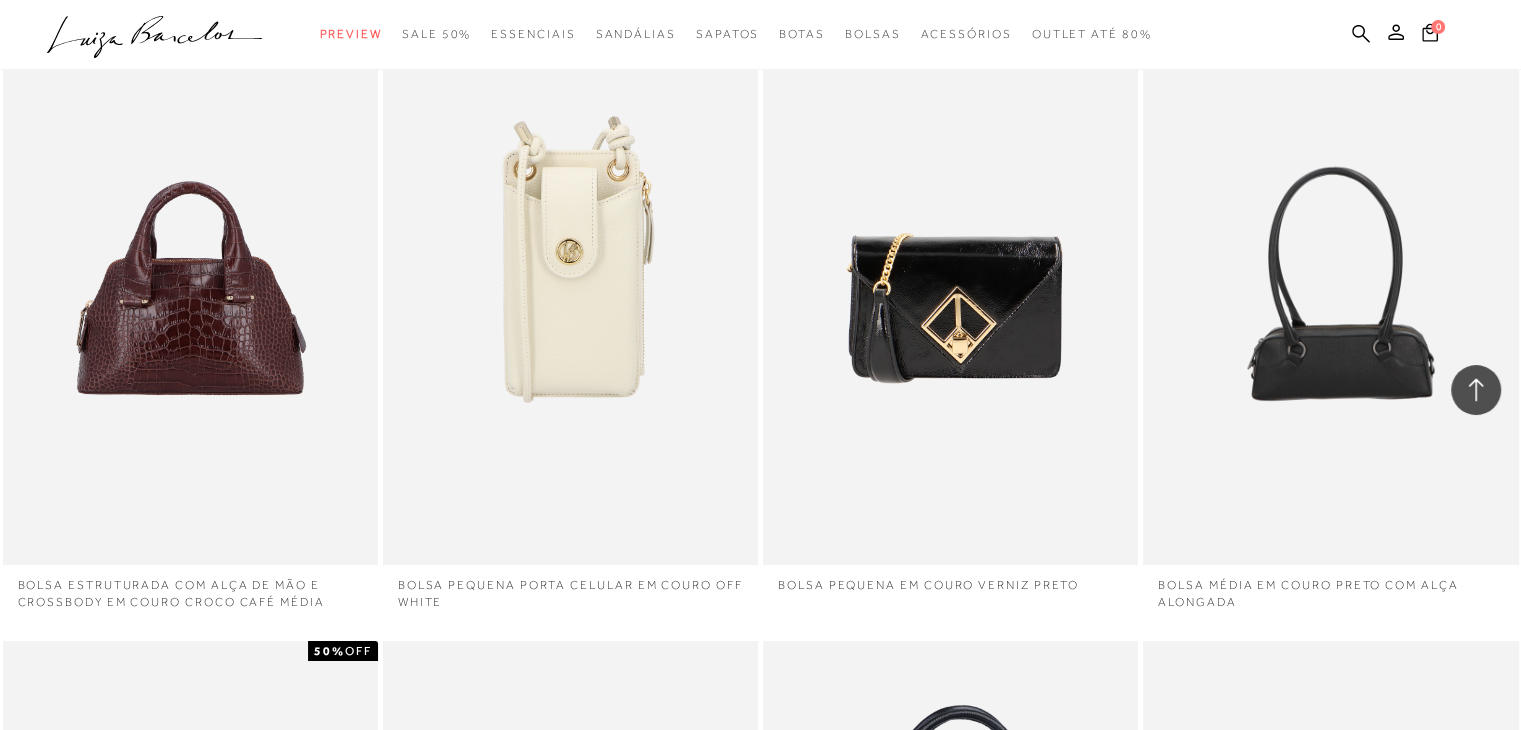 scroll, scrollTop: 42108, scrollLeft: 0, axis: vertical 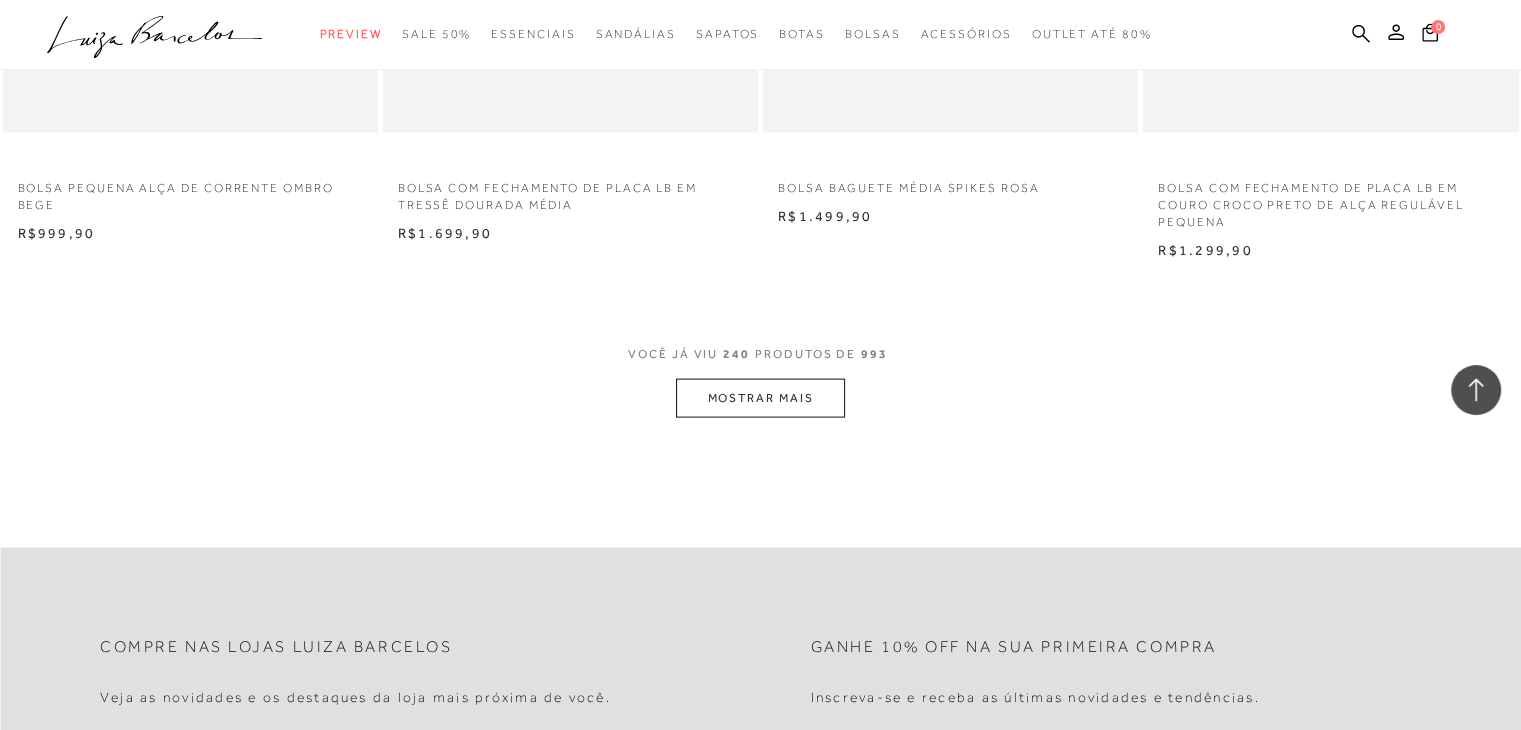 click on "MOSTRAR MAIS" at bounding box center (760, 398) 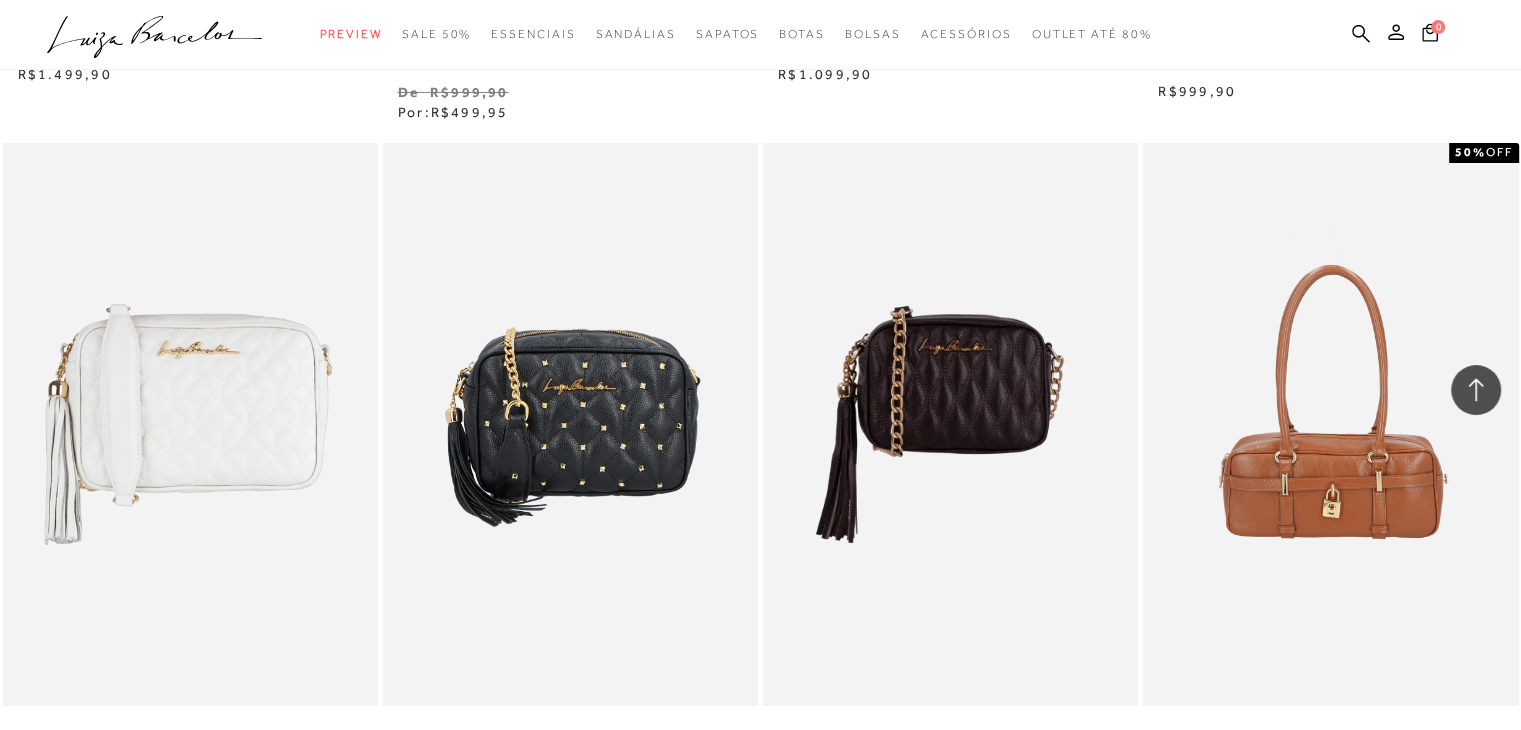 scroll, scrollTop: 45285, scrollLeft: 0, axis: vertical 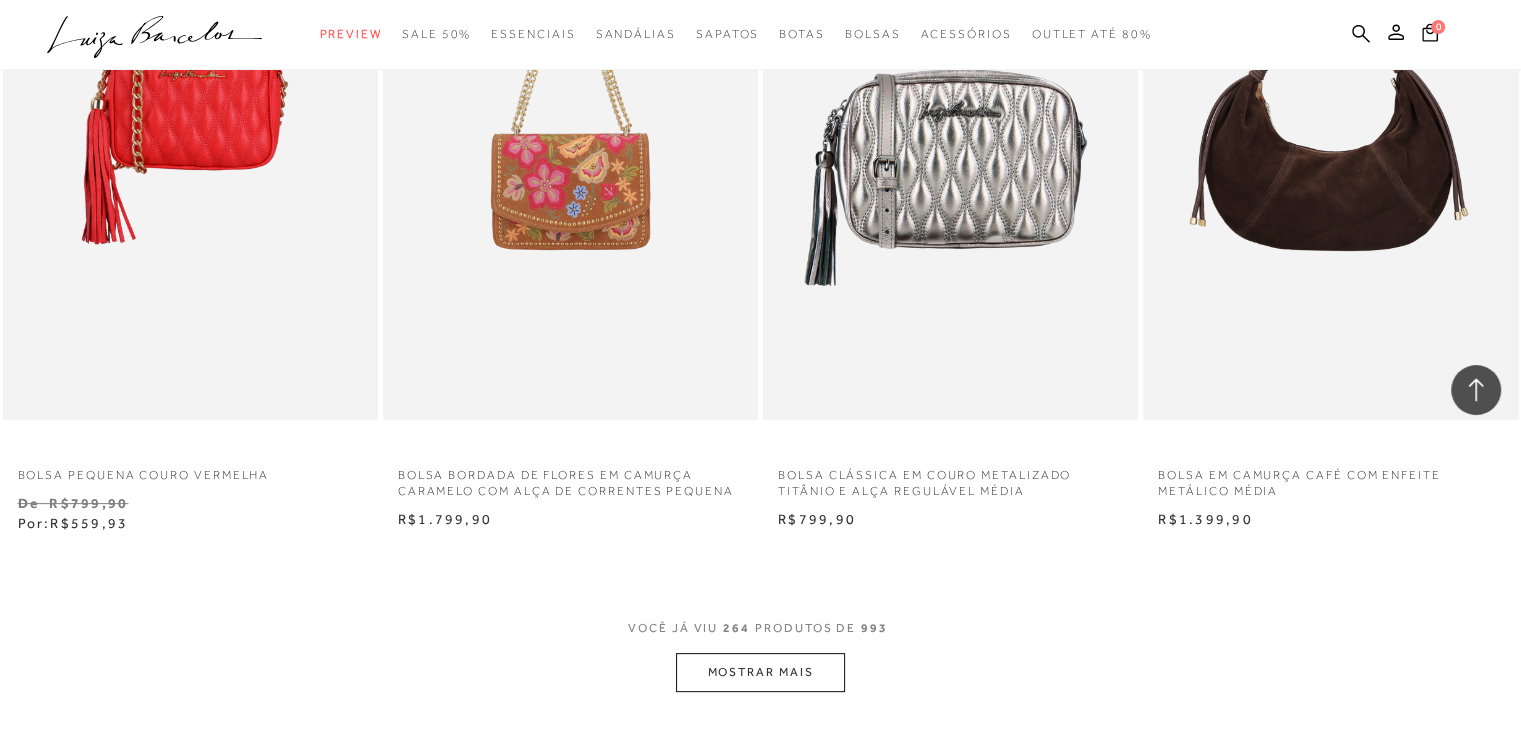 click on "MOSTRAR MAIS" at bounding box center [760, 672] 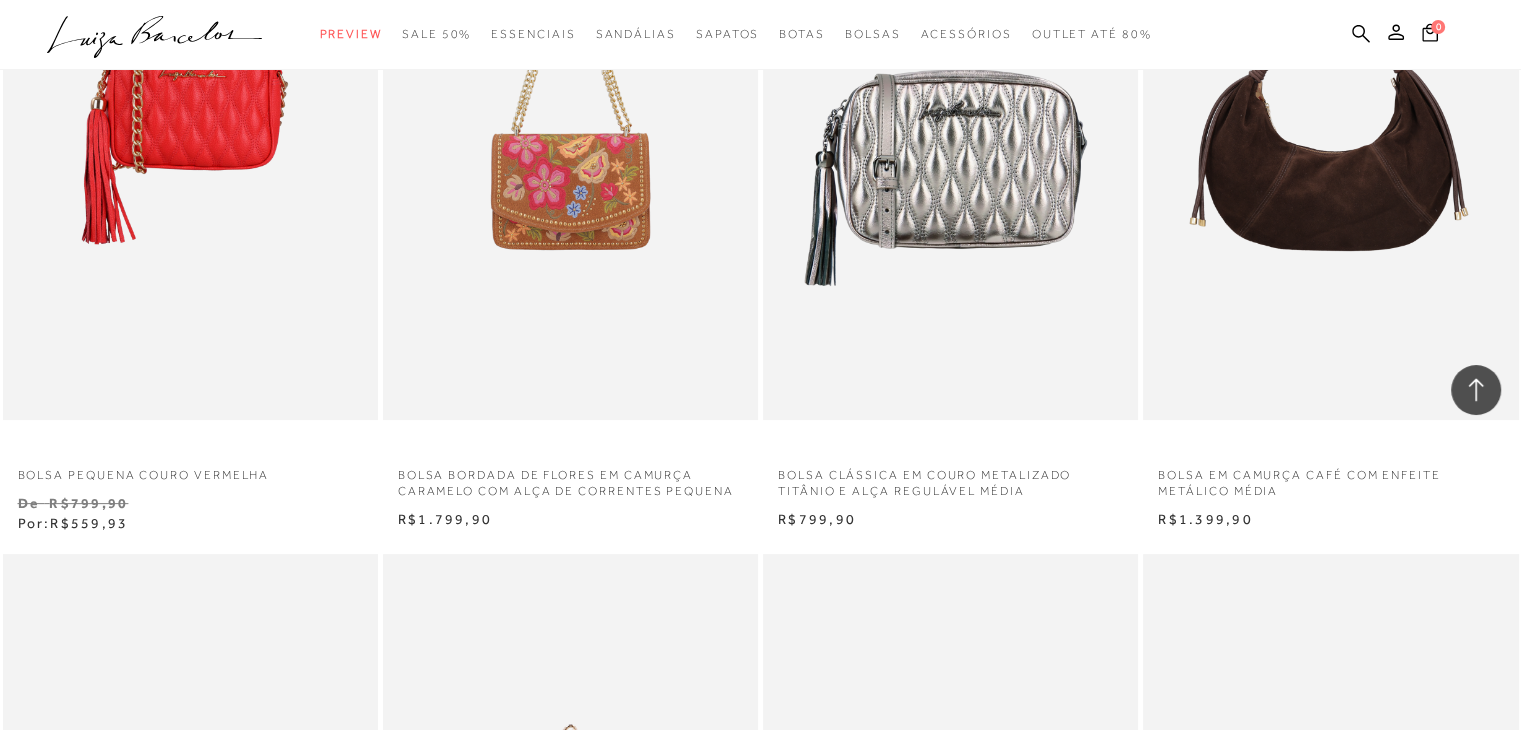 scroll, scrollTop: 45480, scrollLeft: 0, axis: vertical 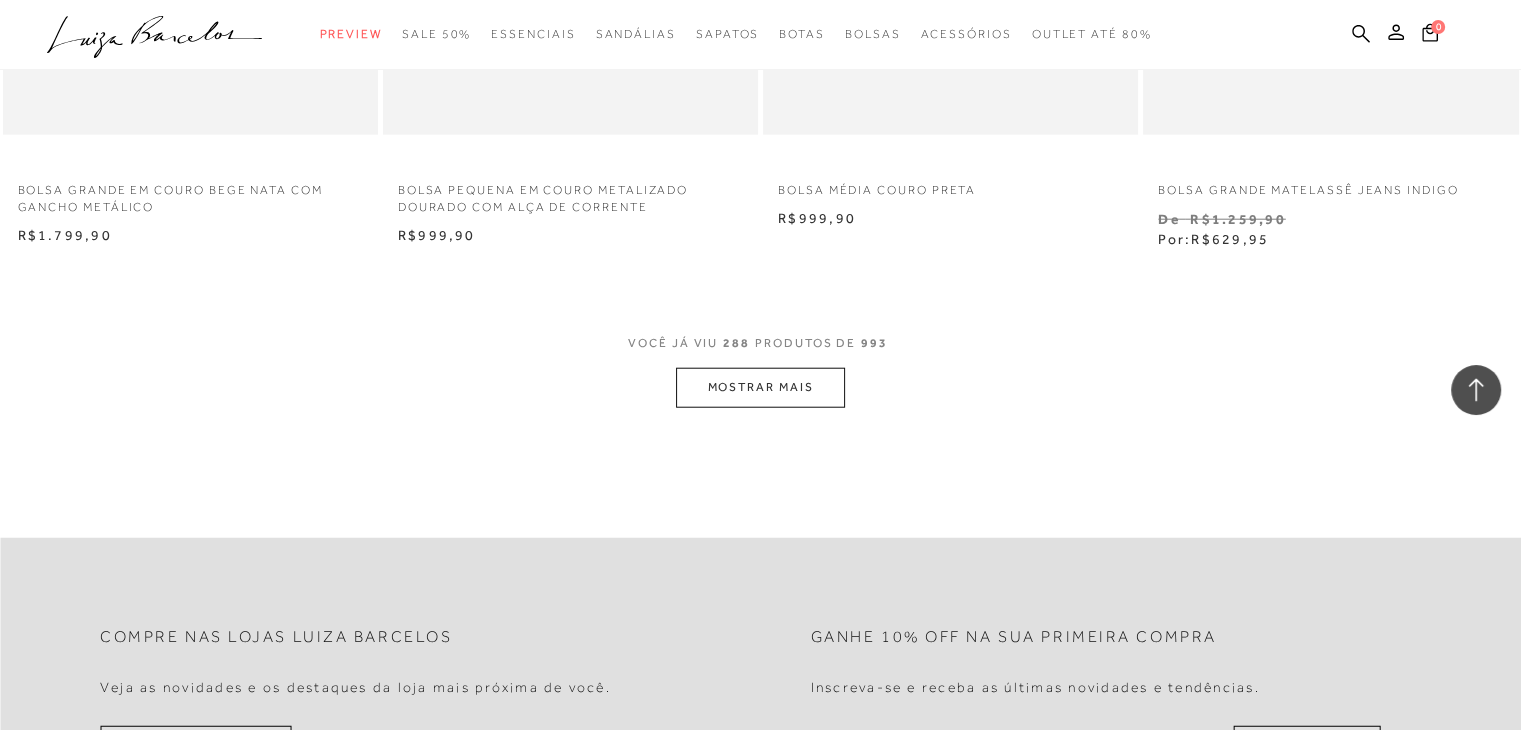 click on "MOSTRAR MAIS" at bounding box center (760, 387) 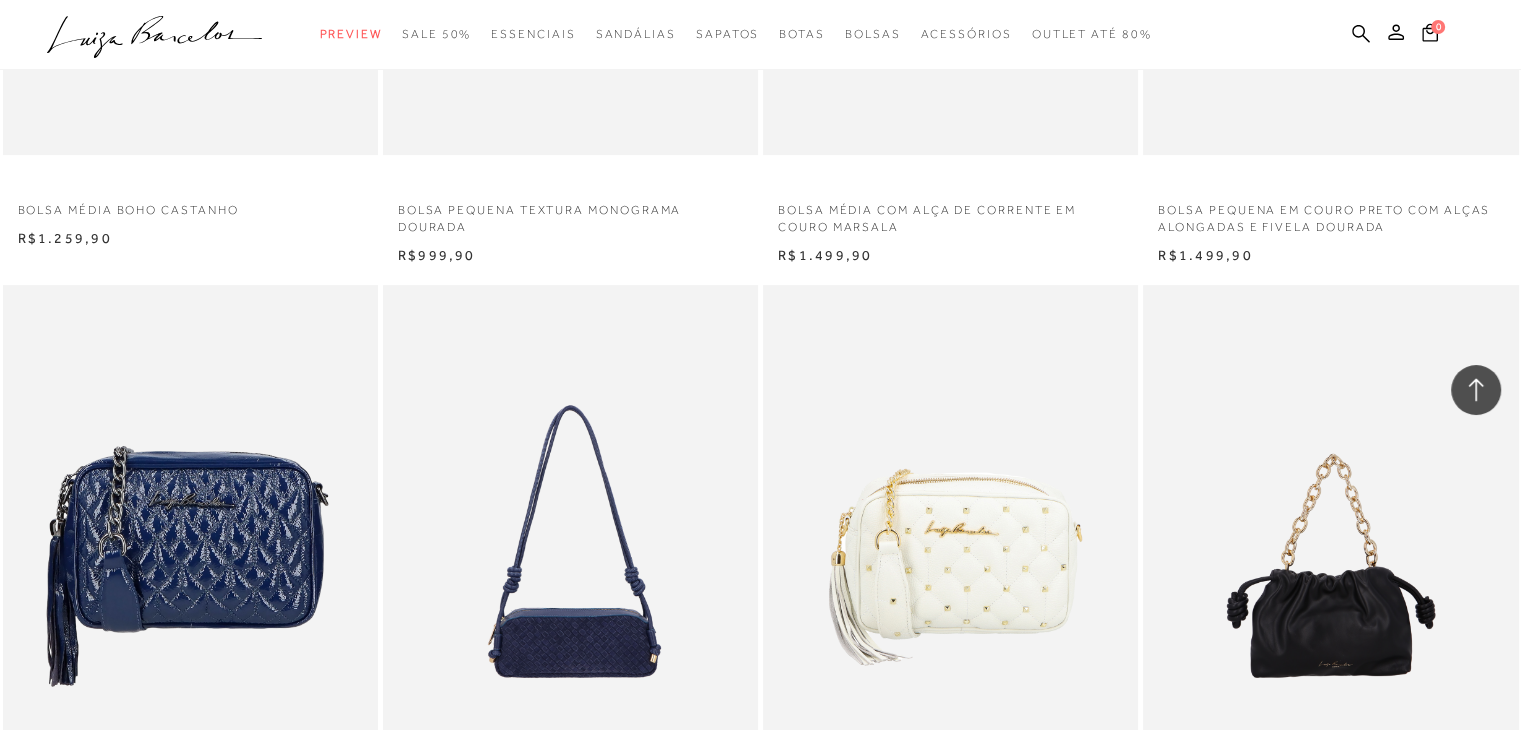 scroll, scrollTop: 54458, scrollLeft: 0, axis: vertical 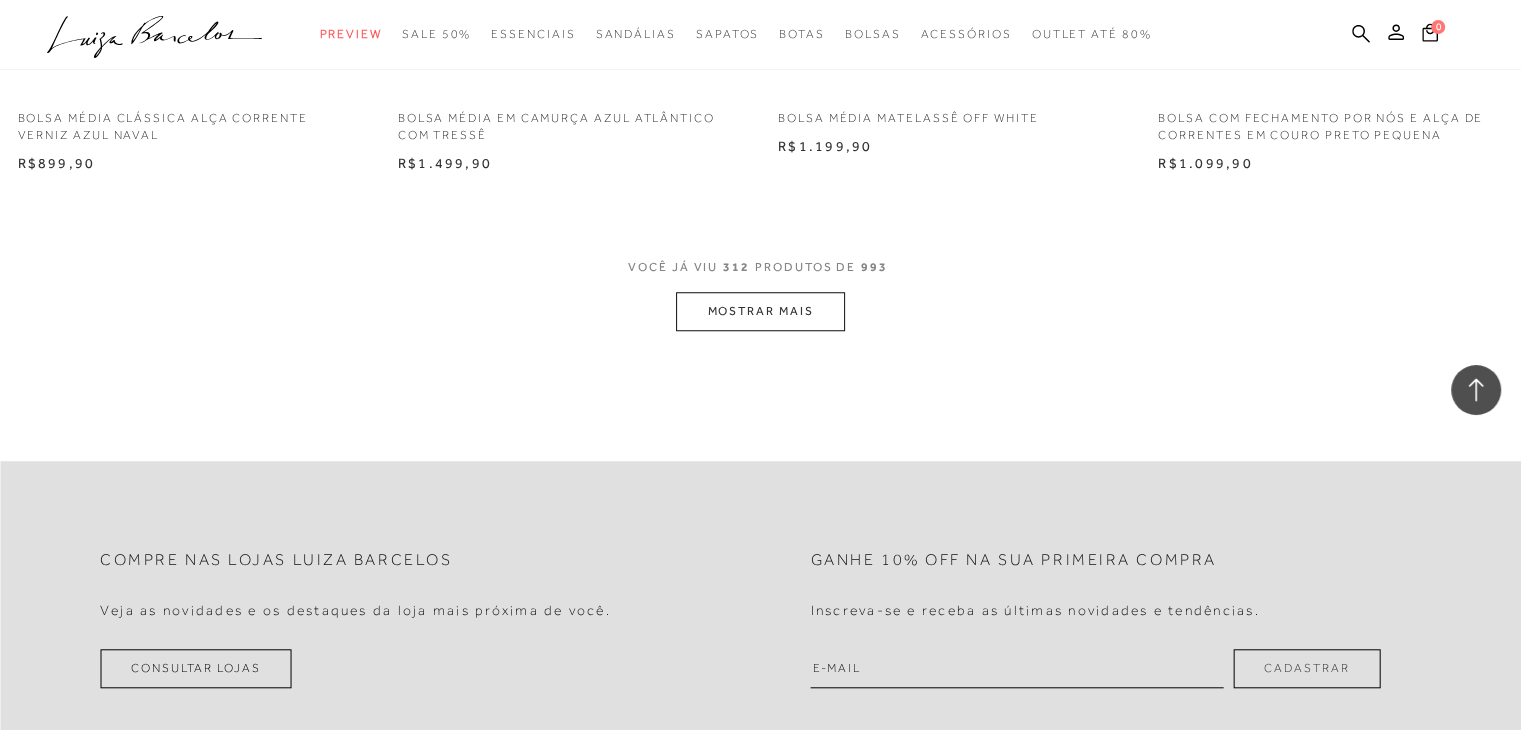 click on "MOSTRAR MAIS" at bounding box center [760, 311] 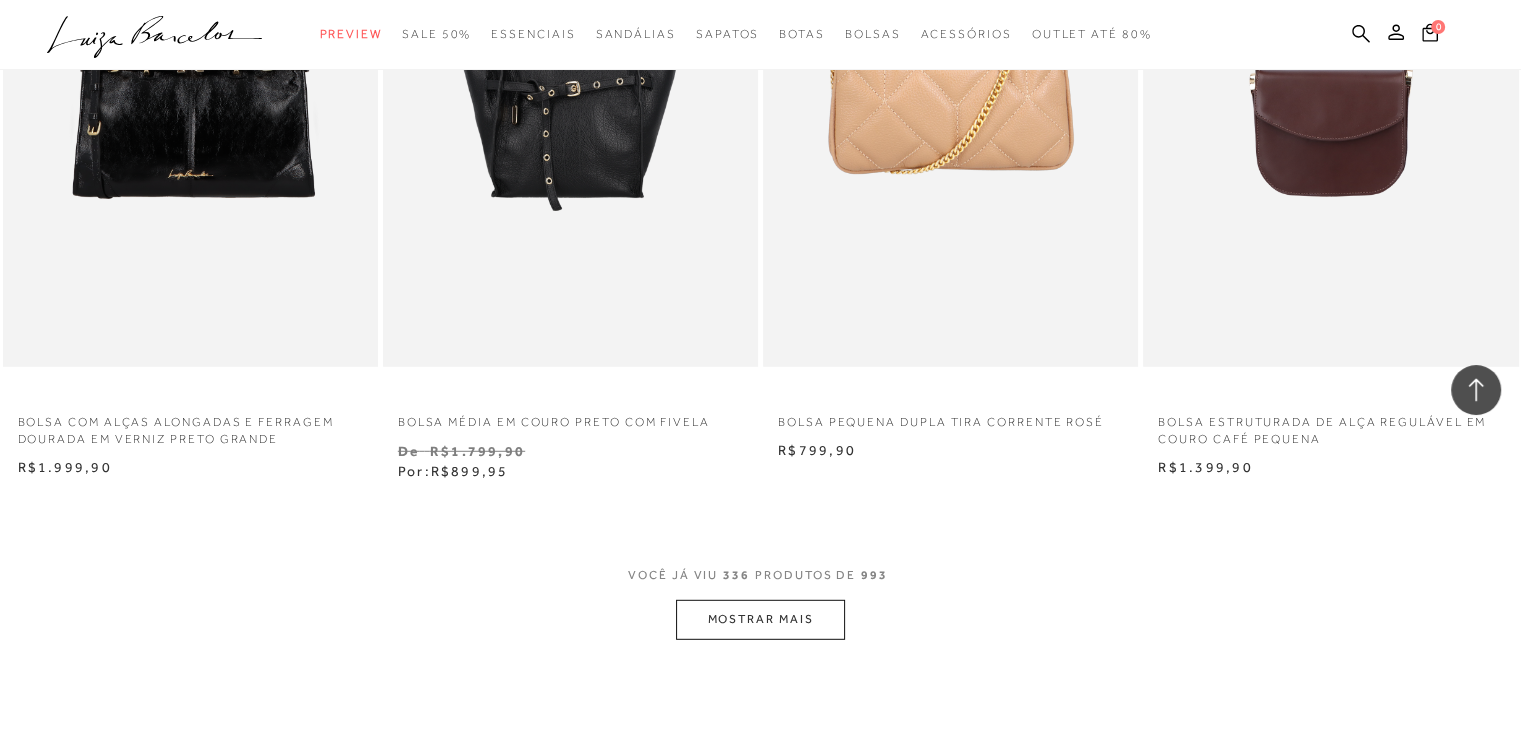 scroll, scrollTop: 58775, scrollLeft: 0, axis: vertical 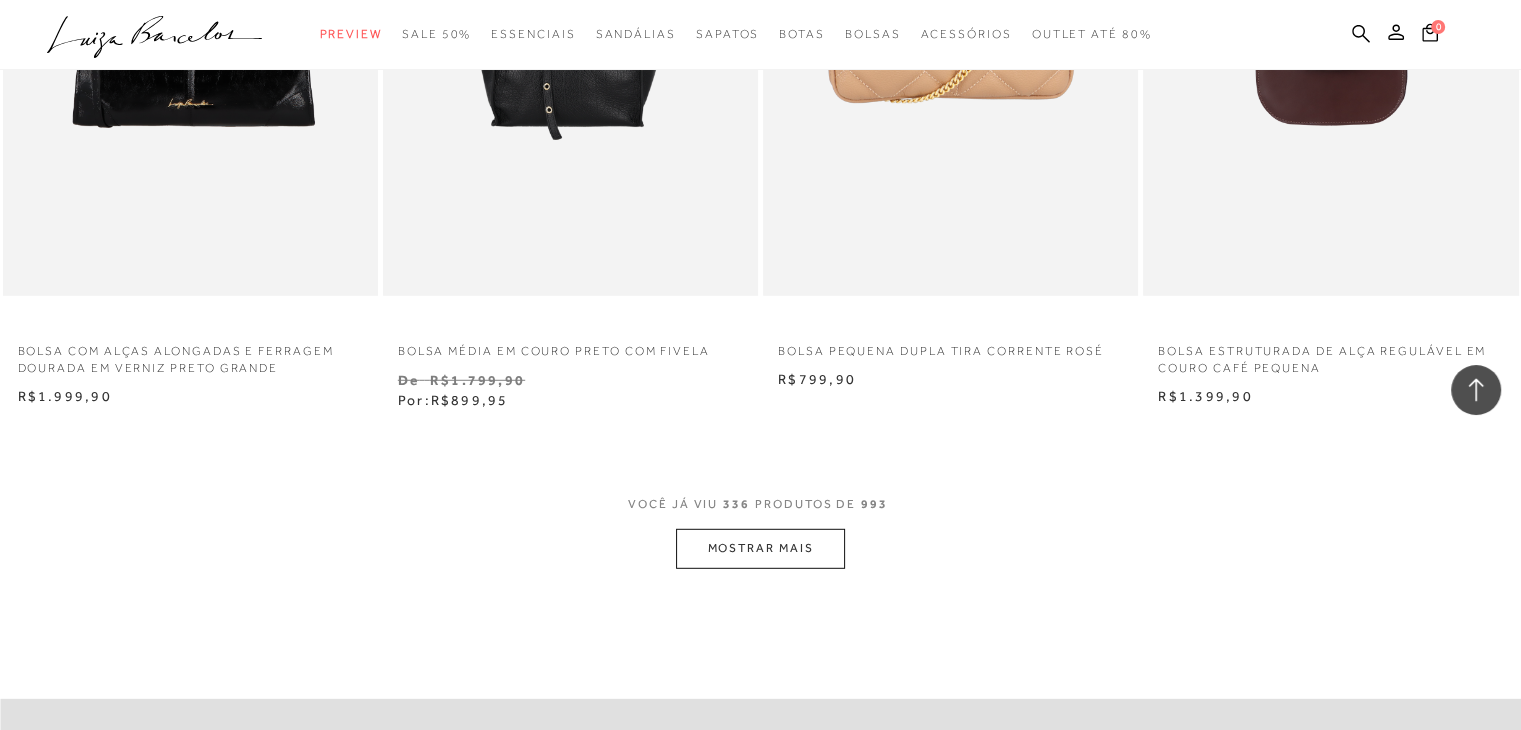 click on "MOSTRAR MAIS" at bounding box center [760, 548] 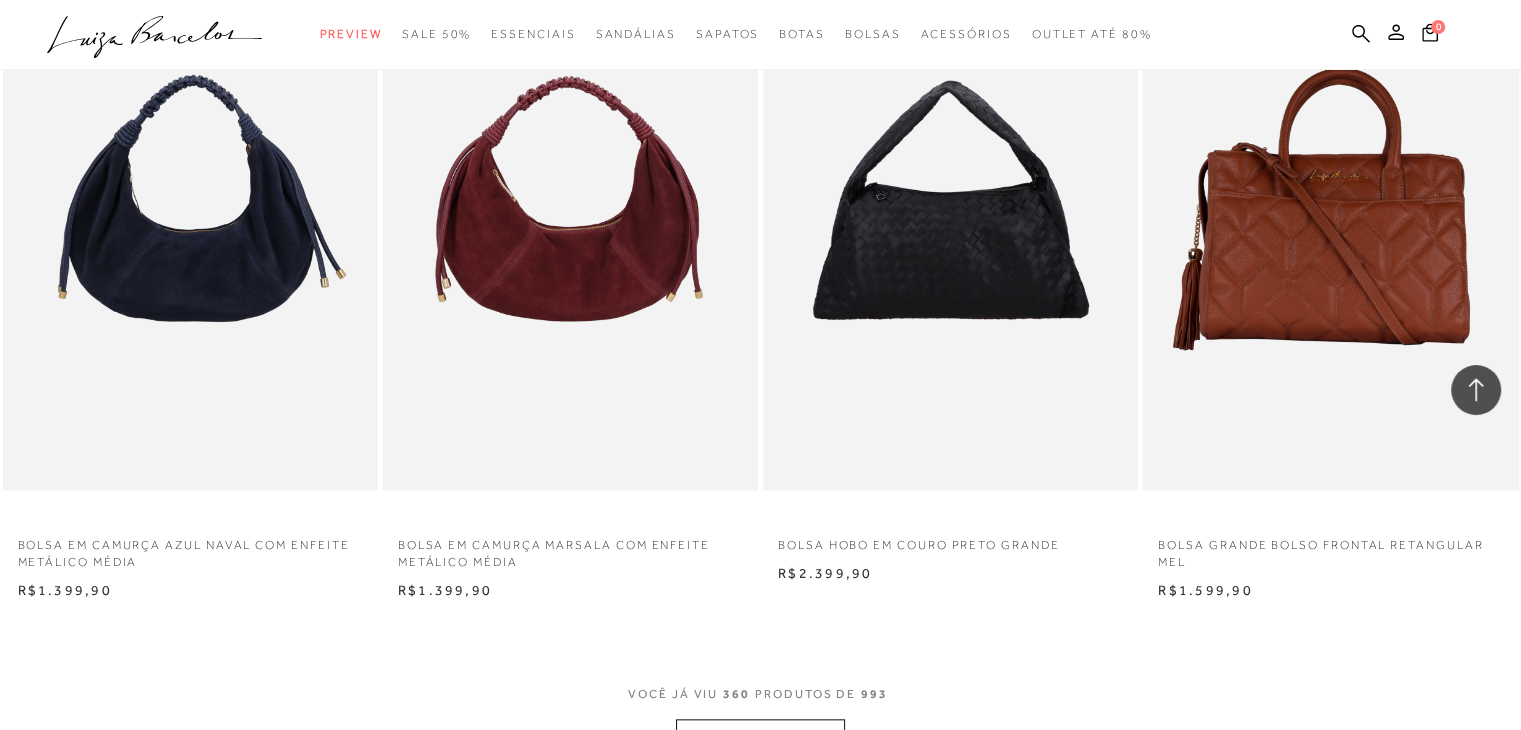 scroll, scrollTop: 63200, scrollLeft: 0, axis: vertical 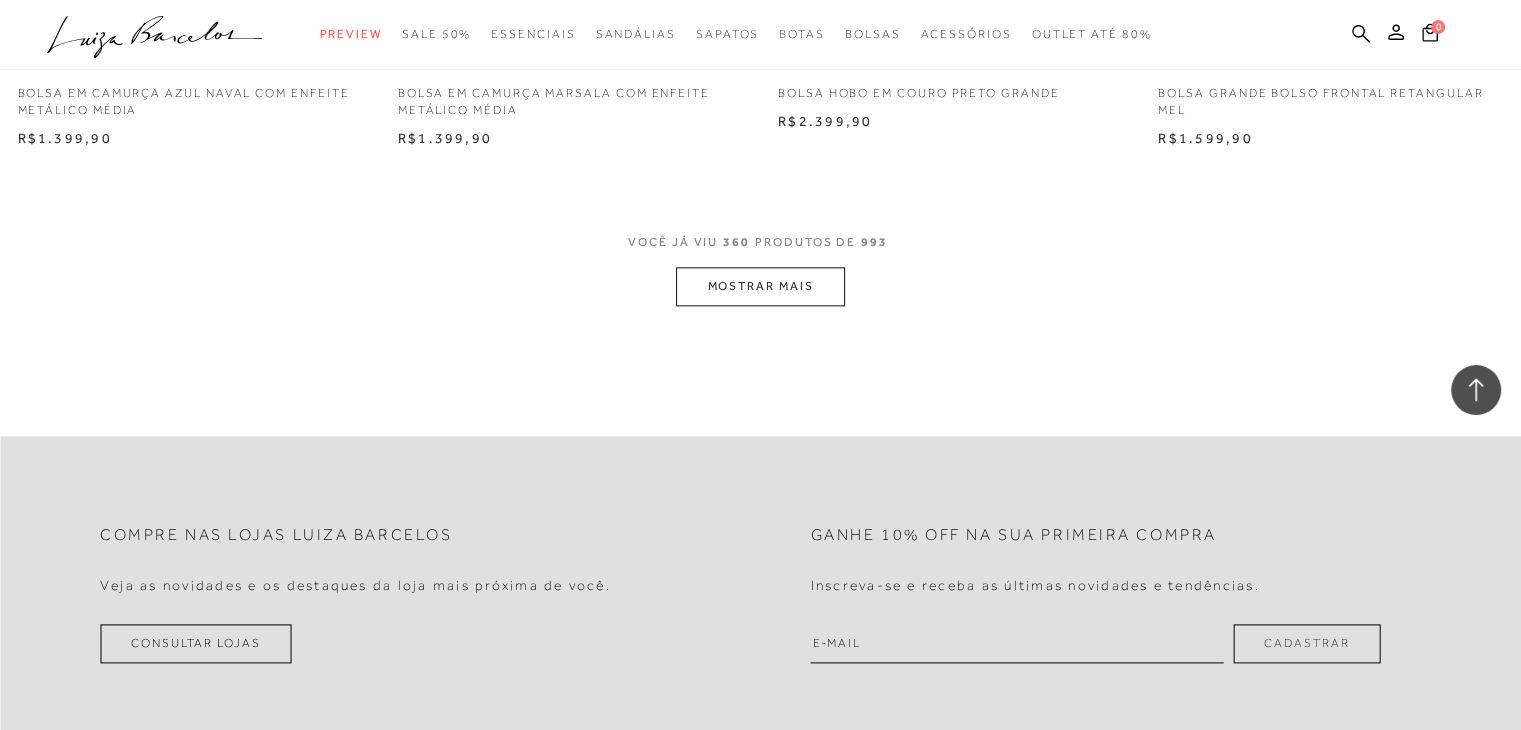 click on "MOSTRAR MAIS" at bounding box center [760, 286] 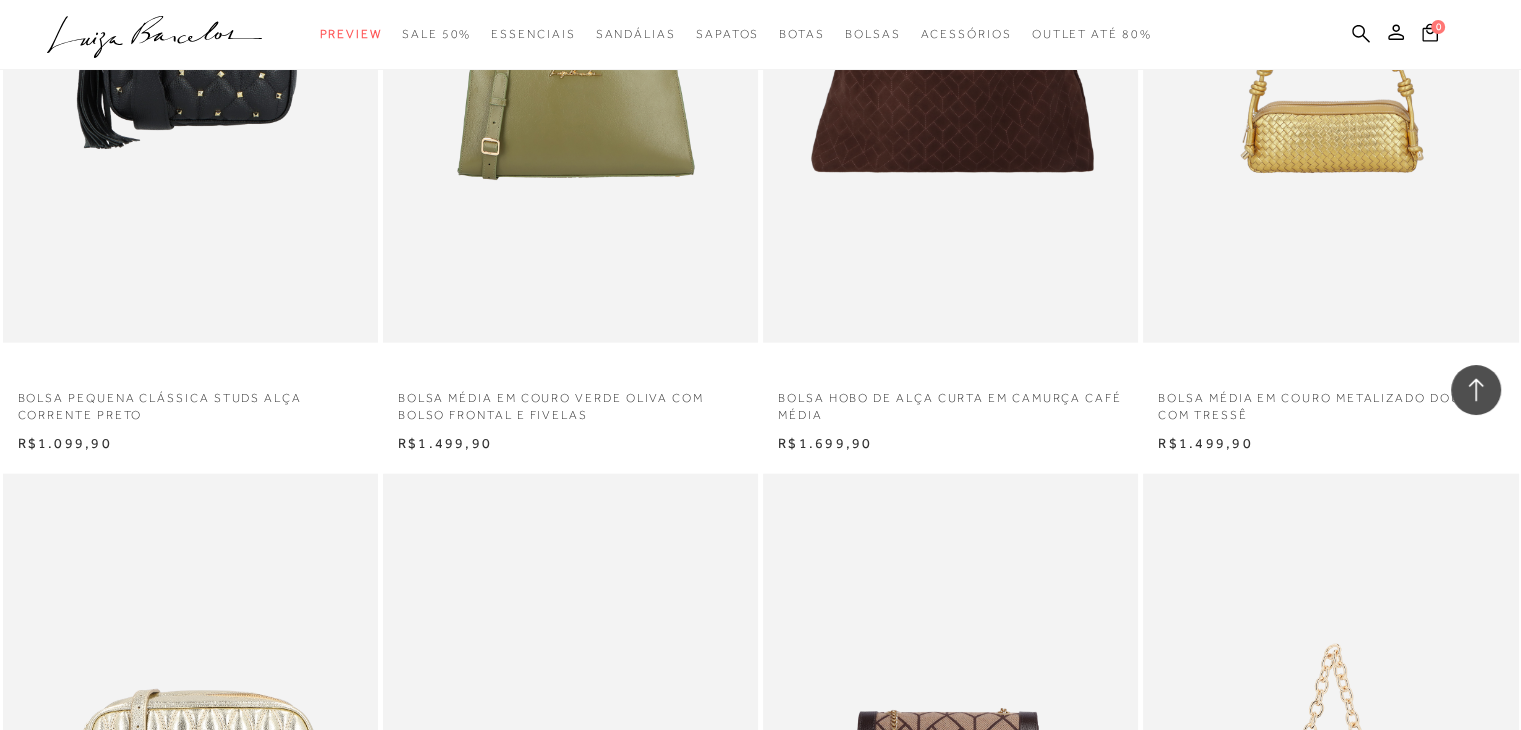 scroll, scrollTop: 66148, scrollLeft: 0, axis: vertical 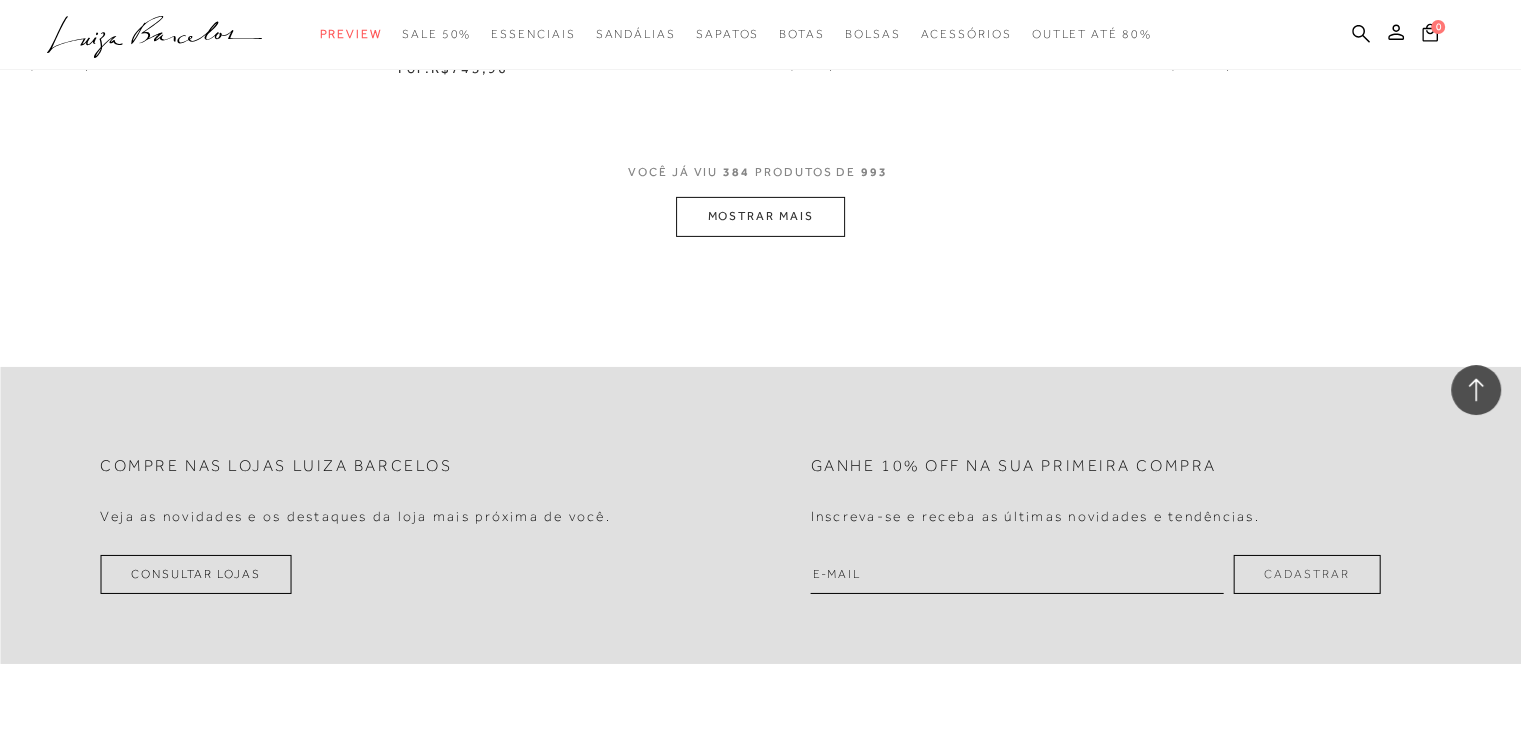 click on "MOSTRAR MAIS" at bounding box center (760, 216) 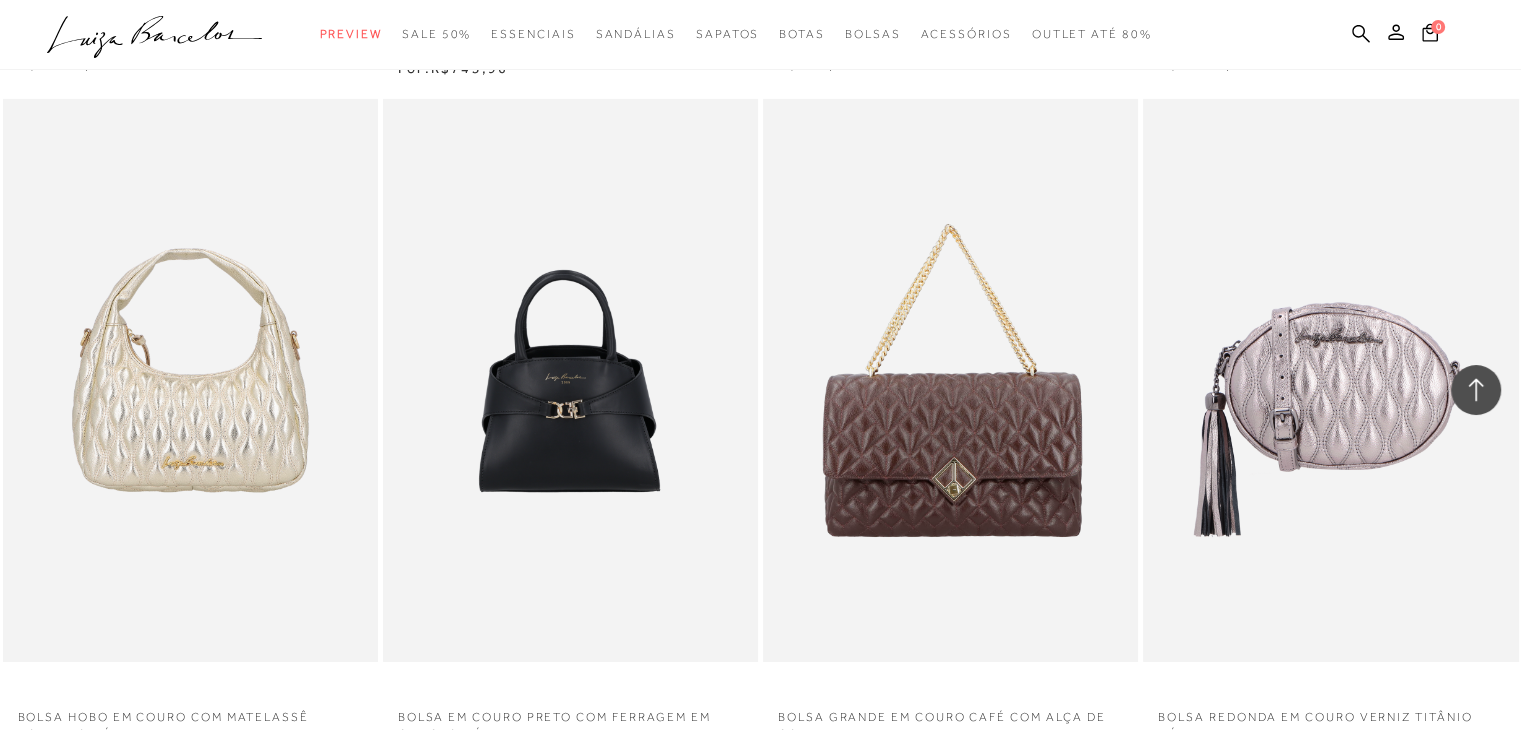 scroll, scrollTop: 67752, scrollLeft: 0, axis: vertical 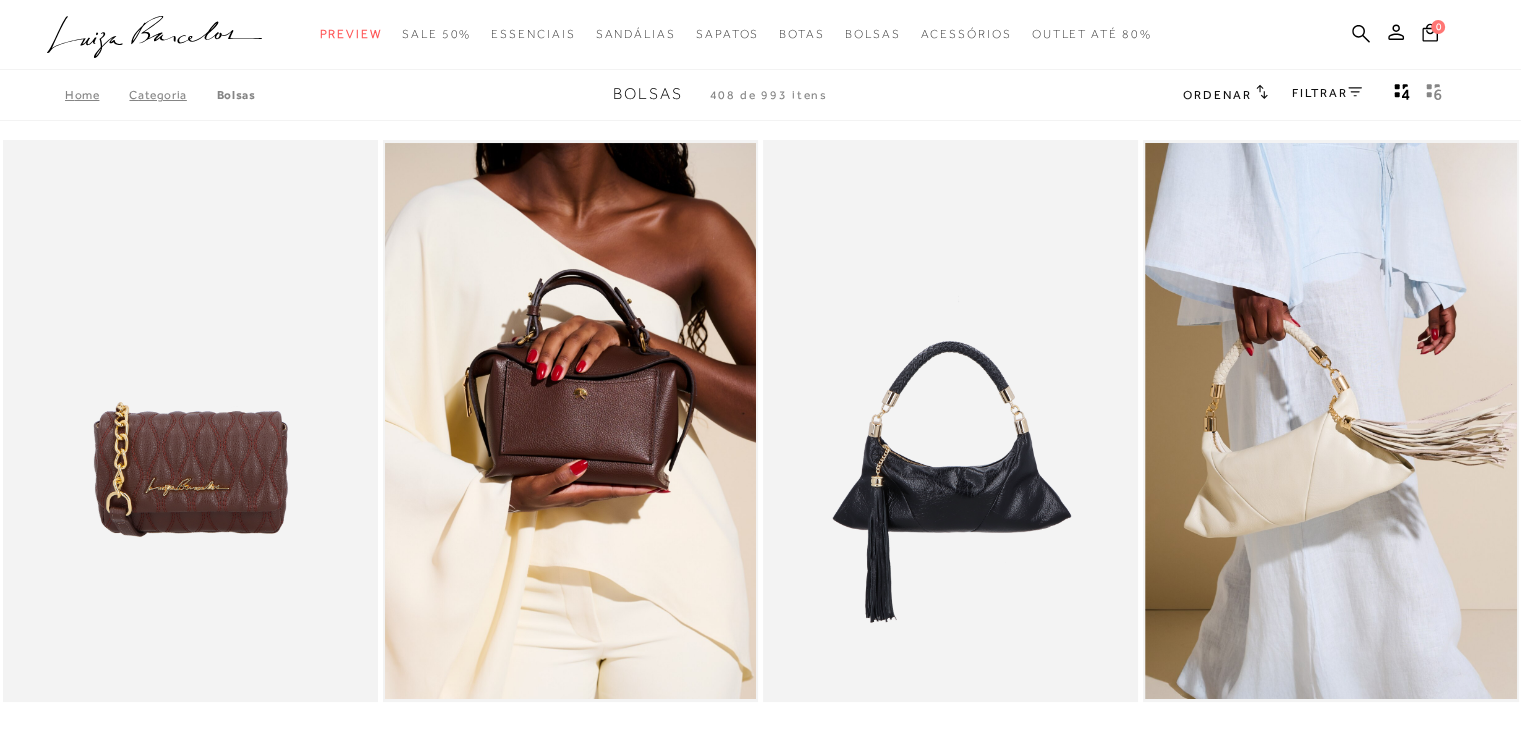 click 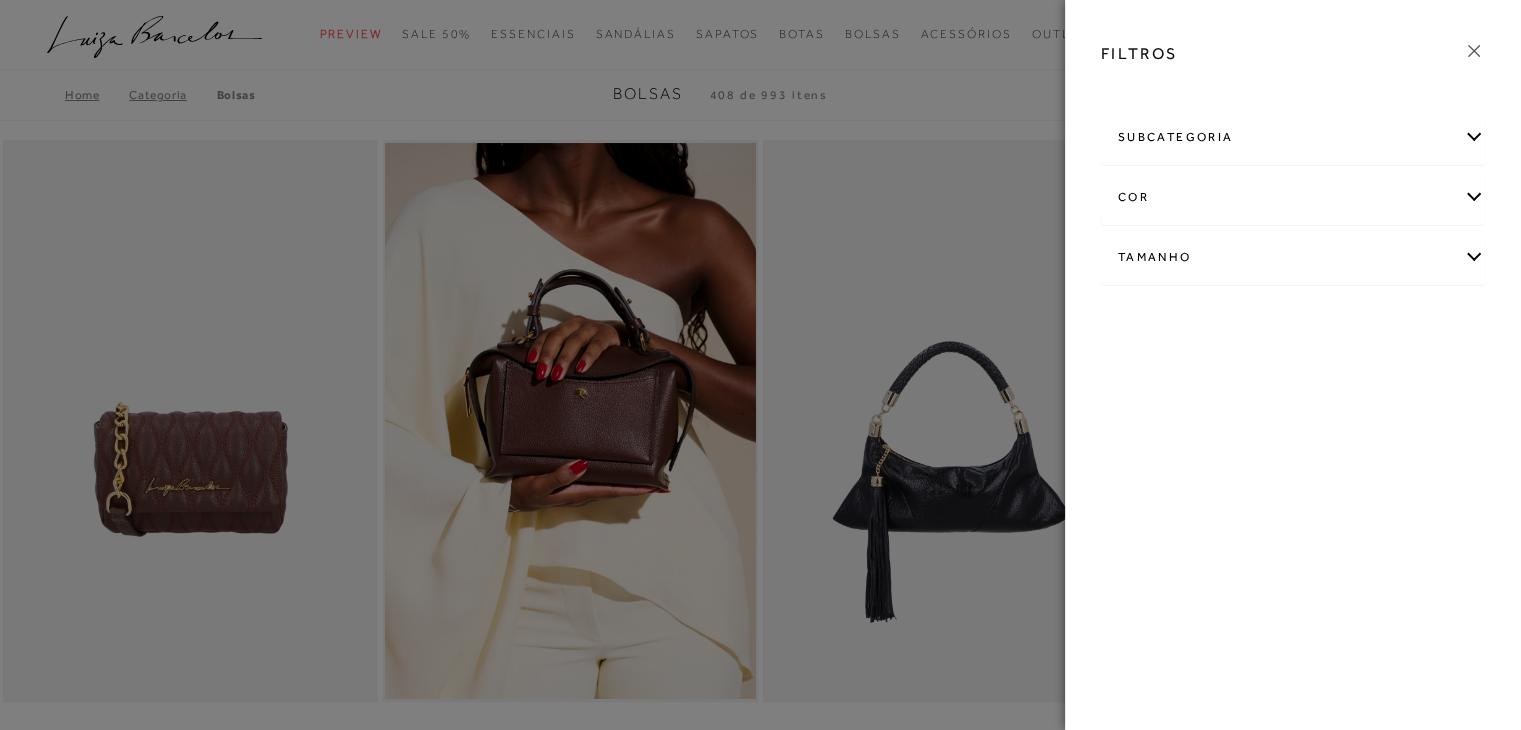 click at bounding box center (760, 365) 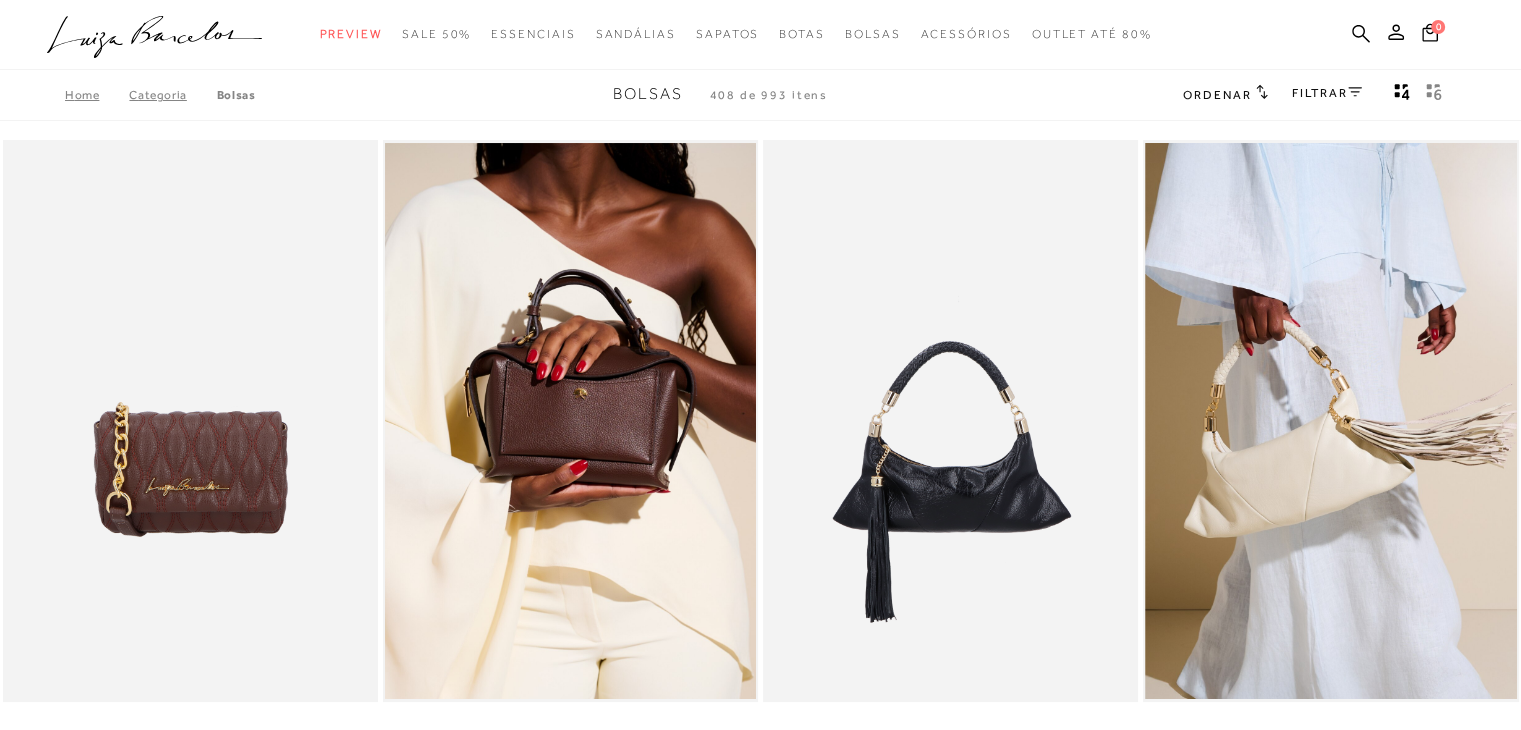 click 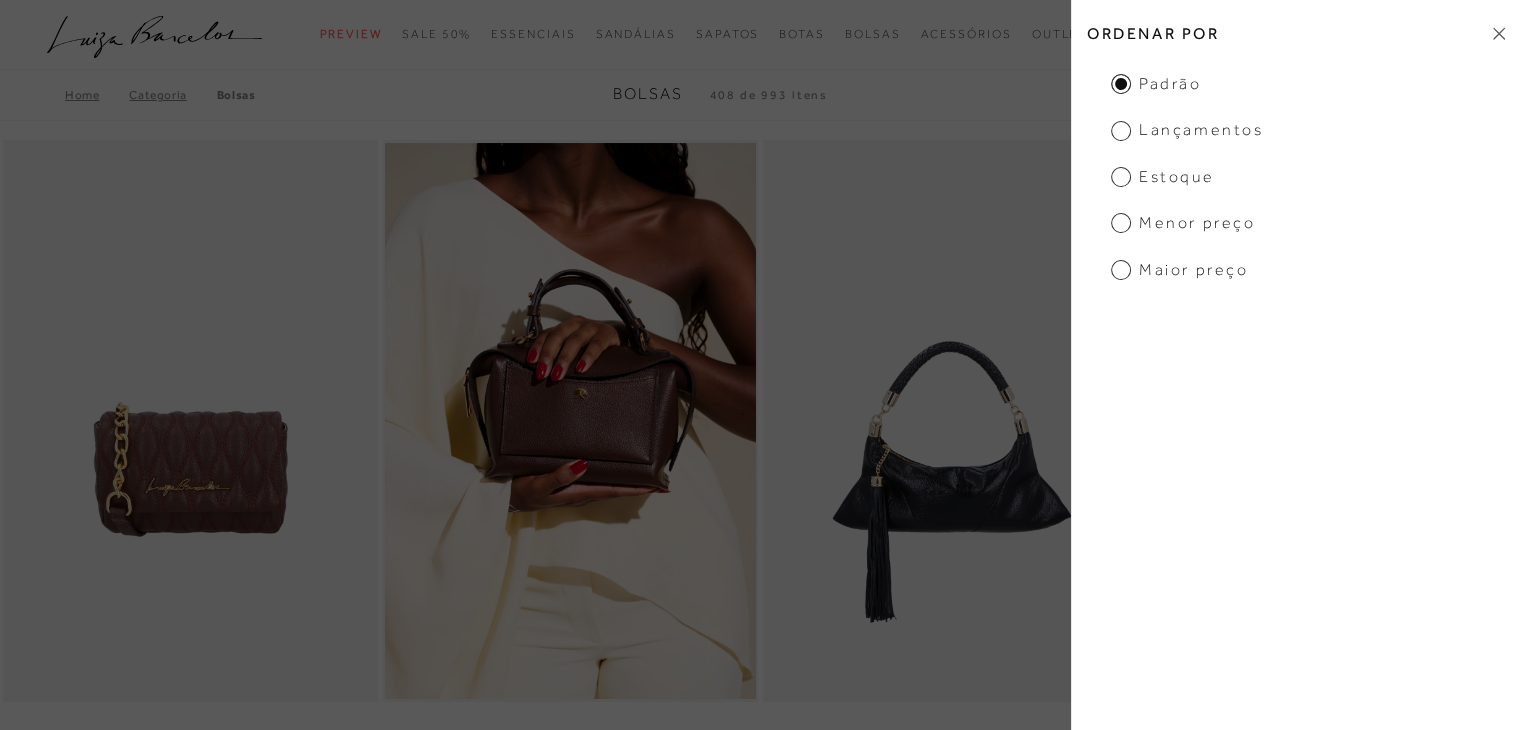 click on "Lançamentos" at bounding box center [1187, 130] 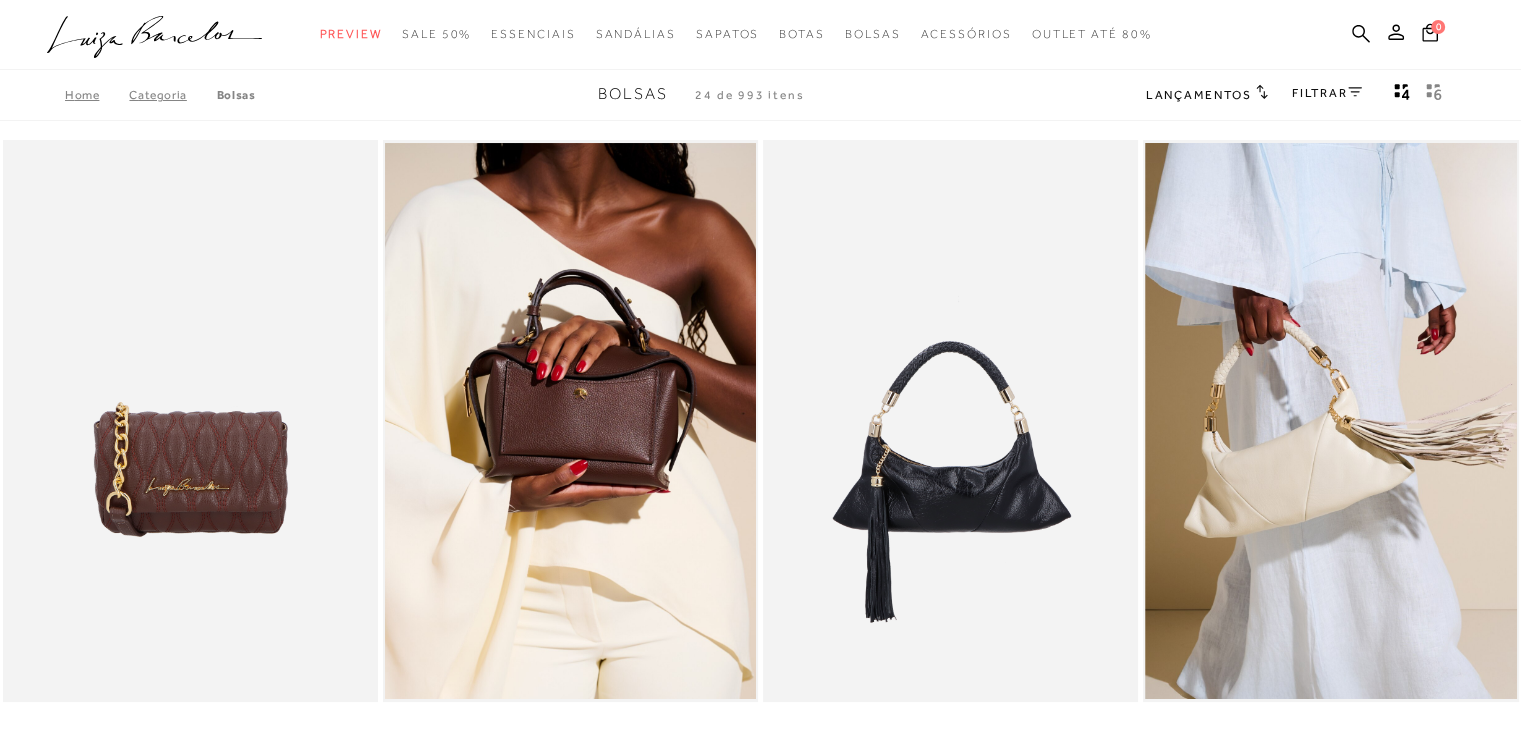 click on ".a{fill-rule:evenodd;}" 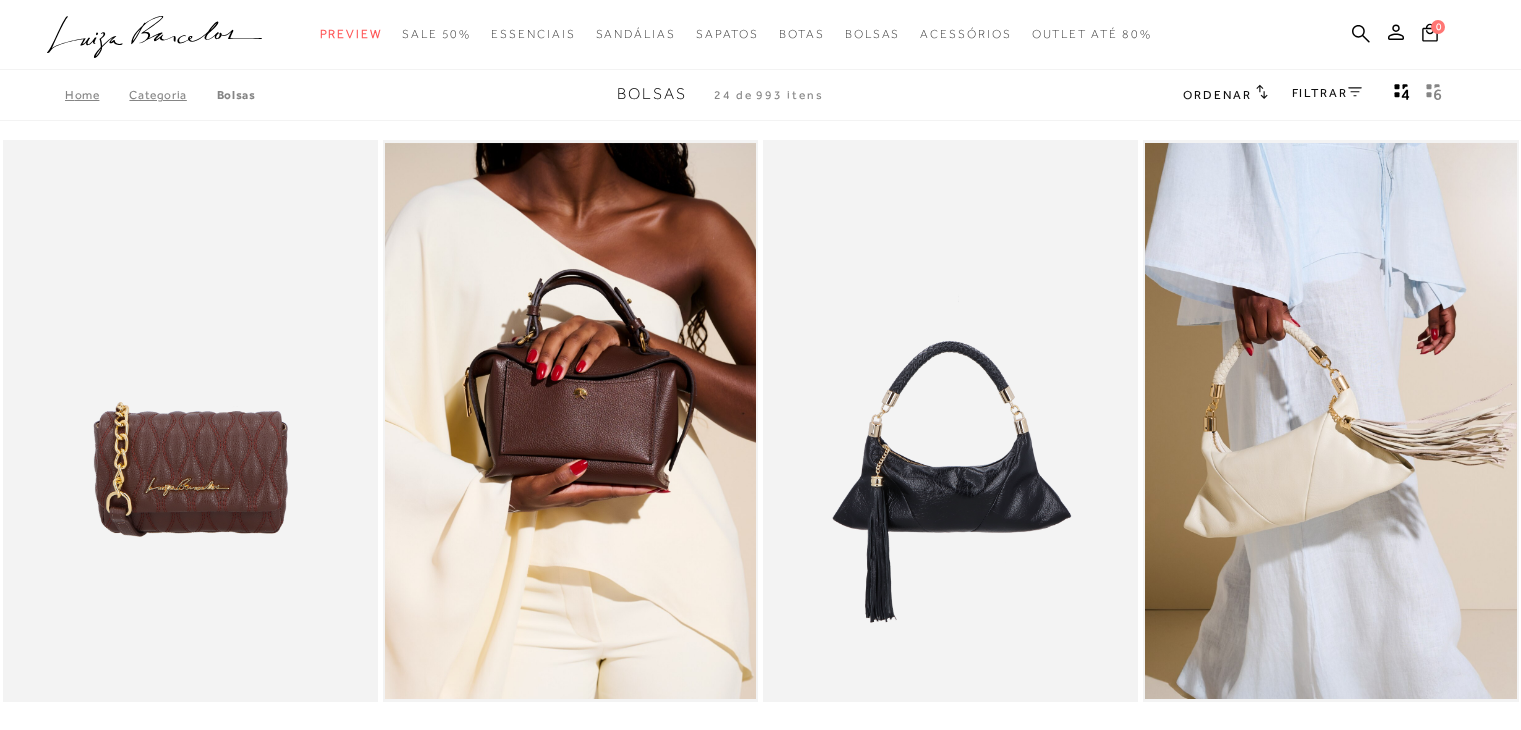 scroll, scrollTop: 0, scrollLeft: 0, axis: both 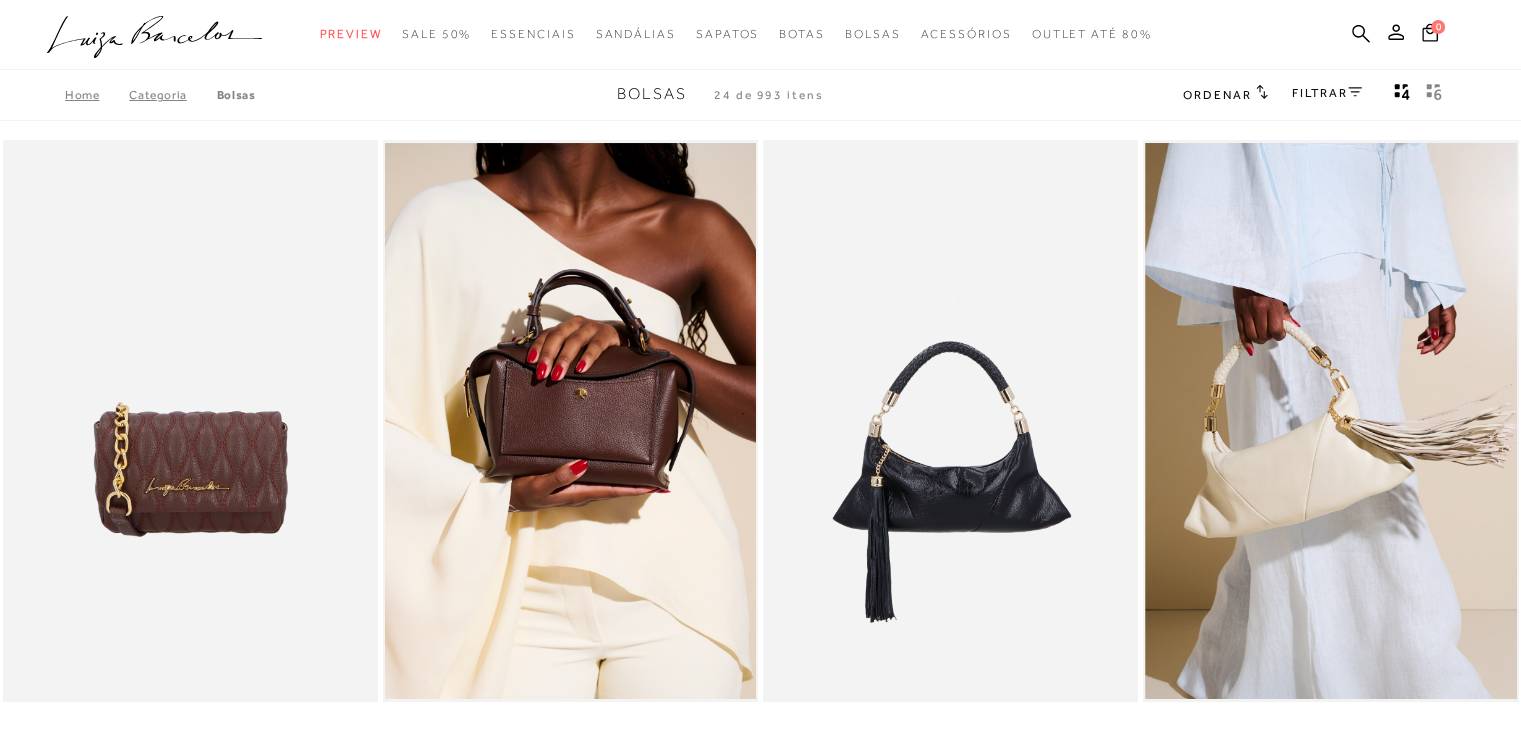 click on "Ordenar" at bounding box center (1217, 95) 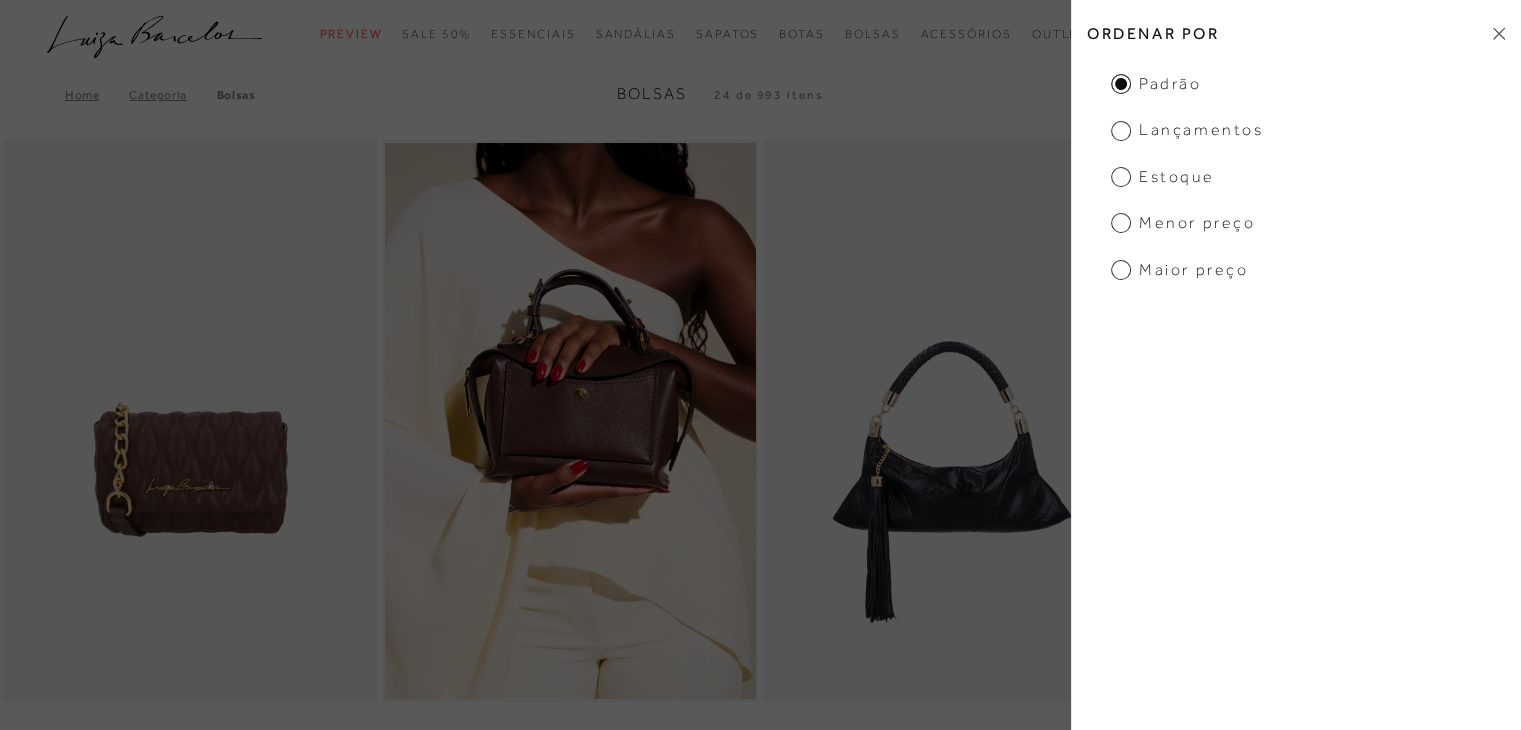 click on "Menor preço" at bounding box center (1183, 223) 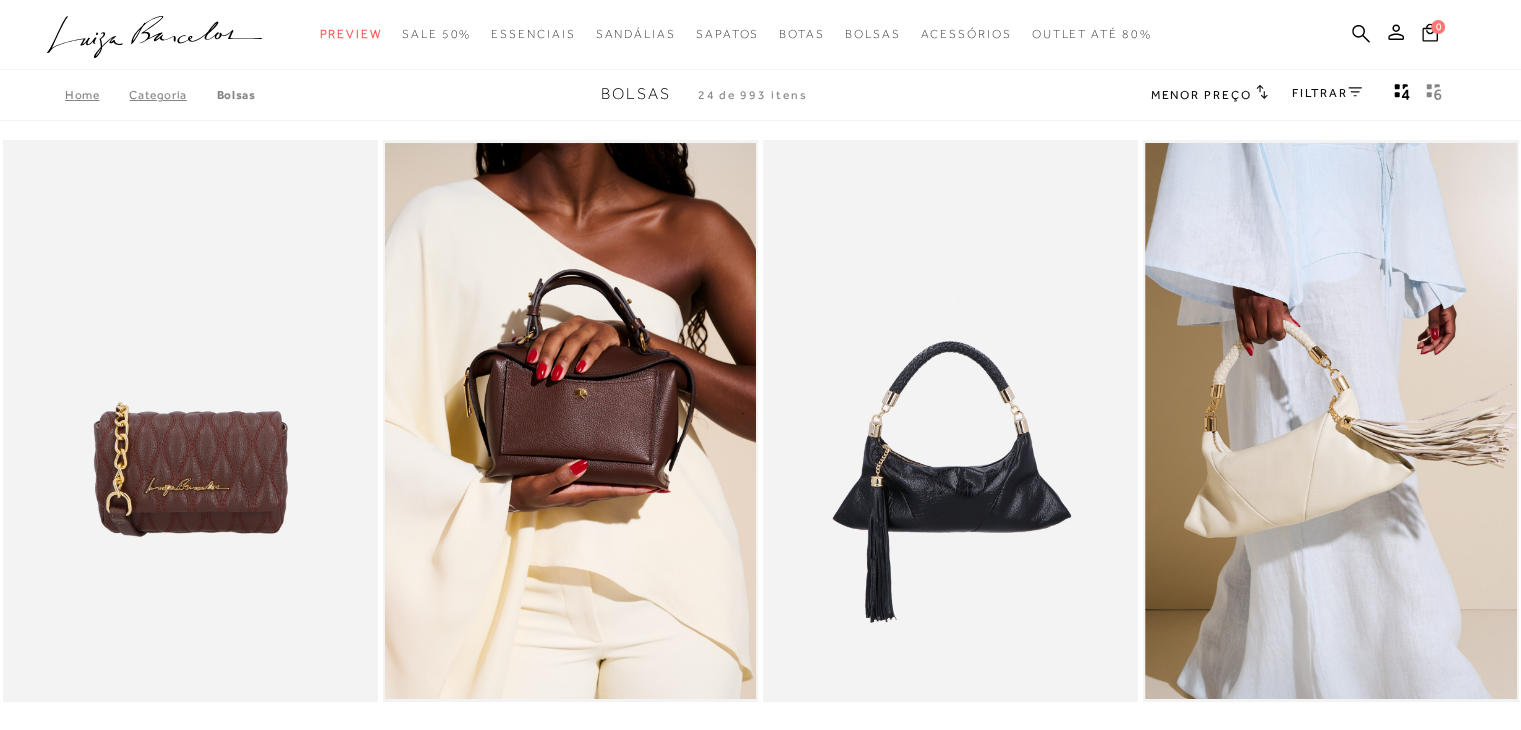 click on "Menor preço" at bounding box center [1200, 95] 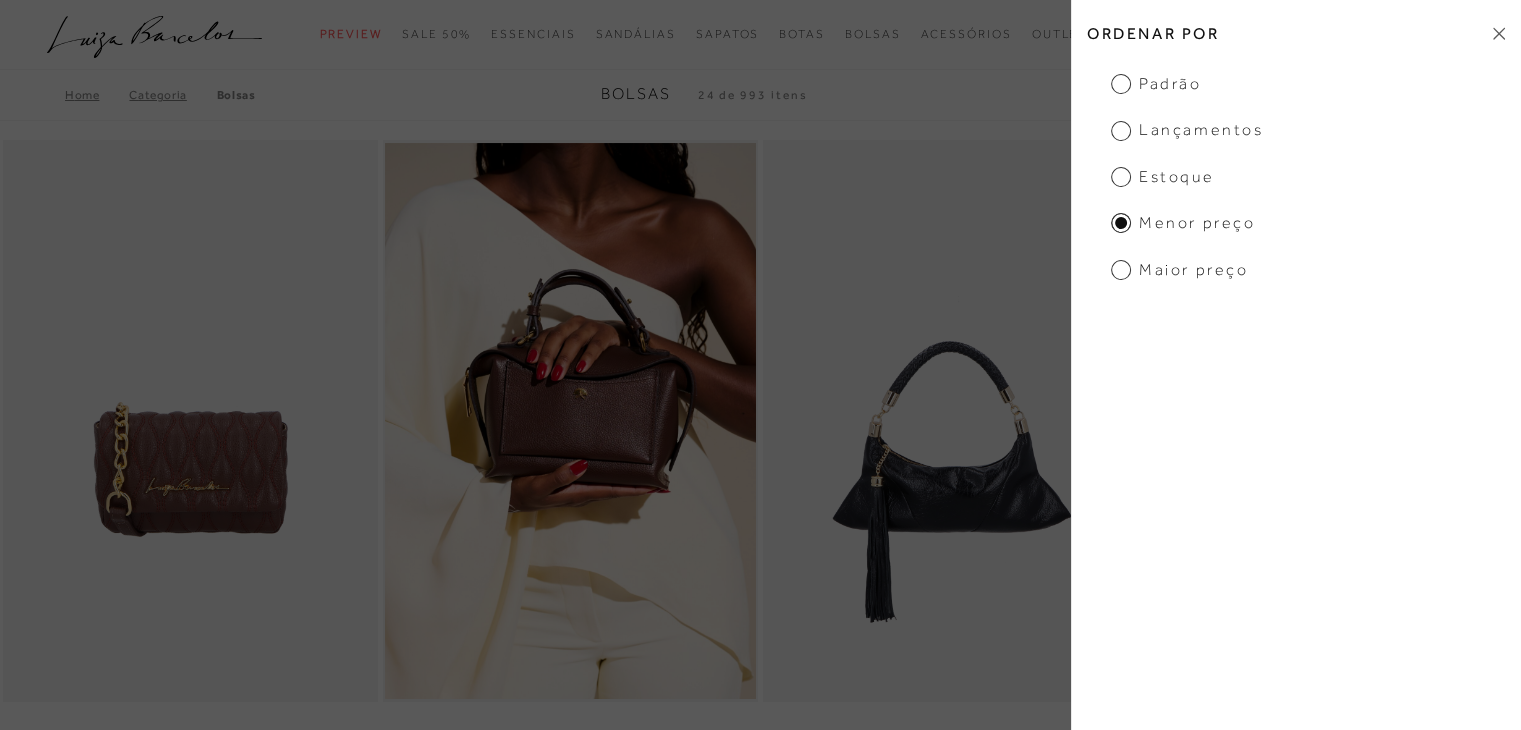 click on "Menor preço" at bounding box center [1183, 223] 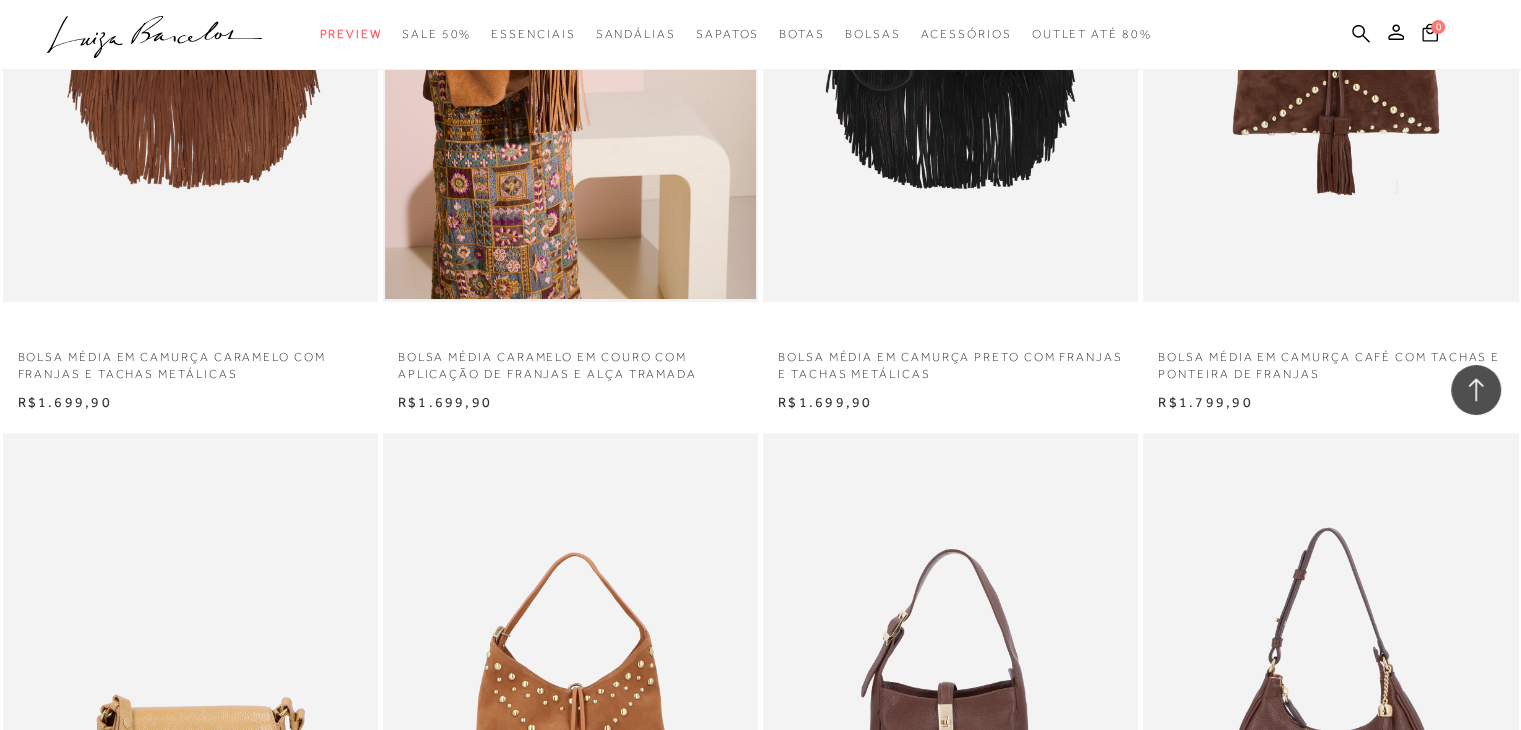 scroll, scrollTop: 1146, scrollLeft: 0, axis: vertical 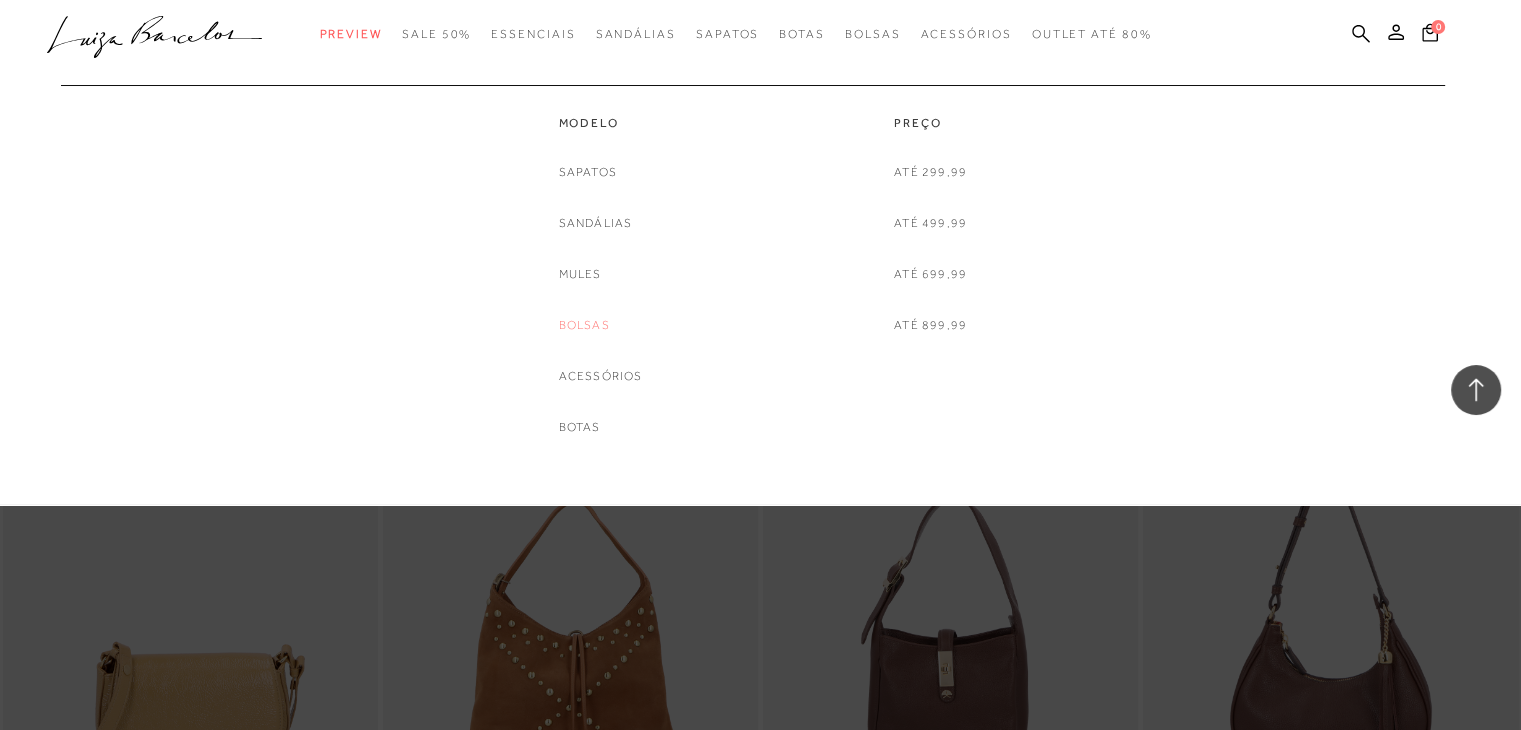 click on "Bolsas" at bounding box center (584, 325) 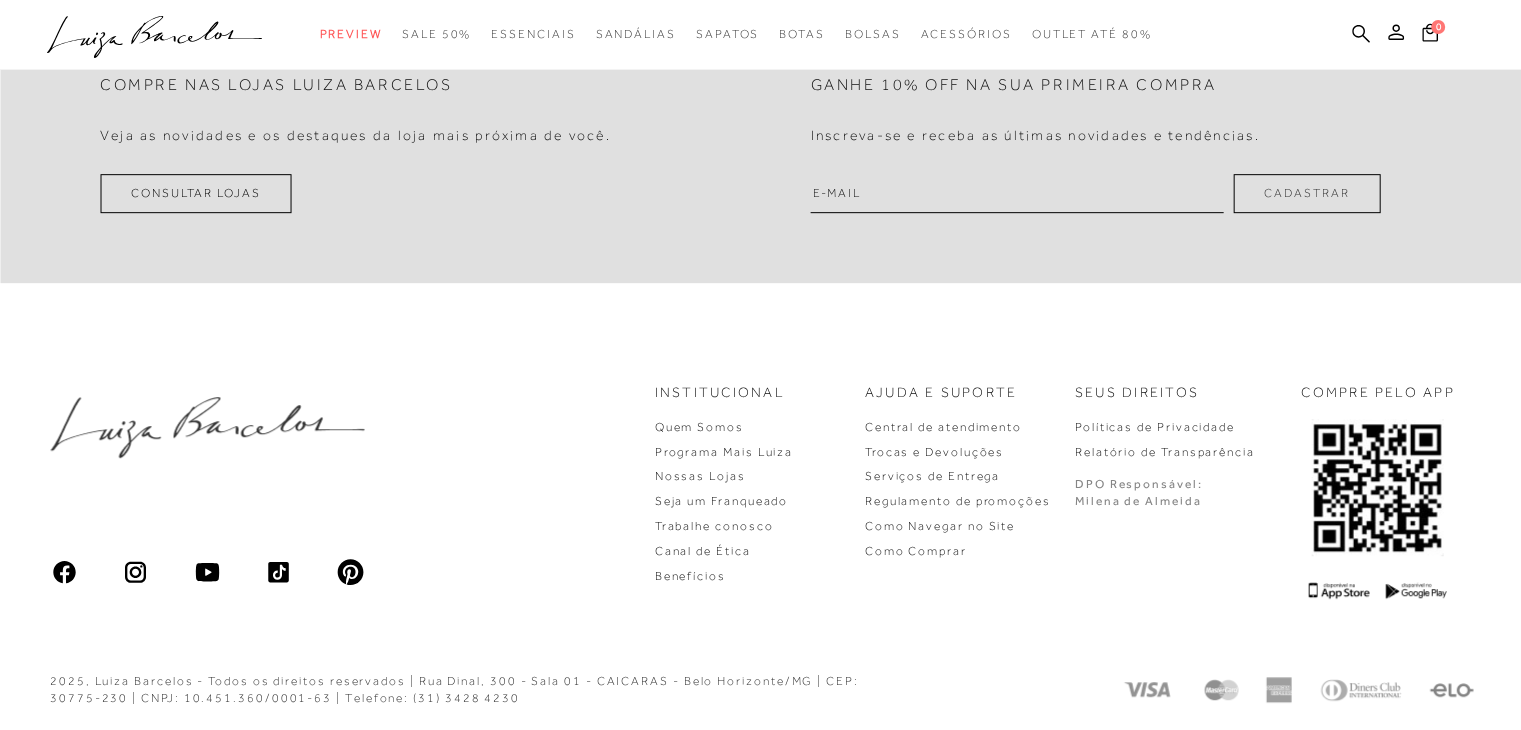 scroll, scrollTop: 0, scrollLeft: 0, axis: both 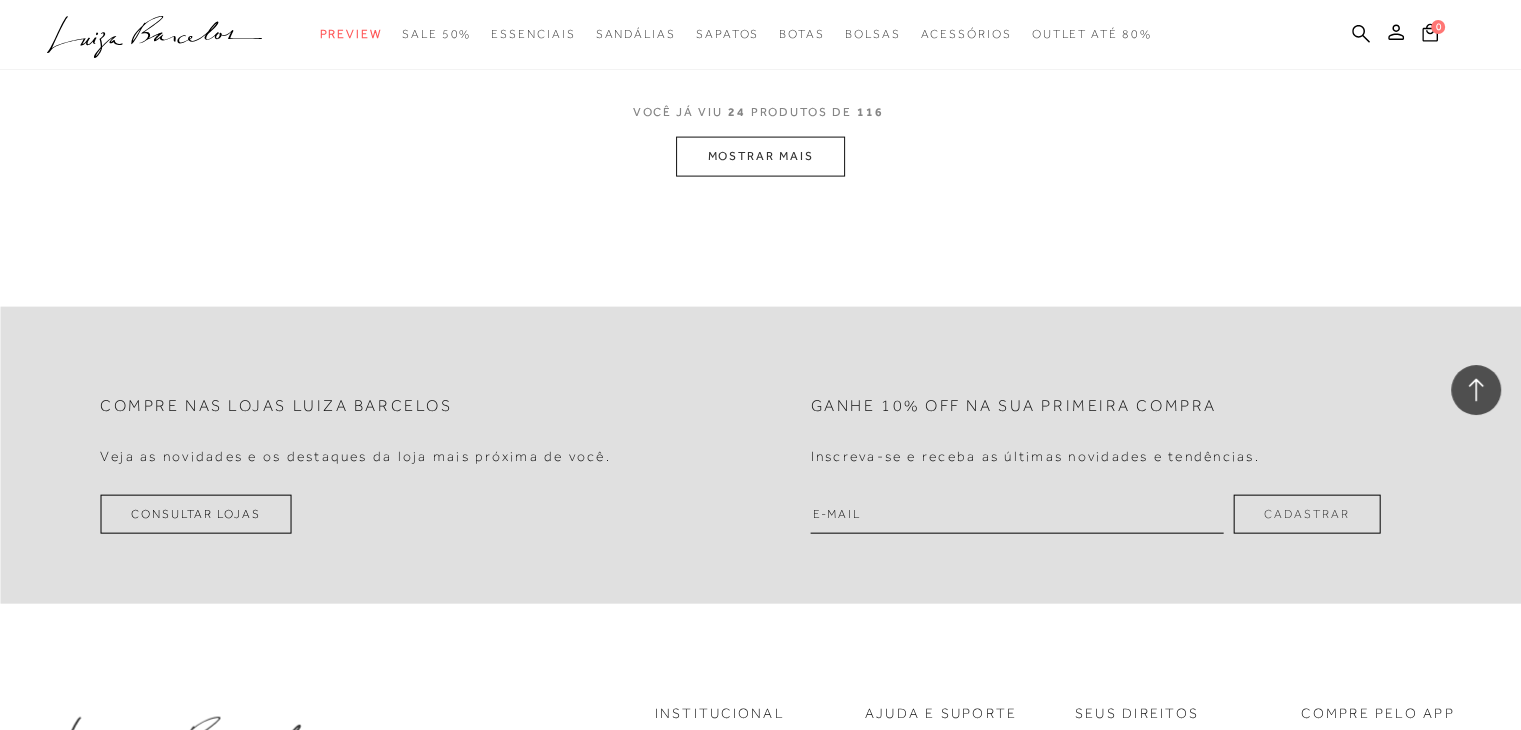 click on "MOSTRAR MAIS" at bounding box center (760, 156) 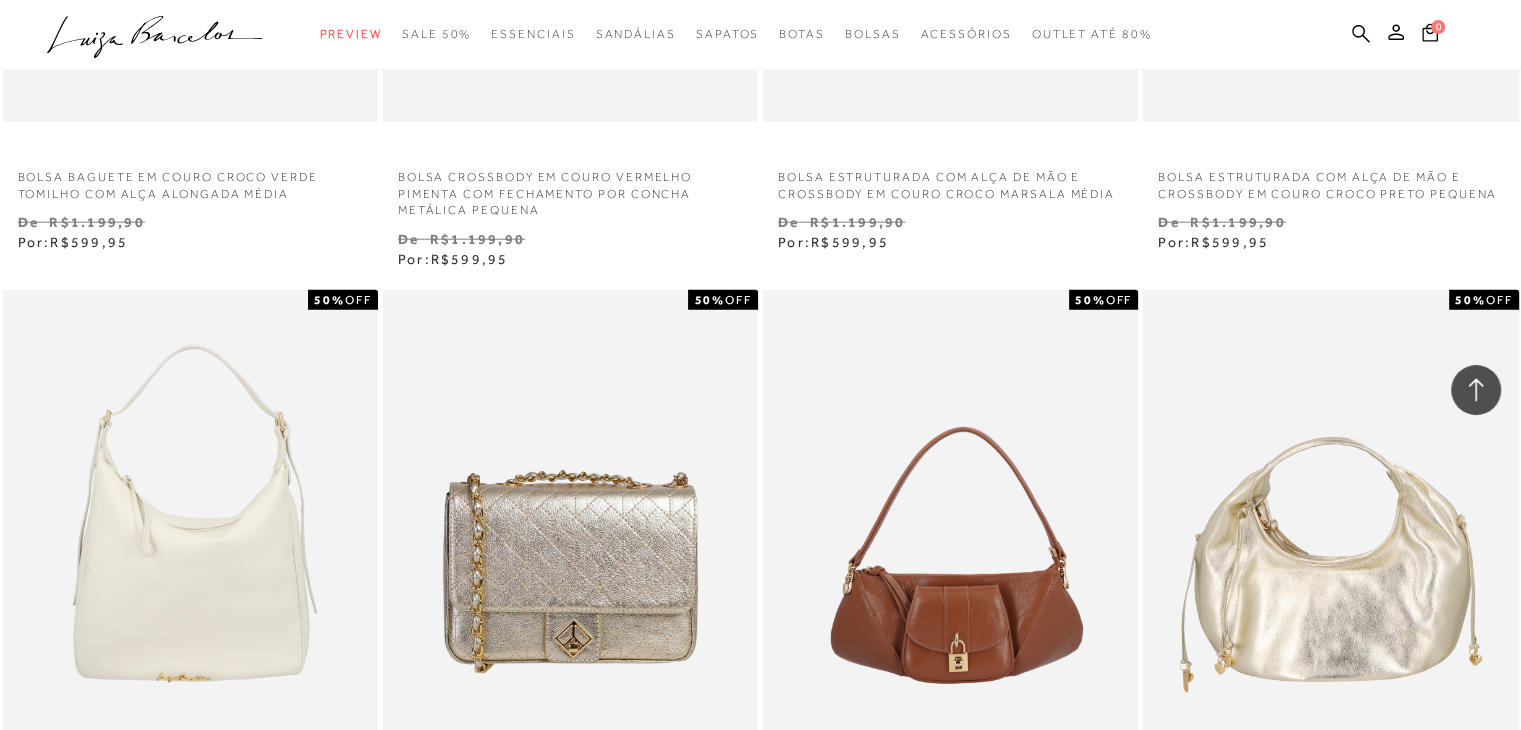 scroll, scrollTop: 4905, scrollLeft: 0, axis: vertical 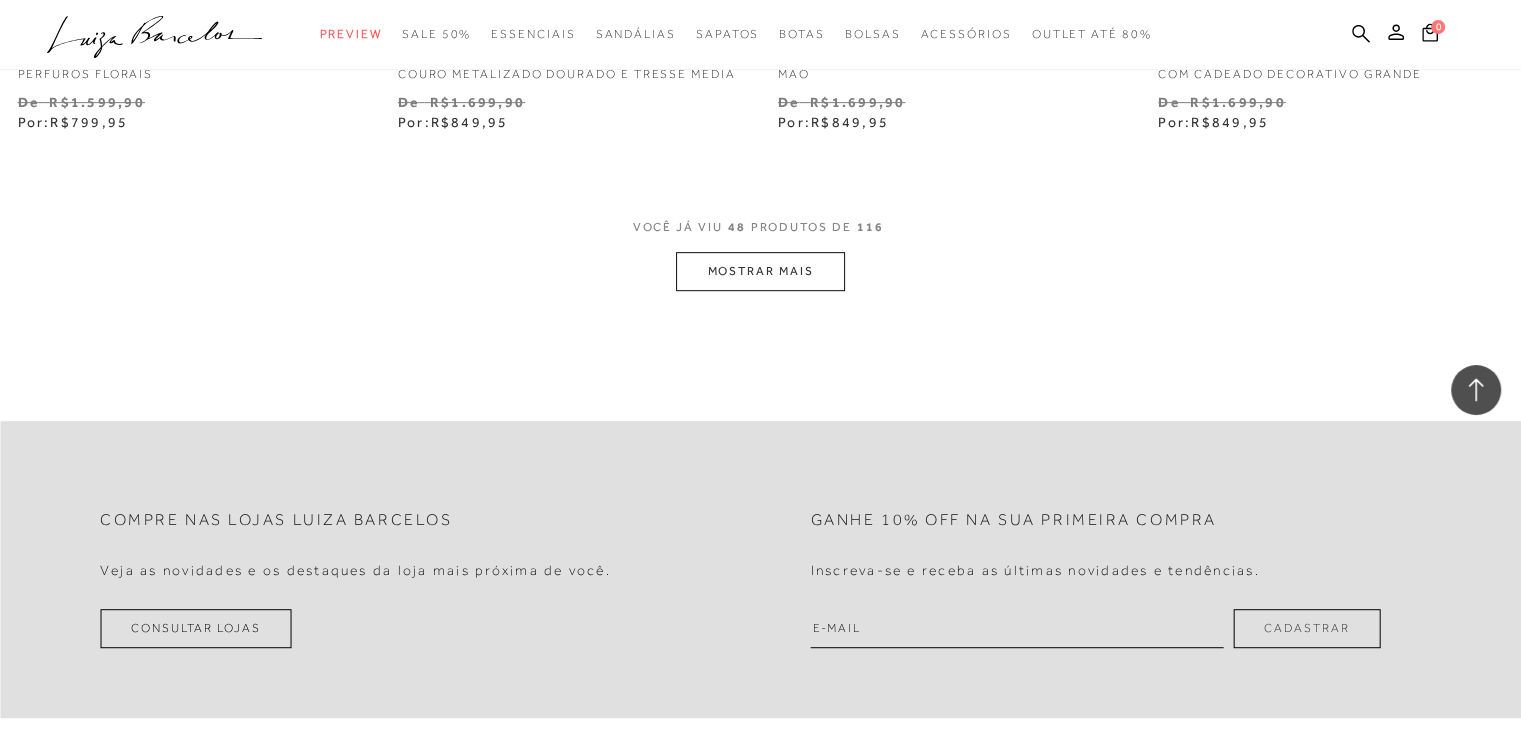 click on "MOSTRAR MAIS" at bounding box center [760, 271] 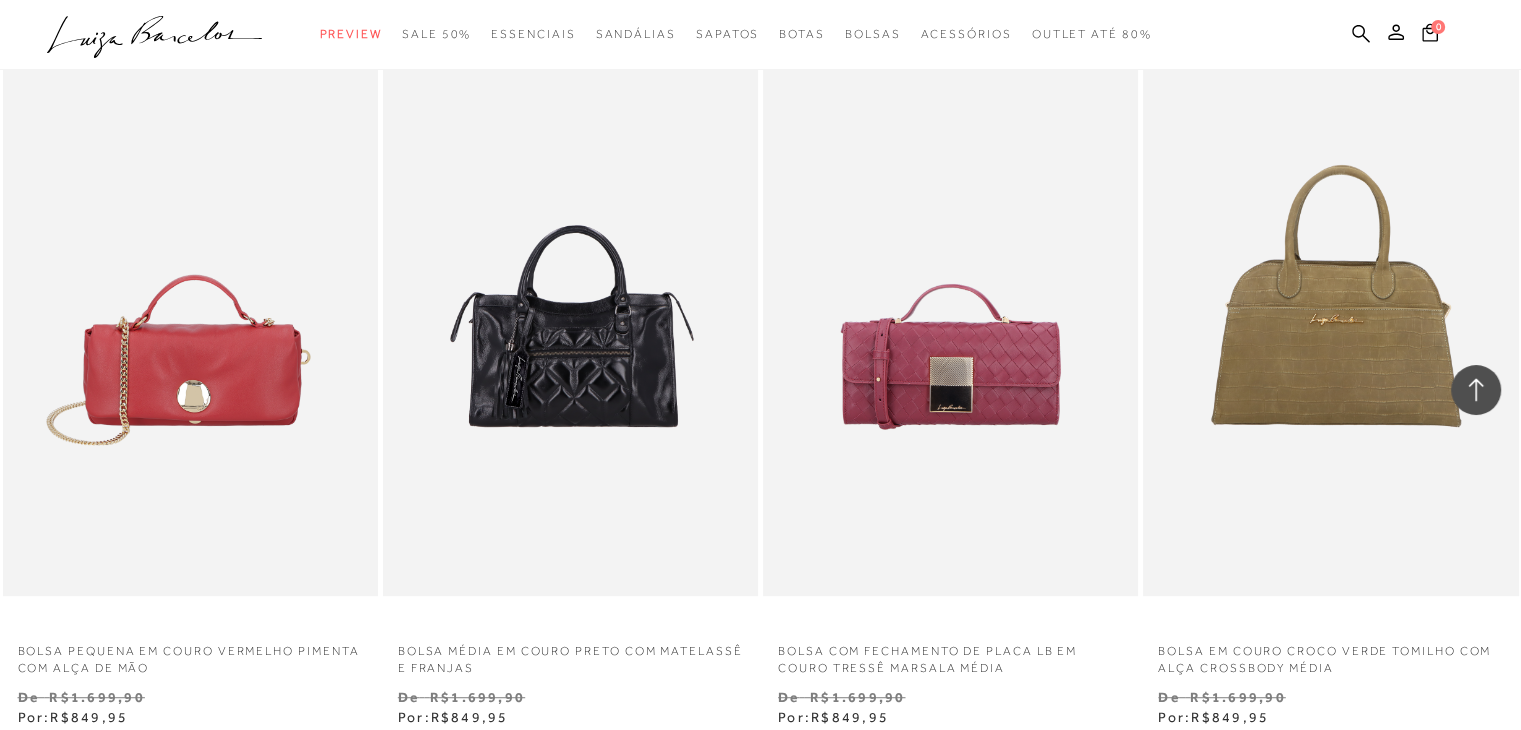 scroll, scrollTop: 8705, scrollLeft: 0, axis: vertical 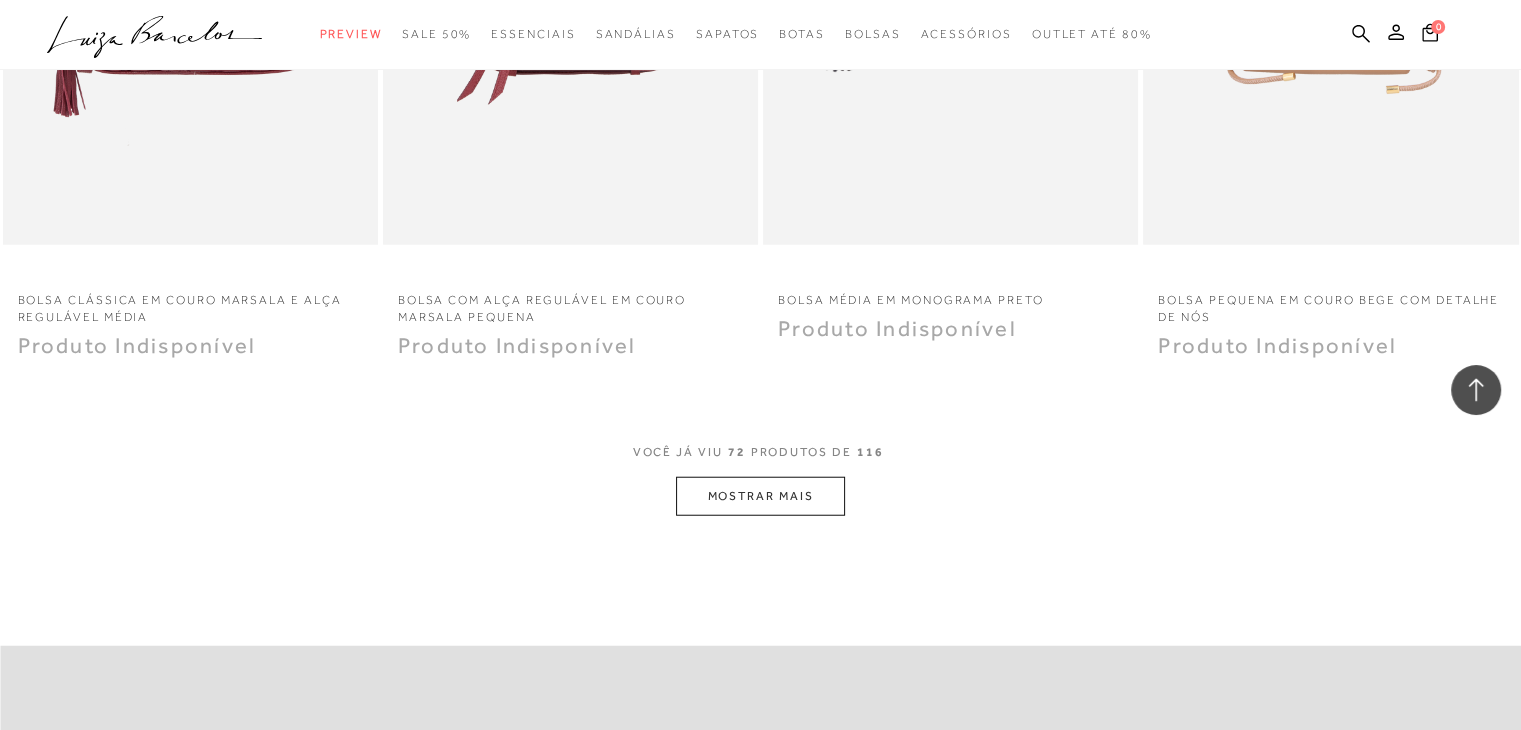 click on "MOSTRAR MAIS" at bounding box center (760, 496) 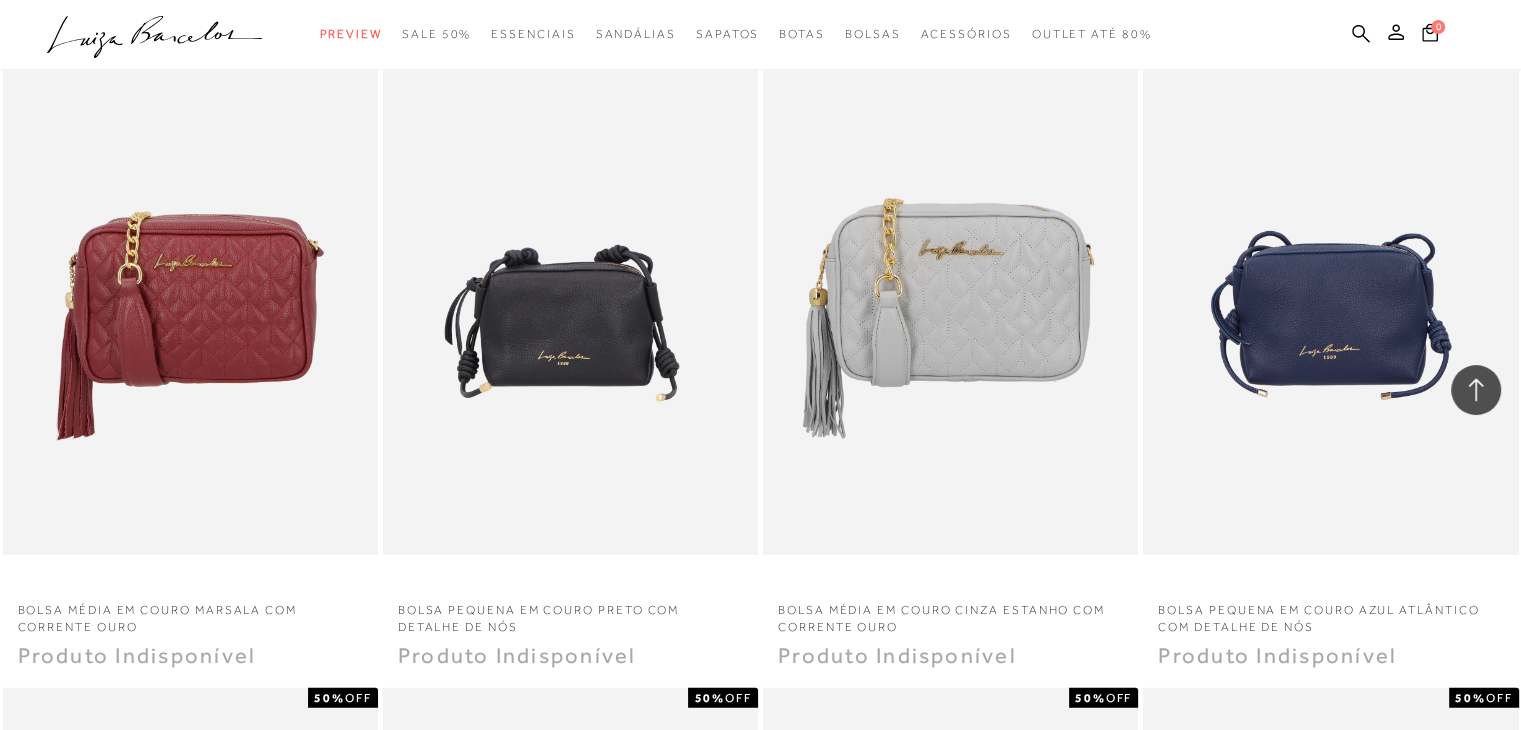 scroll, scrollTop: 13092, scrollLeft: 0, axis: vertical 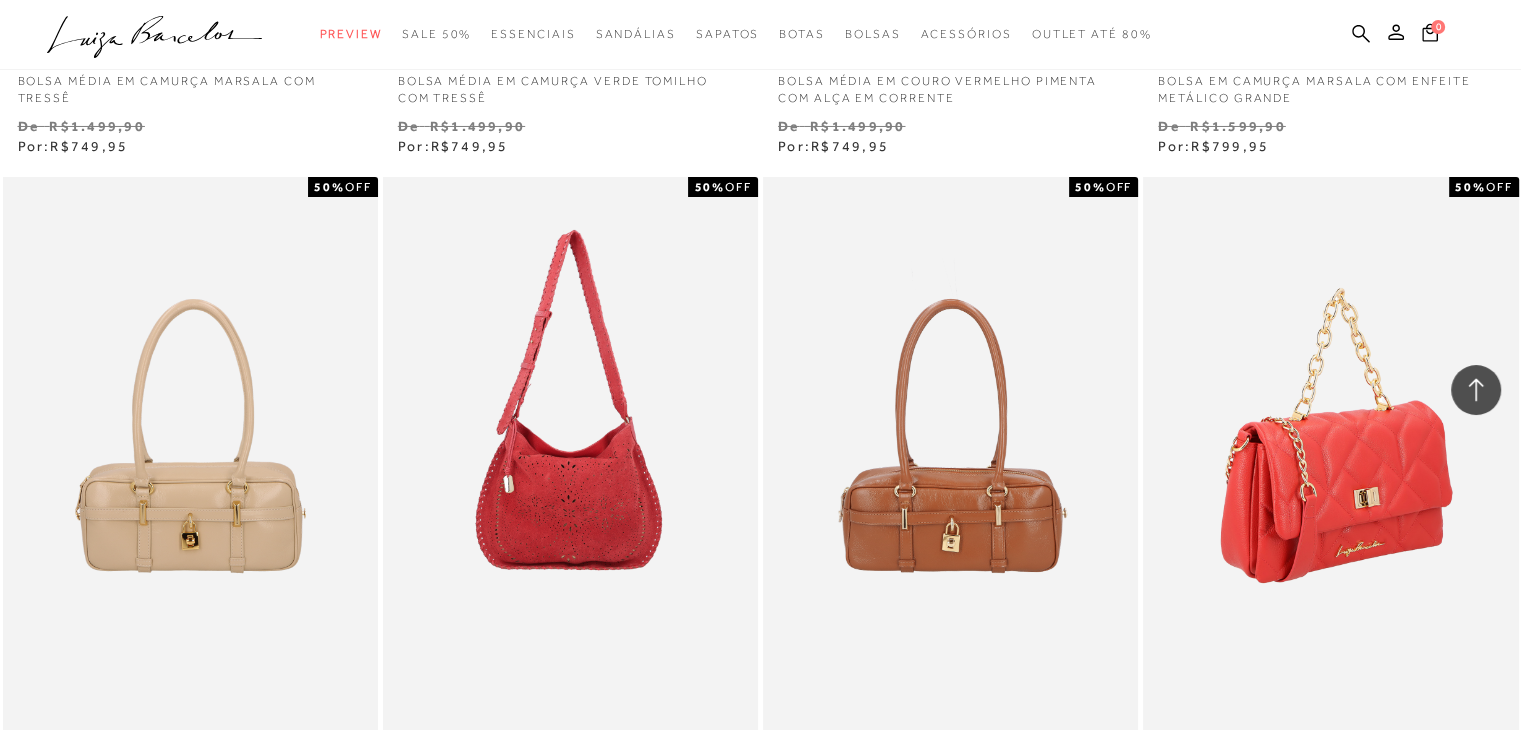 click at bounding box center (1331, 458) 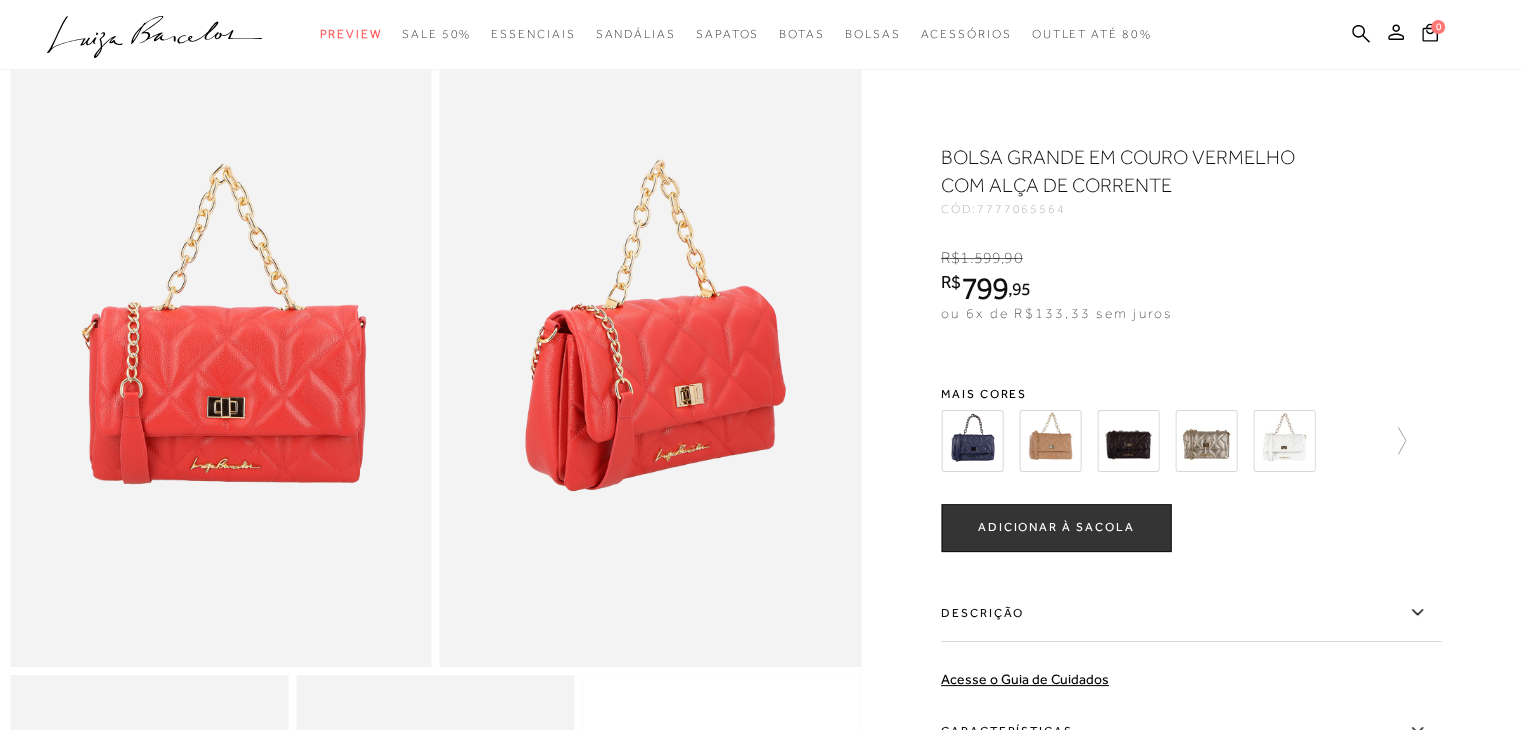 scroll, scrollTop: 0, scrollLeft: 0, axis: both 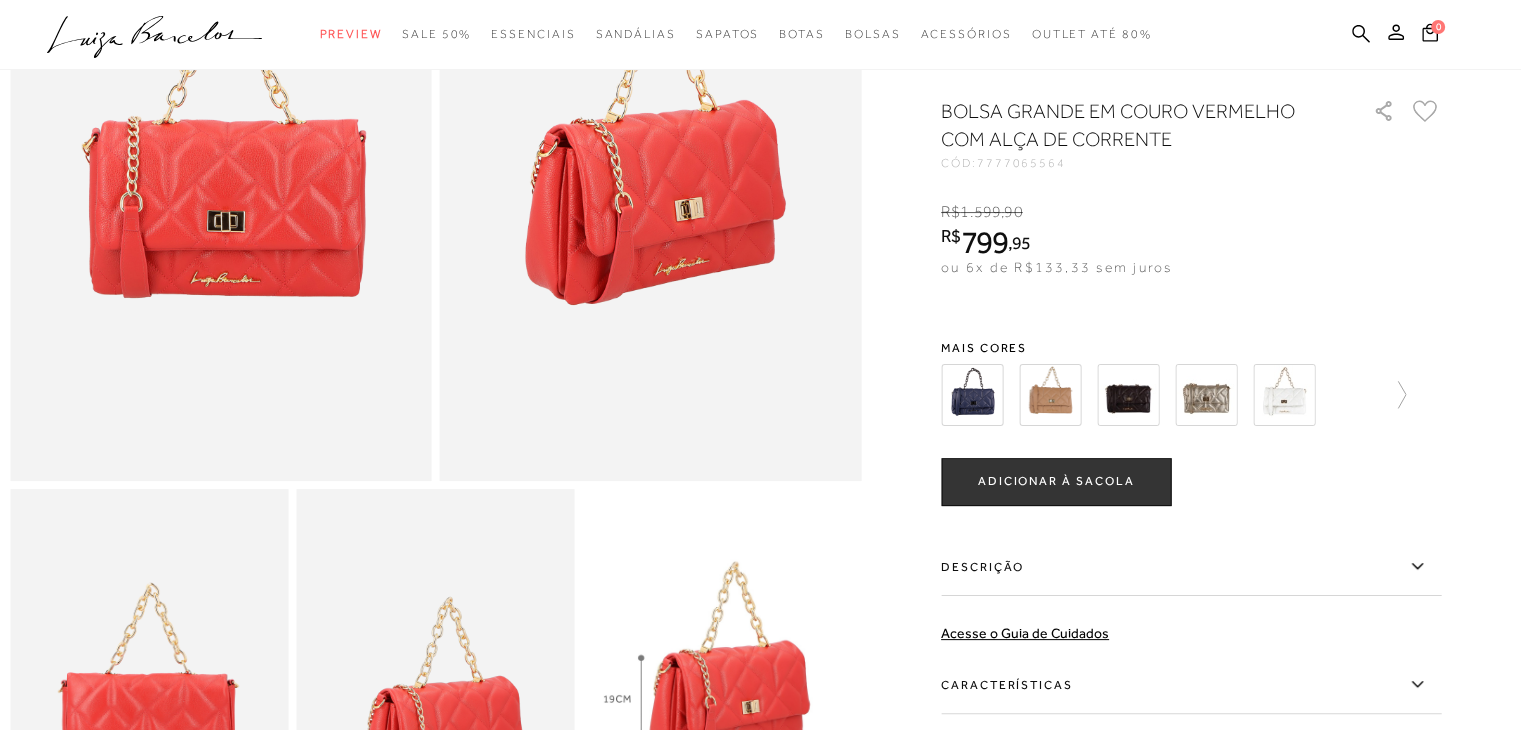 click on "Descrição" at bounding box center (1191, 567) 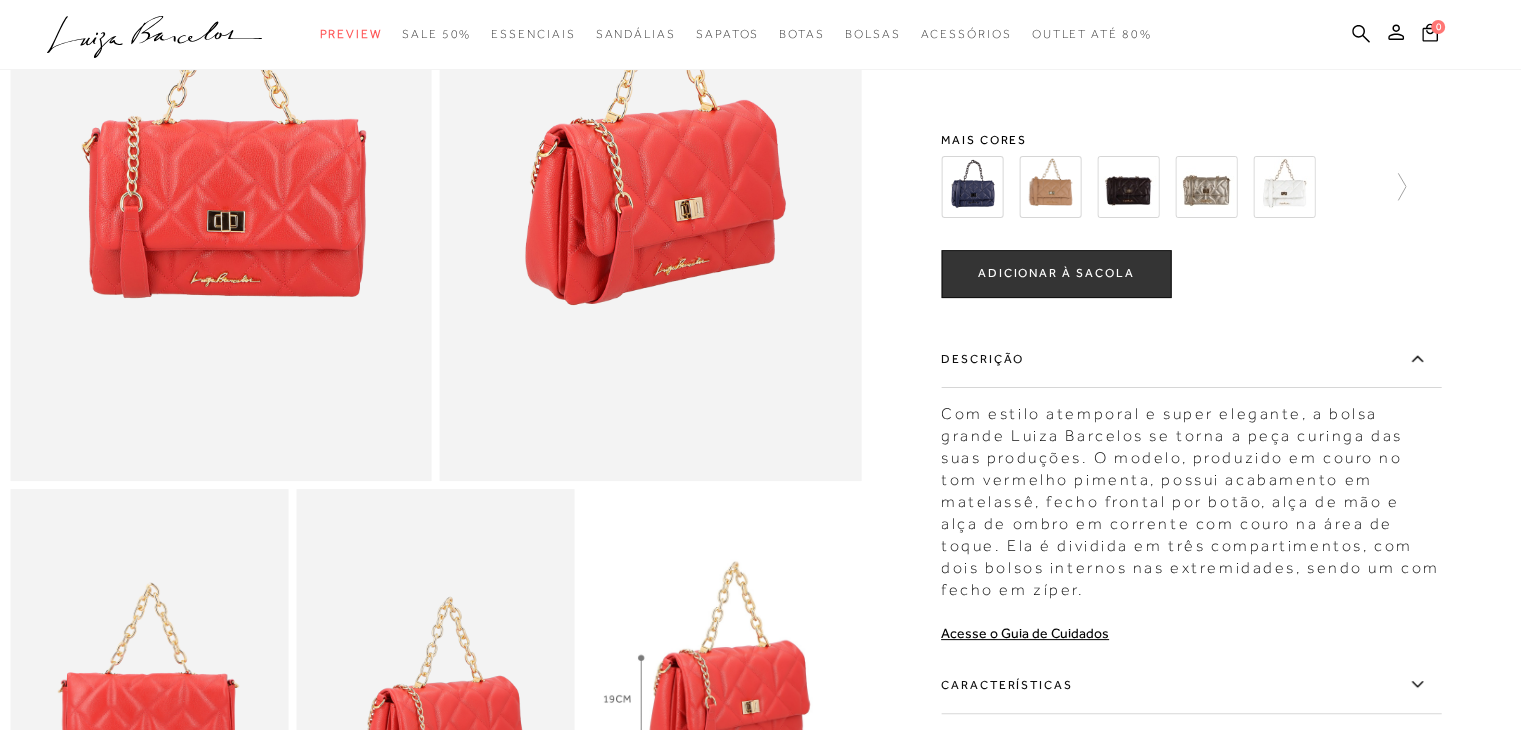 click on "Características" at bounding box center [1191, 685] 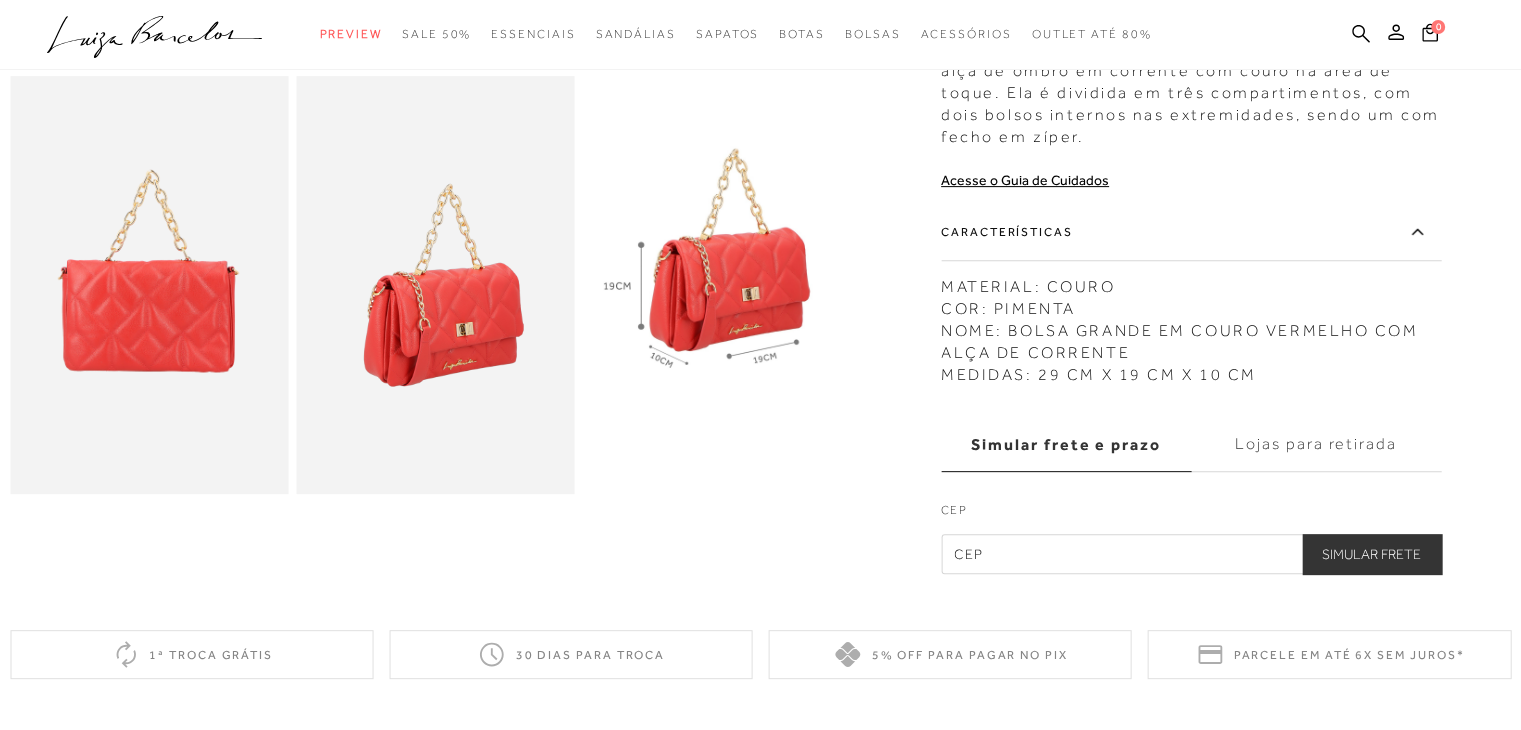 scroll, scrollTop: 760, scrollLeft: 0, axis: vertical 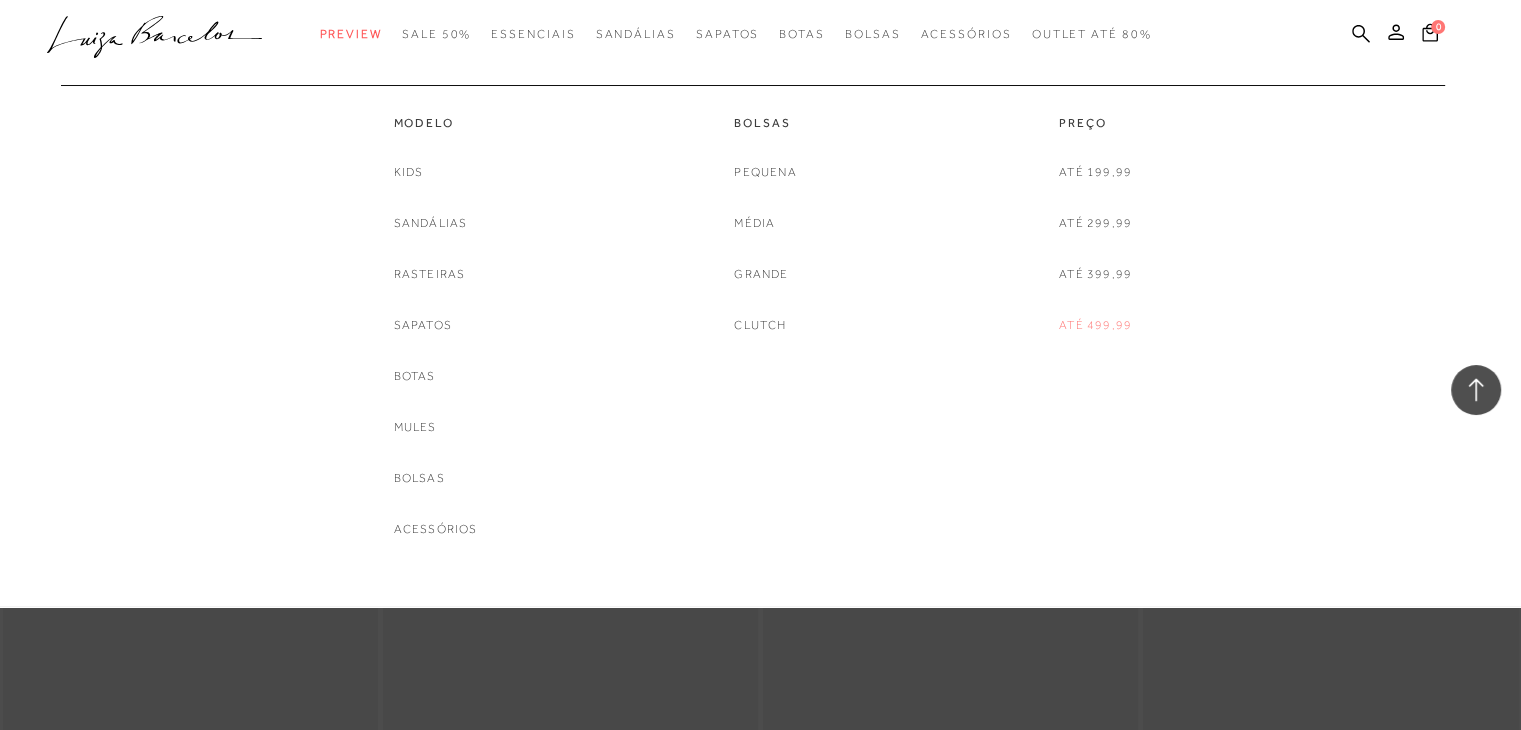 click on "Até 499,99" at bounding box center [1095, 325] 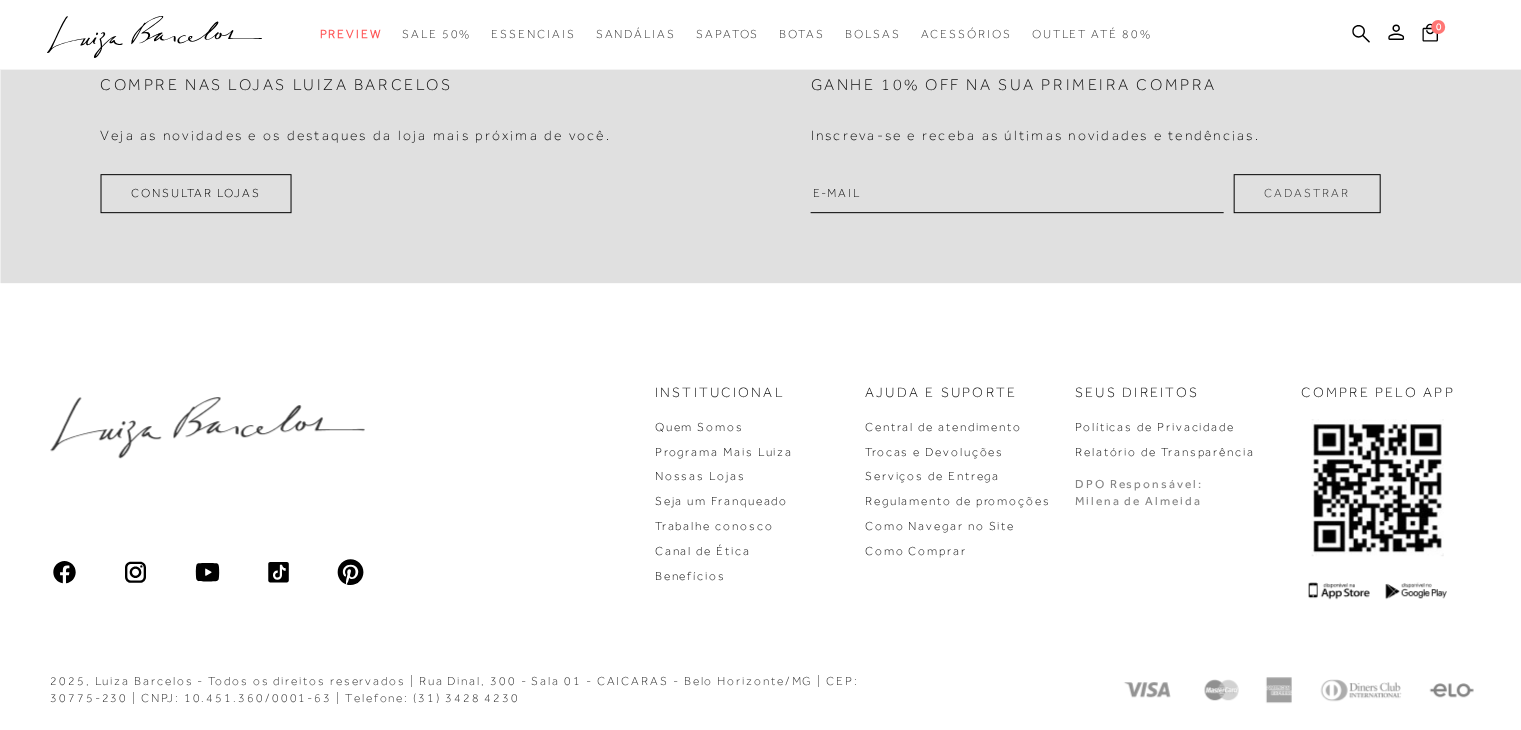 scroll, scrollTop: 0, scrollLeft: 0, axis: both 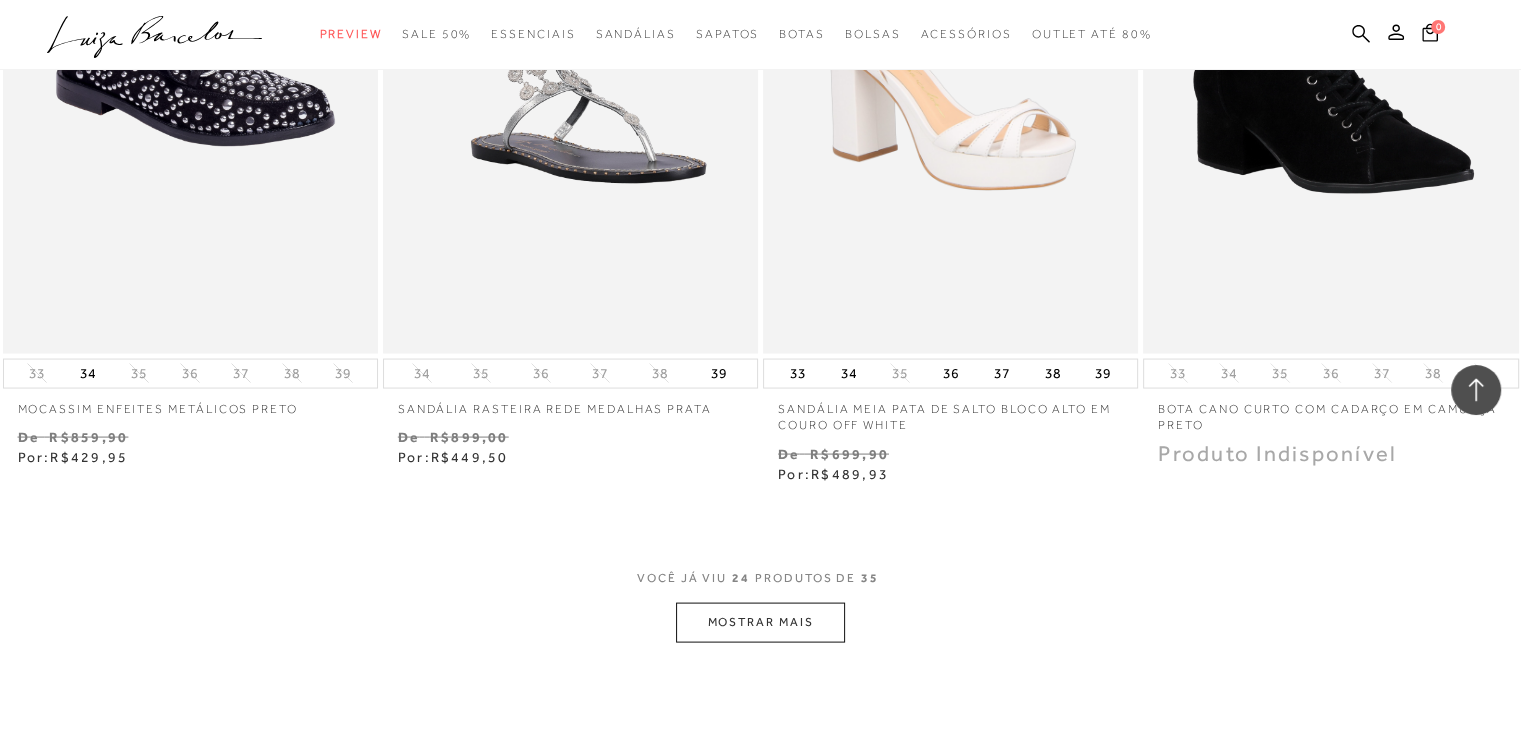 click on "MOSTRAR MAIS" at bounding box center [760, 622] 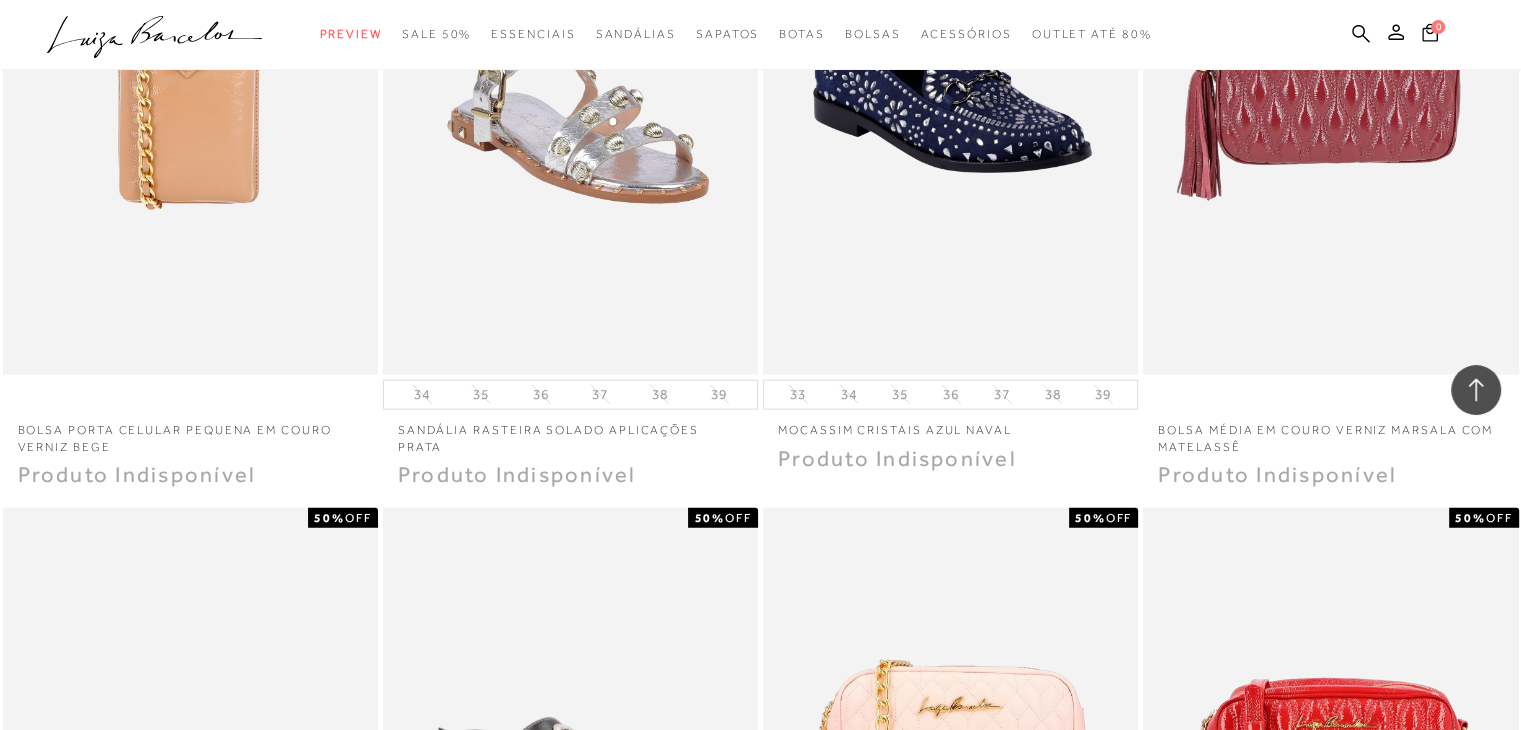 scroll, scrollTop: 4665, scrollLeft: 0, axis: vertical 